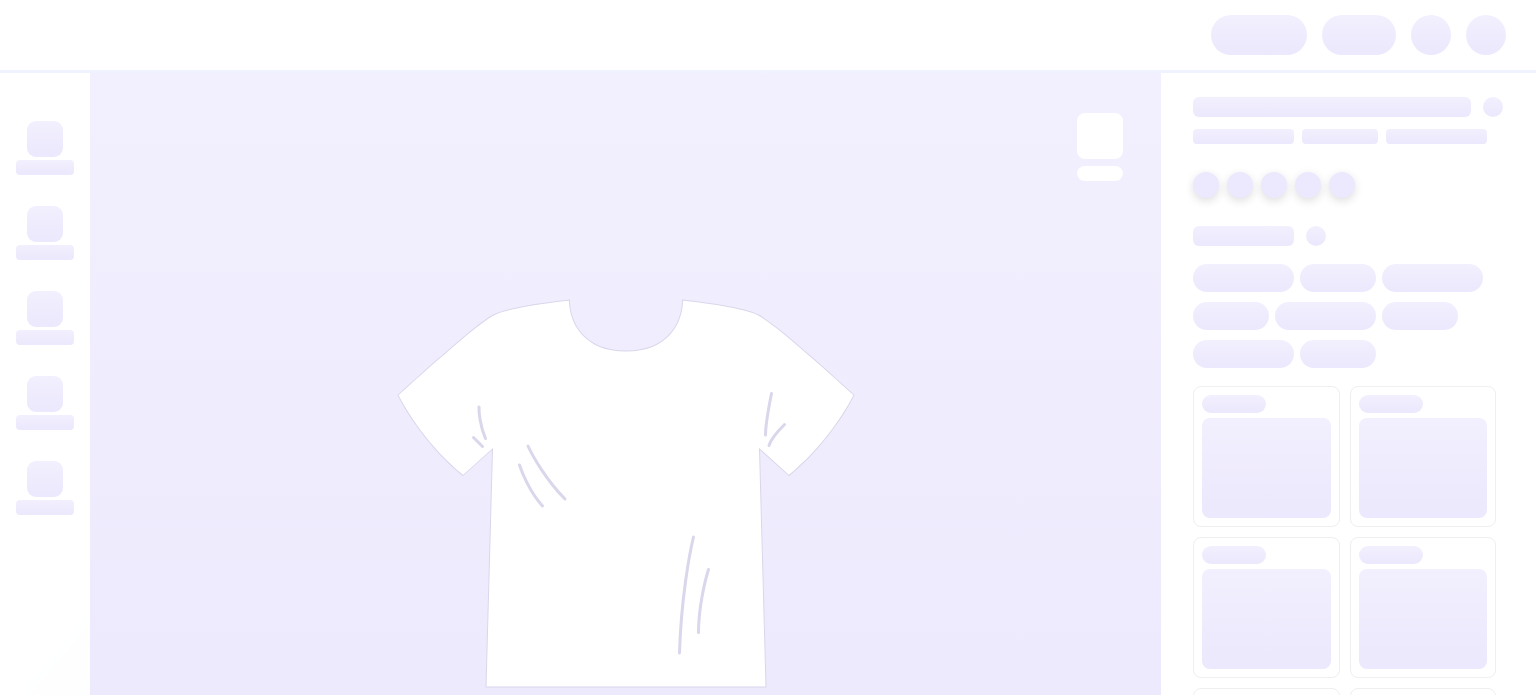 scroll, scrollTop: 0, scrollLeft: 0, axis: both 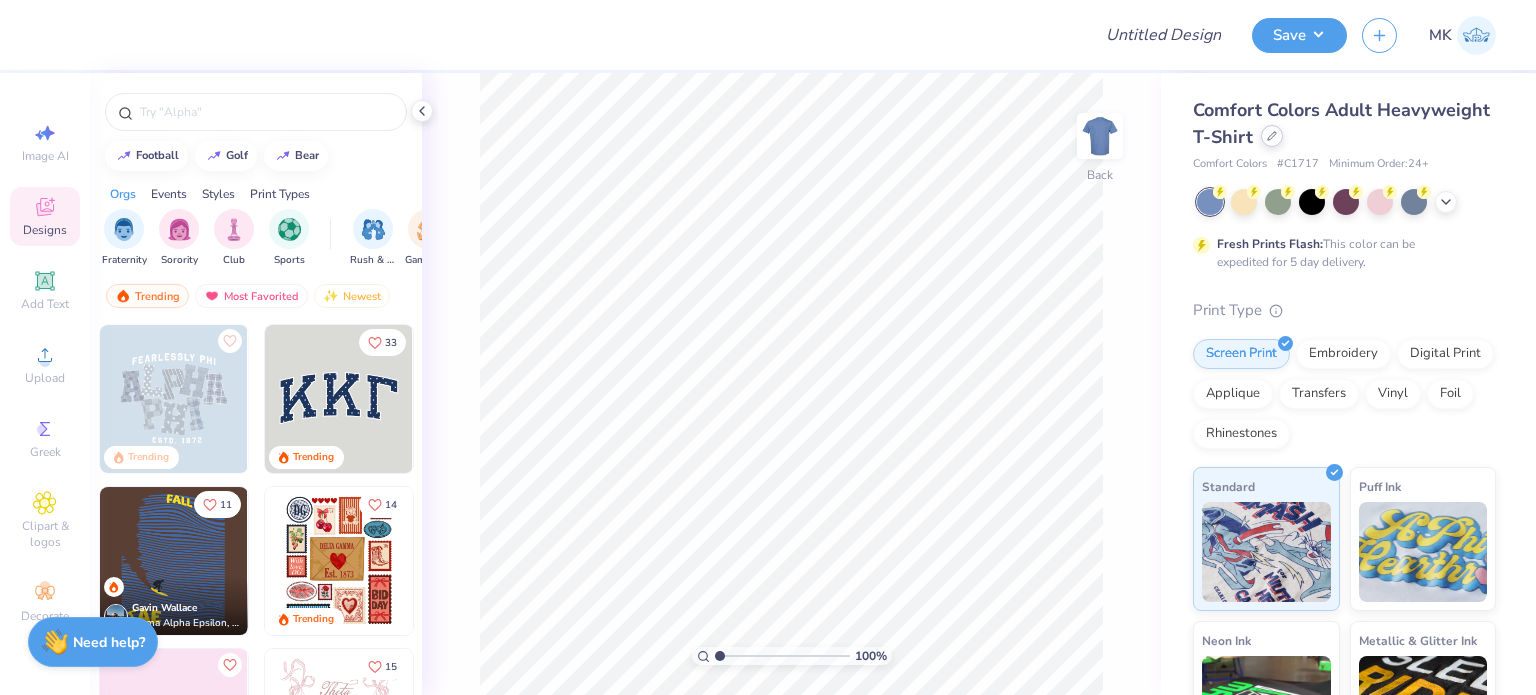 click 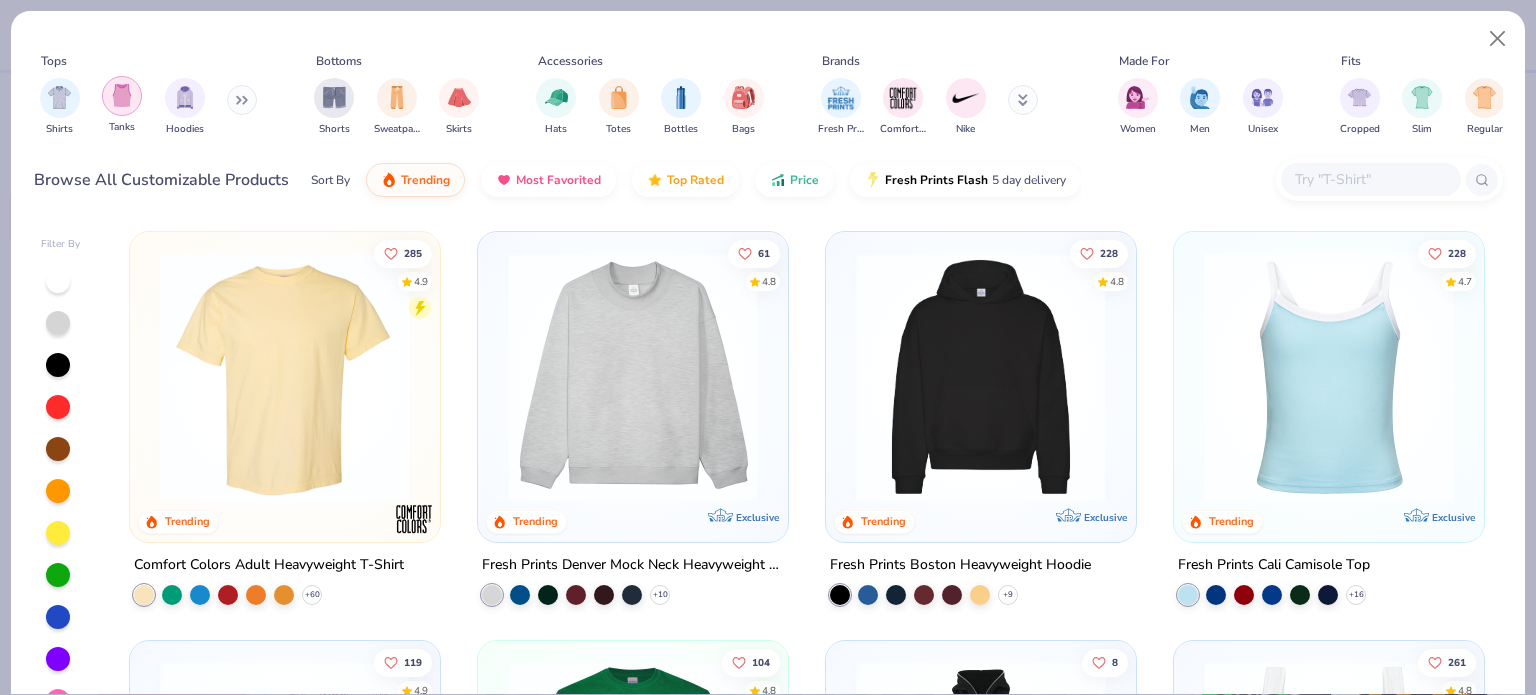 click at bounding box center [185, 97] 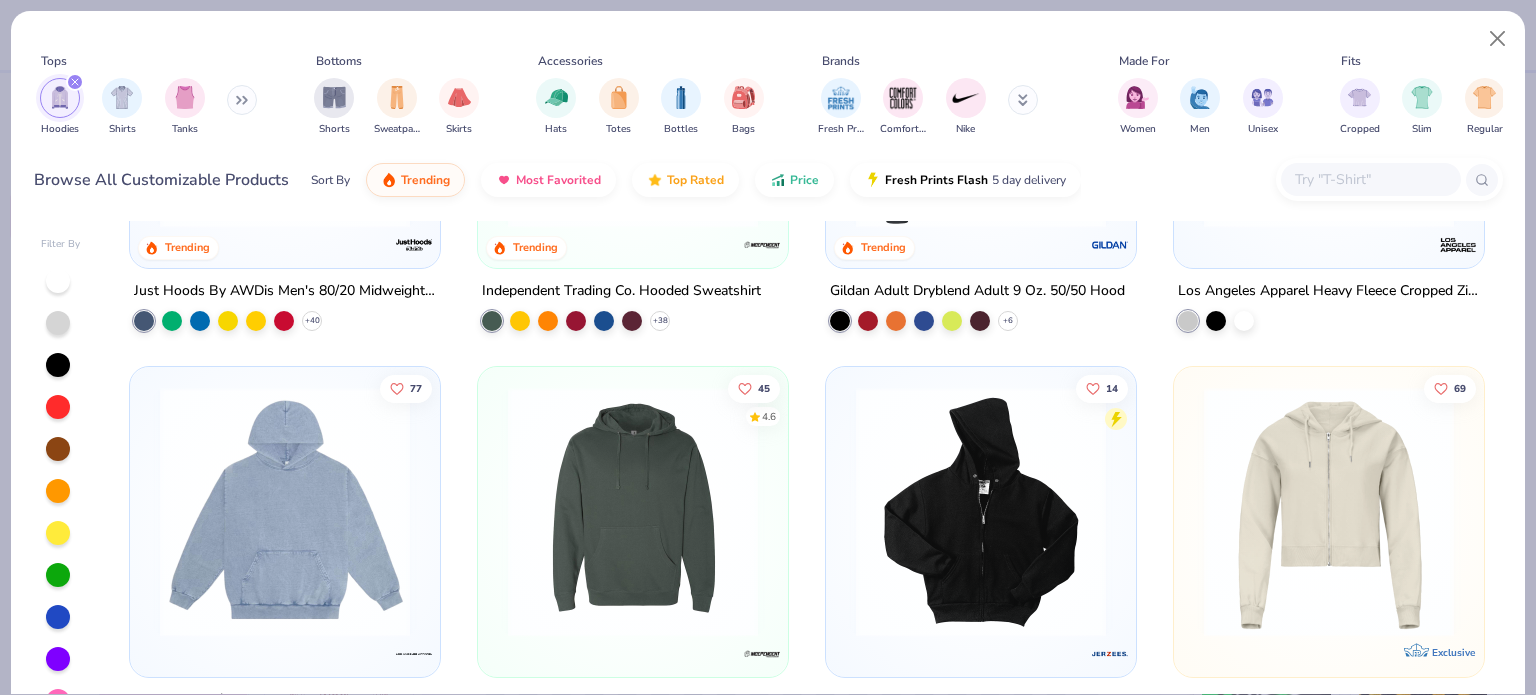 scroll, scrollTop: 1600, scrollLeft: 0, axis: vertical 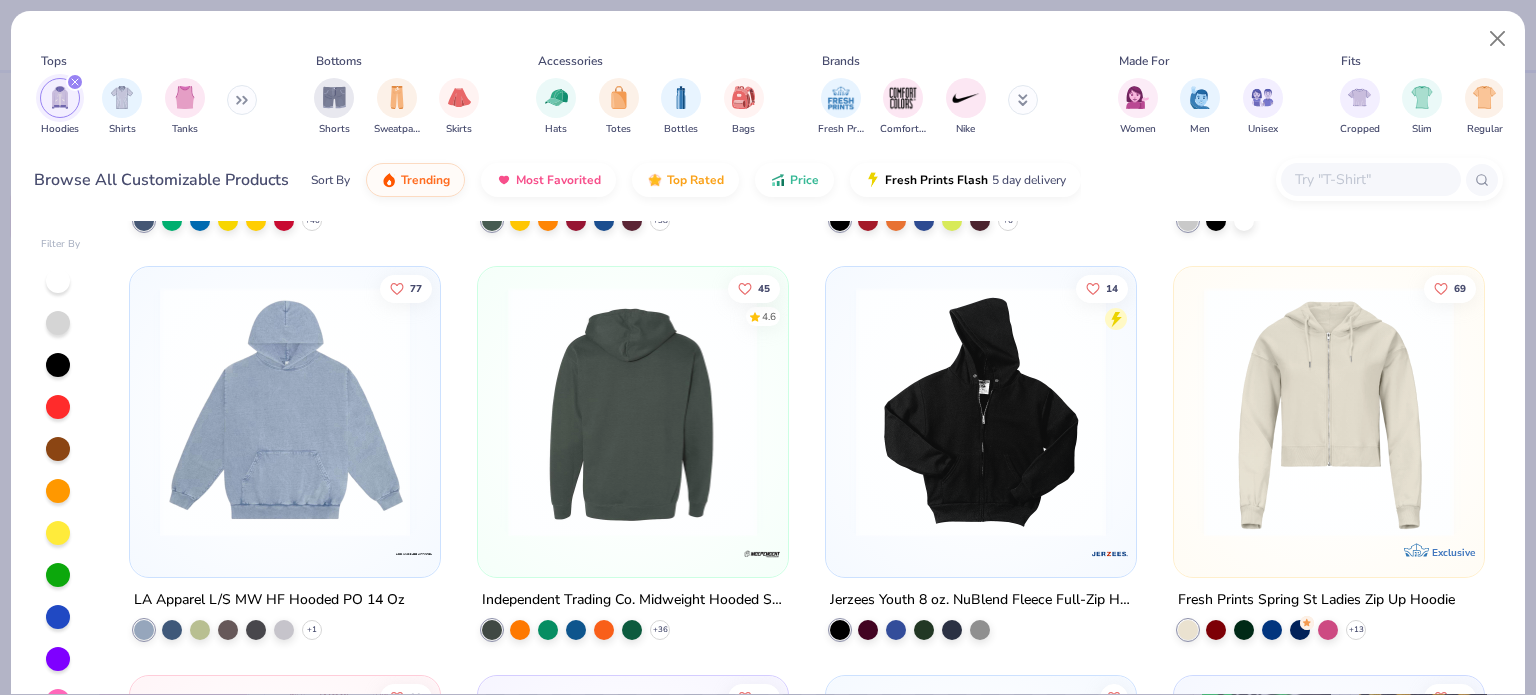 click at bounding box center [633, 412] 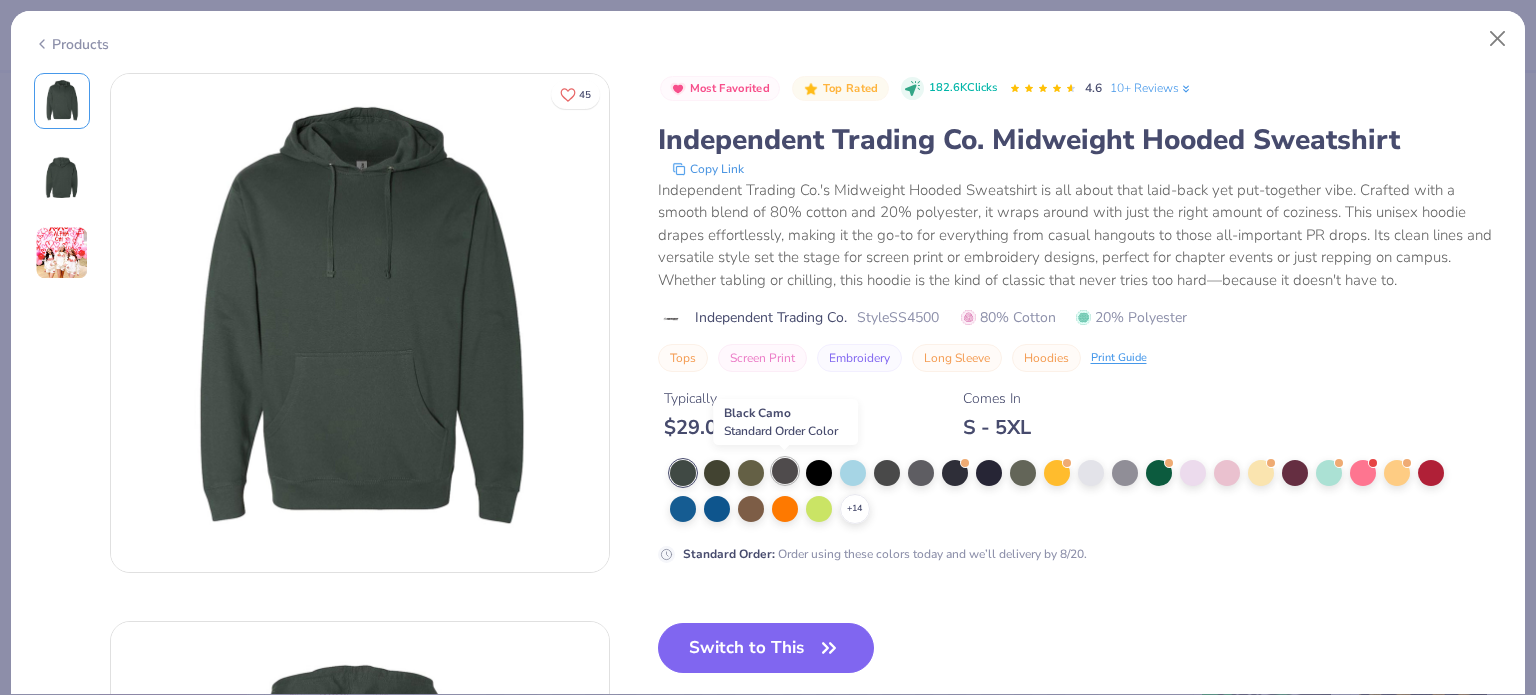 click at bounding box center [785, 471] 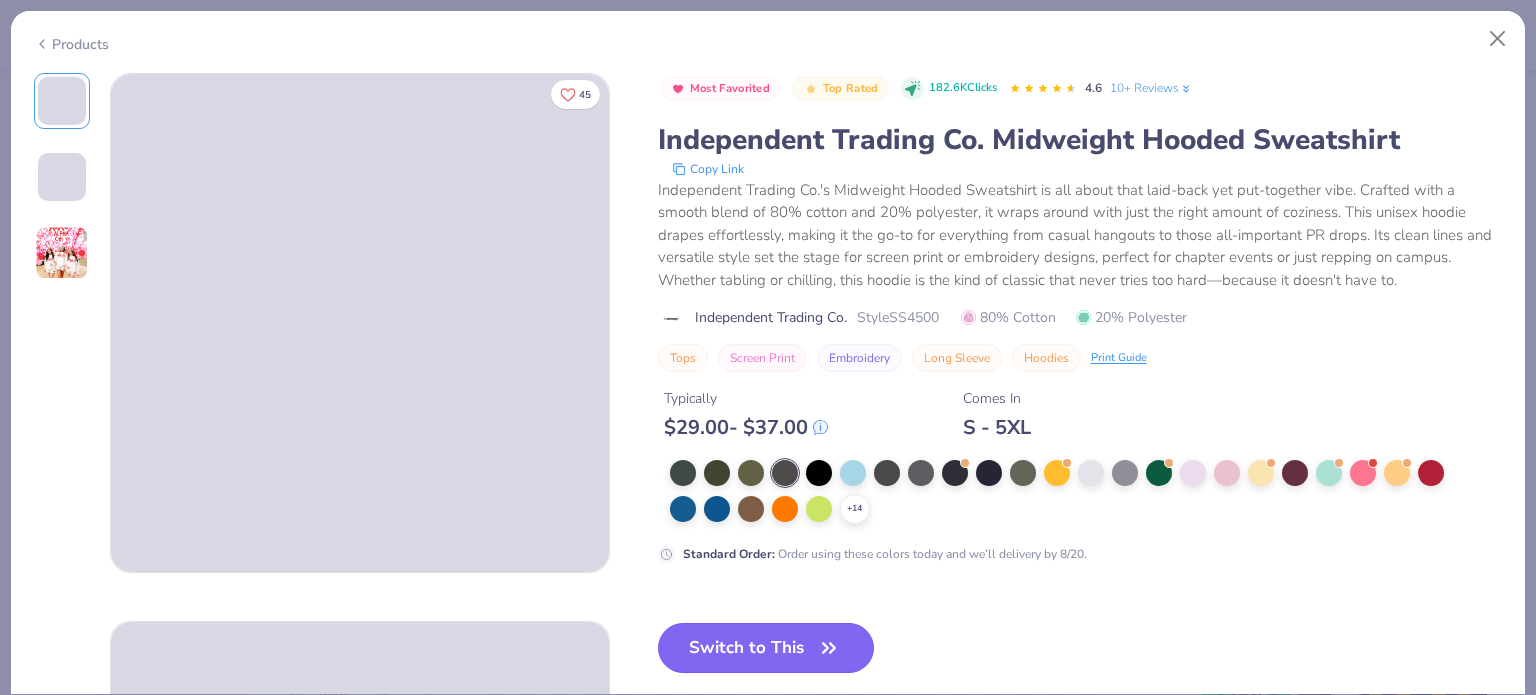 click on "Switch to This" at bounding box center [766, 648] 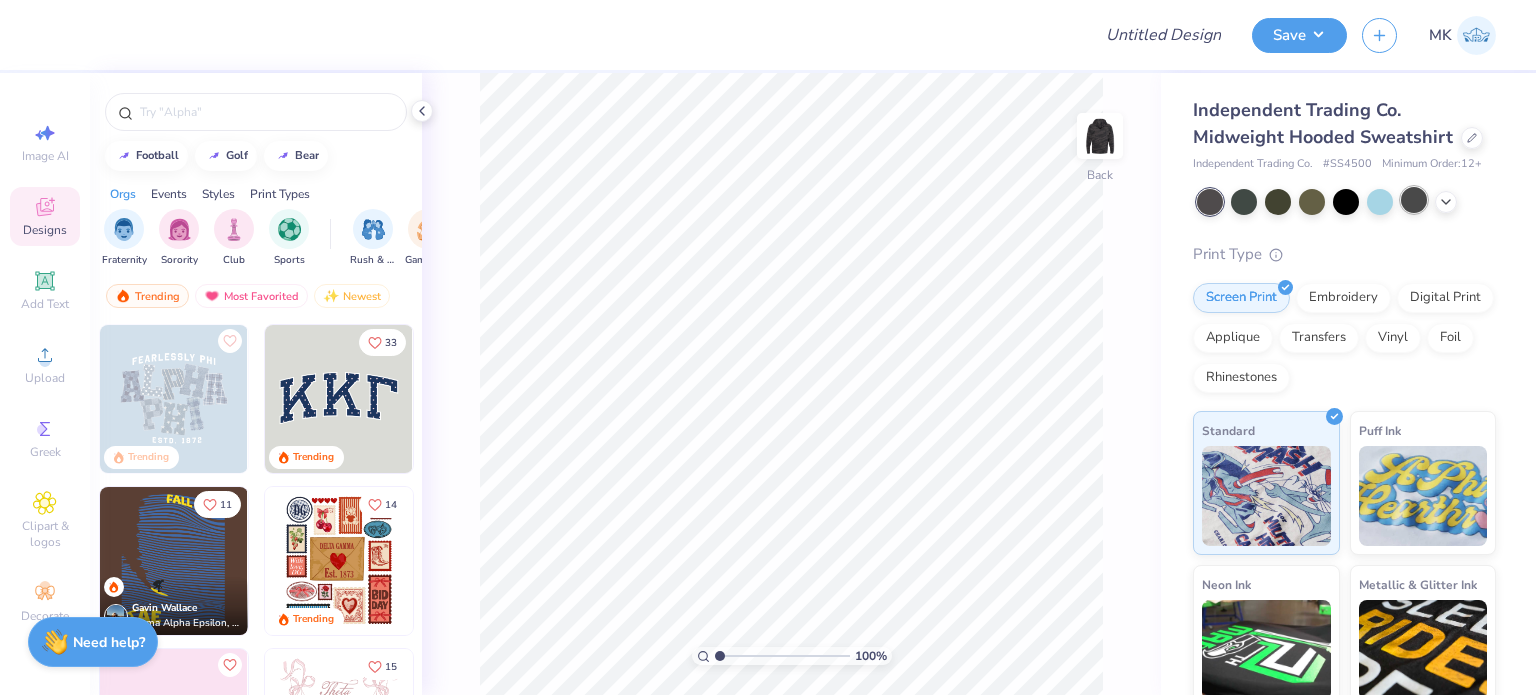 click at bounding box center [1414, 200] 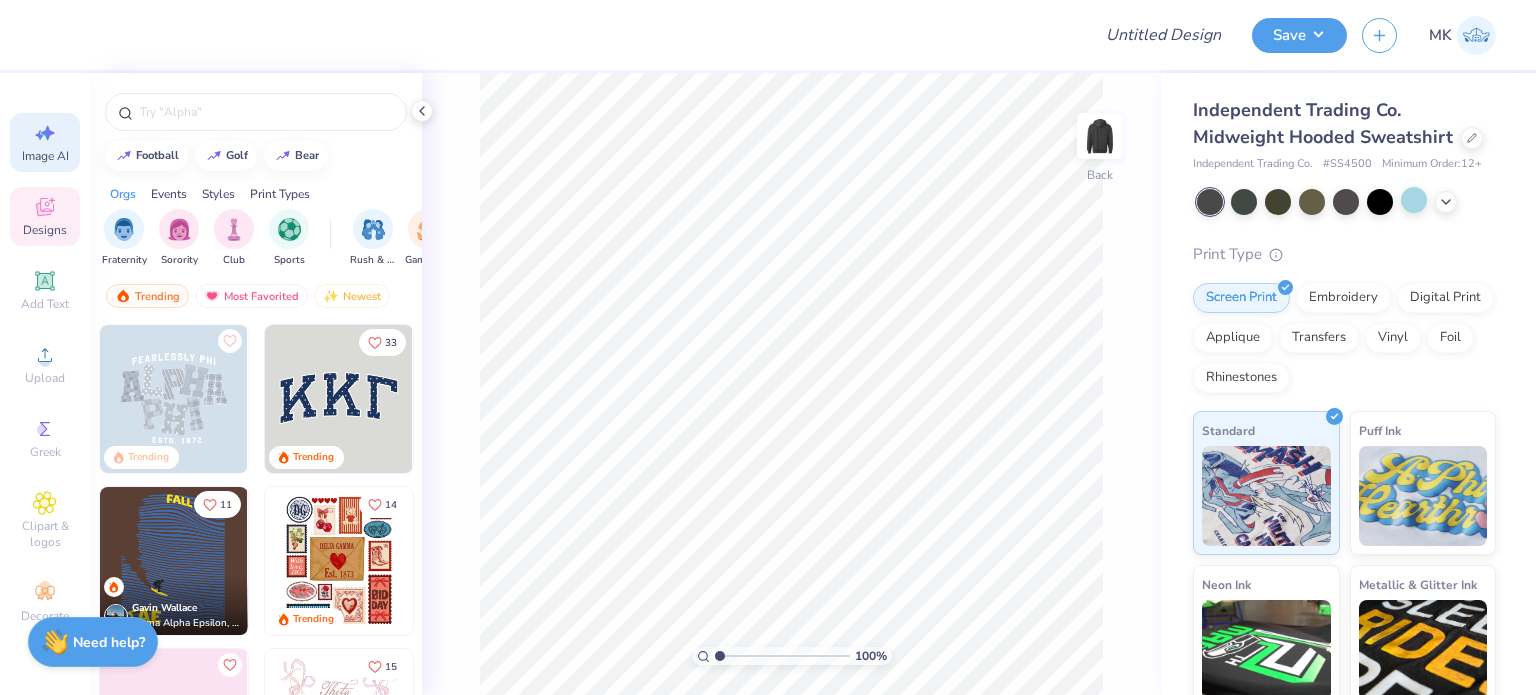 click 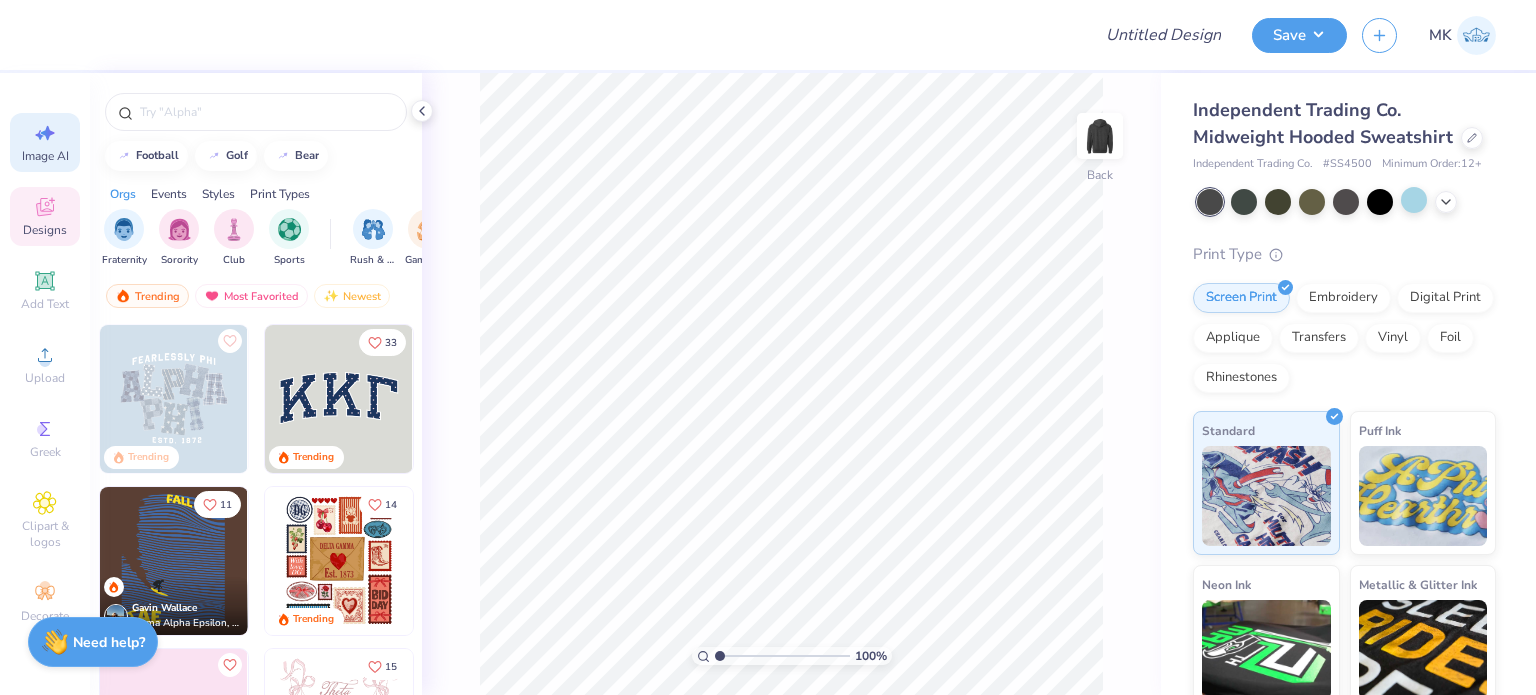 select on "4" 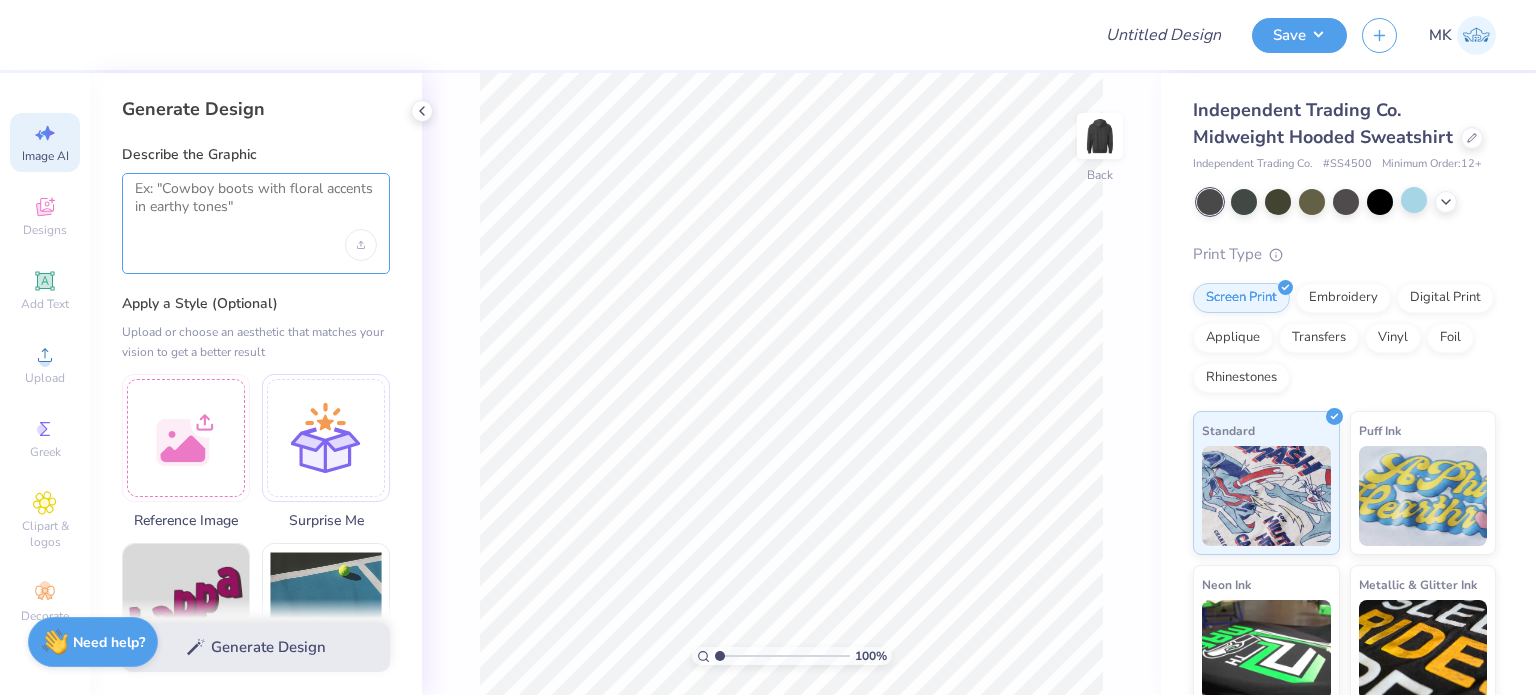 click at bounding box center [256, 205] 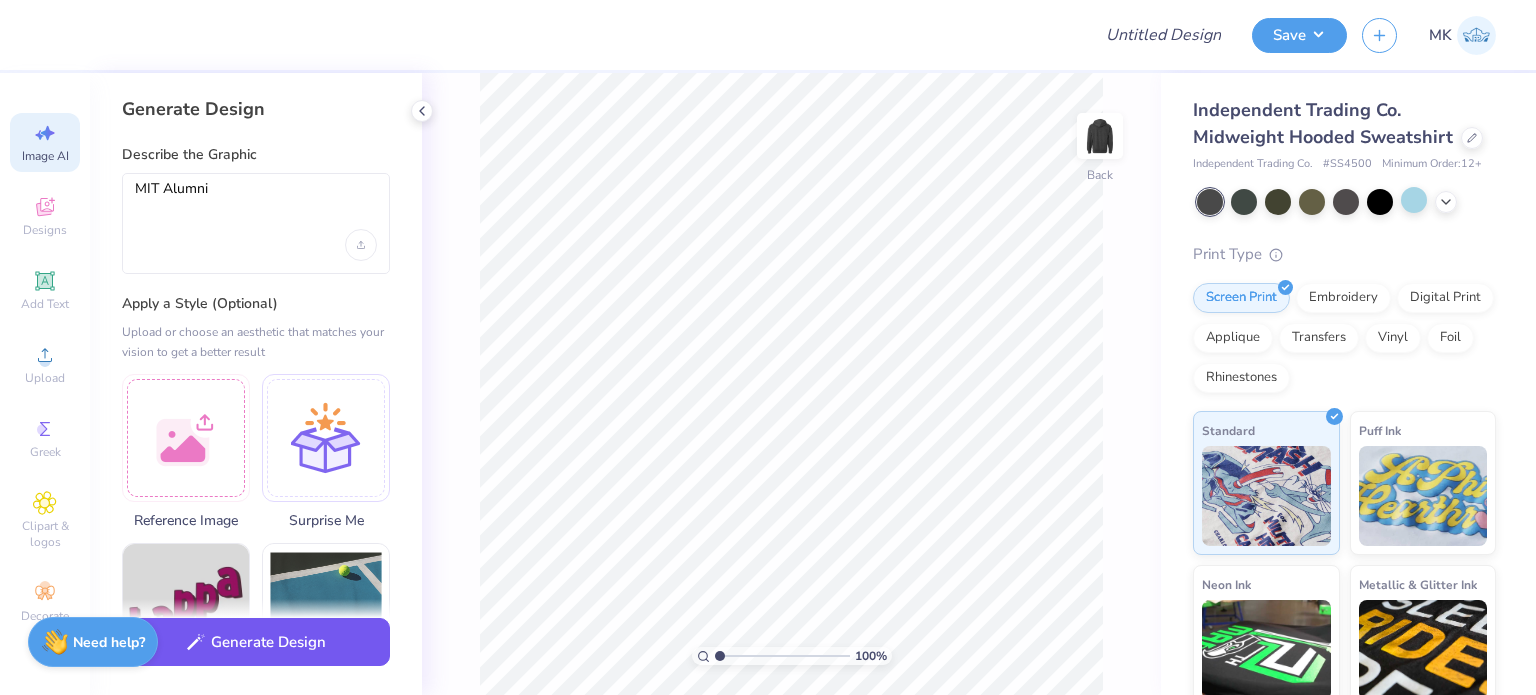 click on "Generate Design" at bounding box center [256, 642] 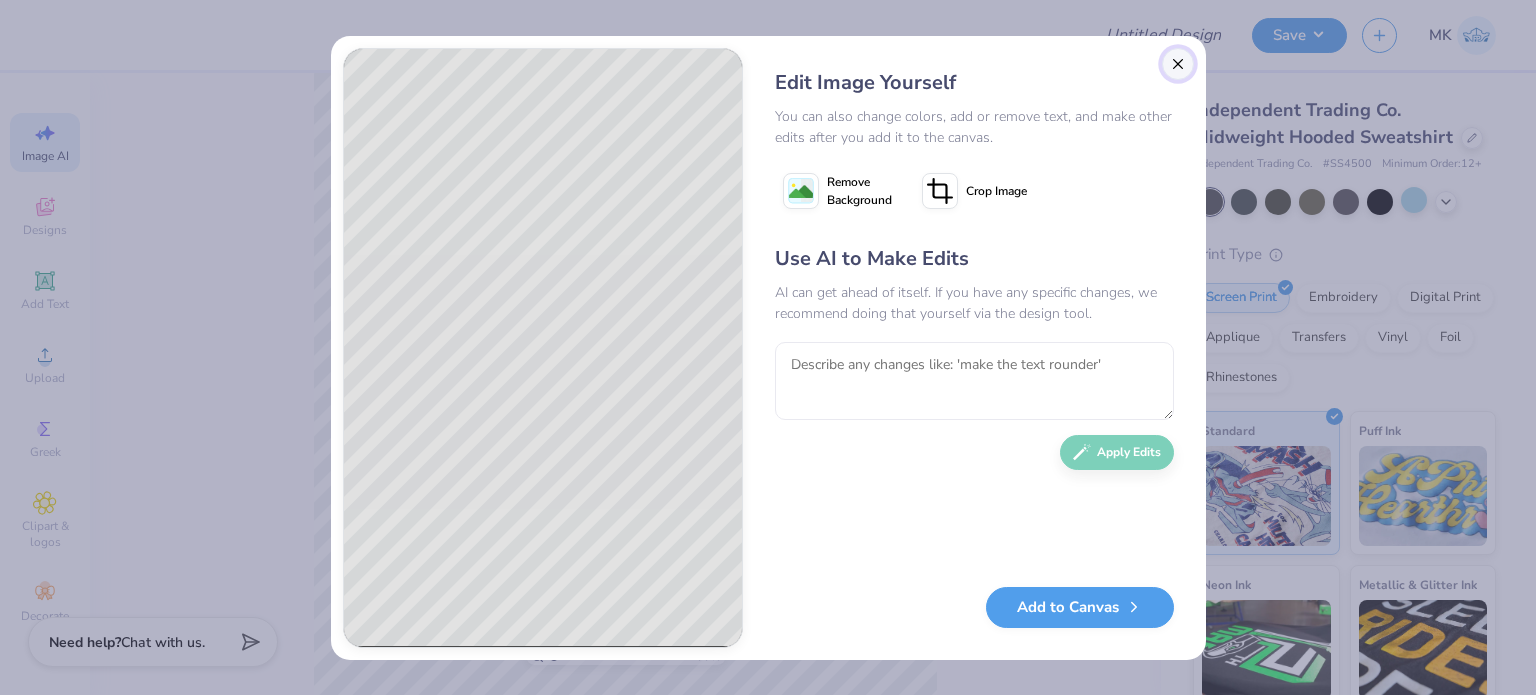 click at bounding box center (1178, 64) 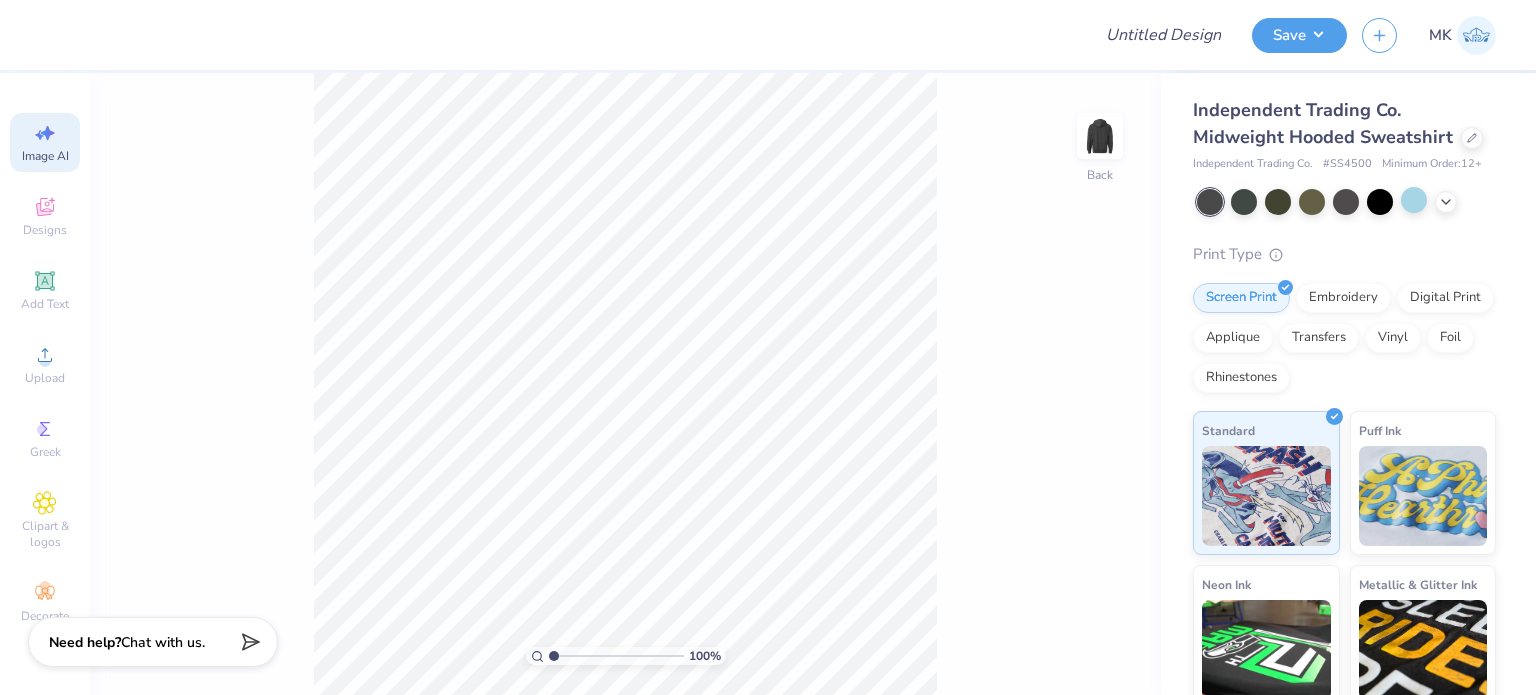 scroll, scrollTop: 0, scrollLeft: 44, axis: horizontal 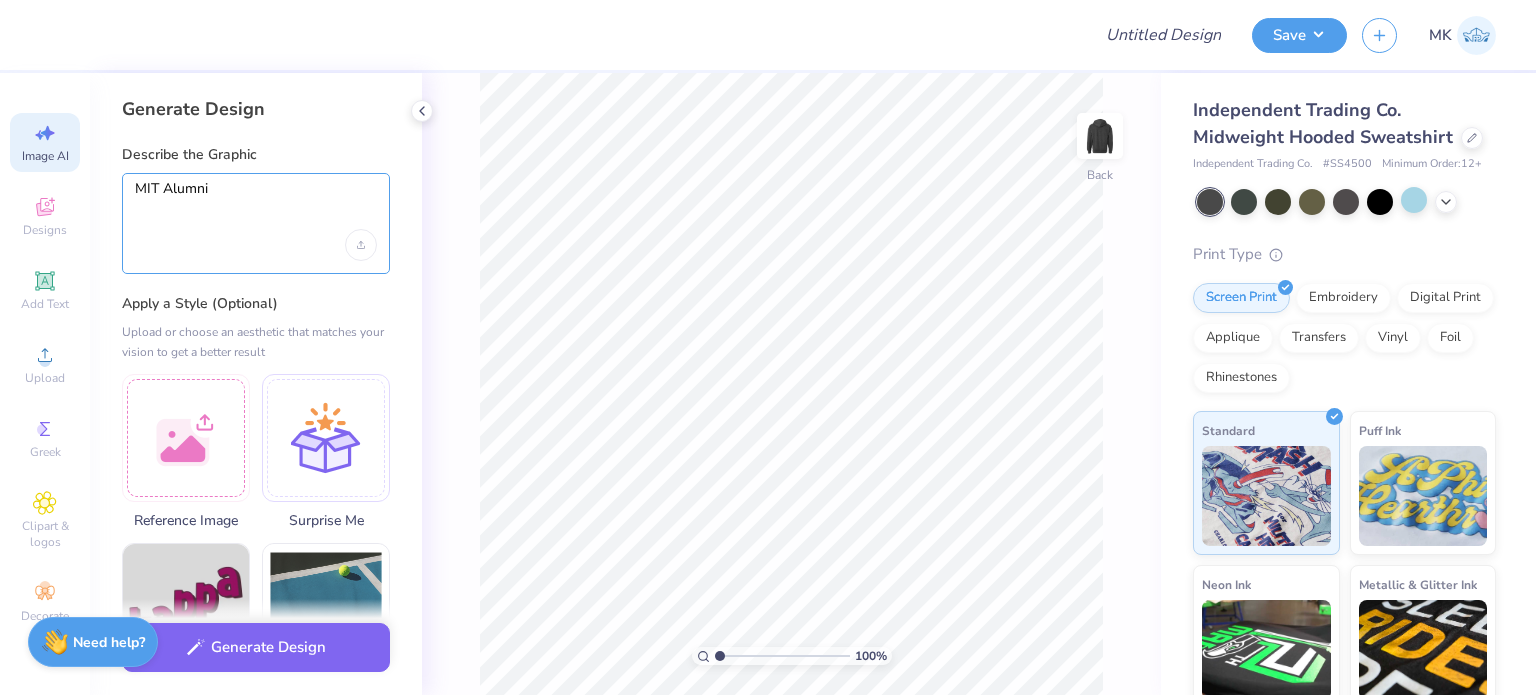 click on "MIT Alumni" at bounding box center [256, 205] 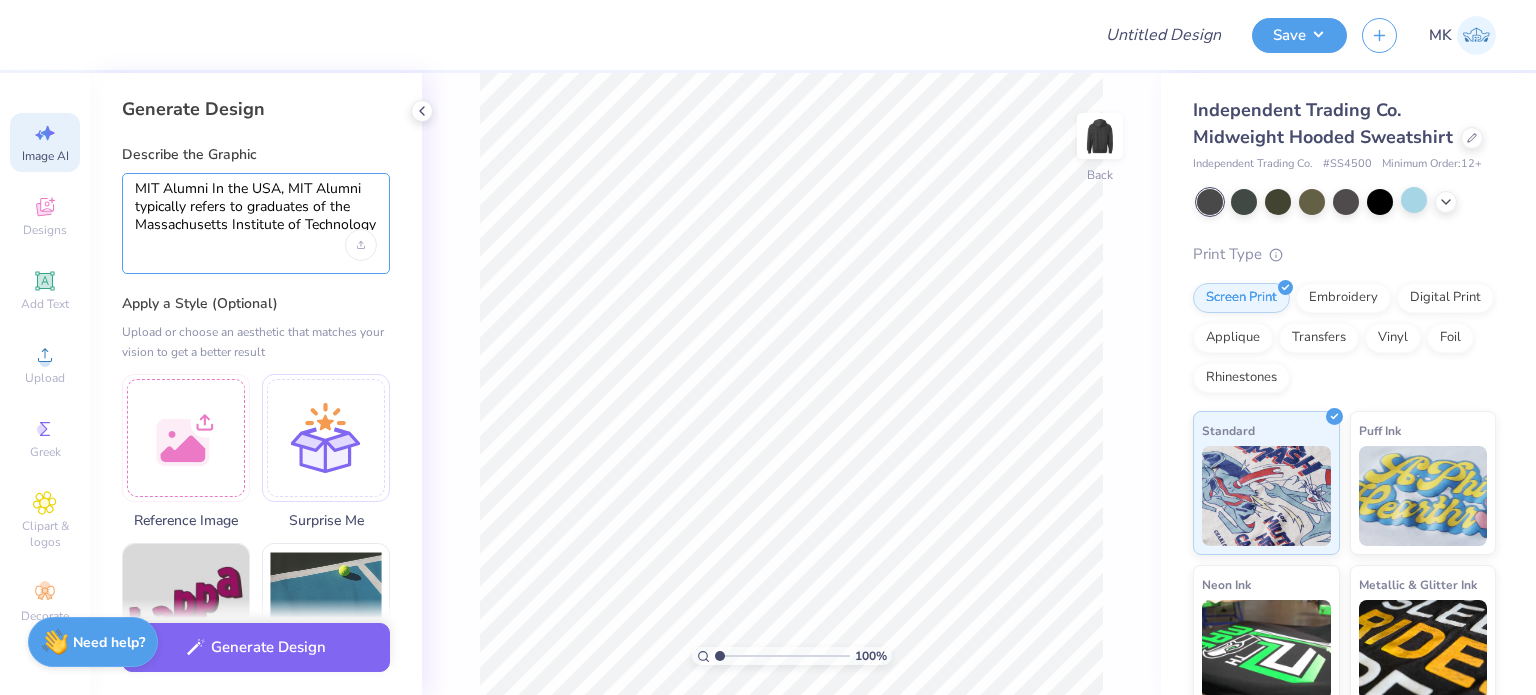 scroll, scrollTop: 0, scrollLeft: 0, axis: both 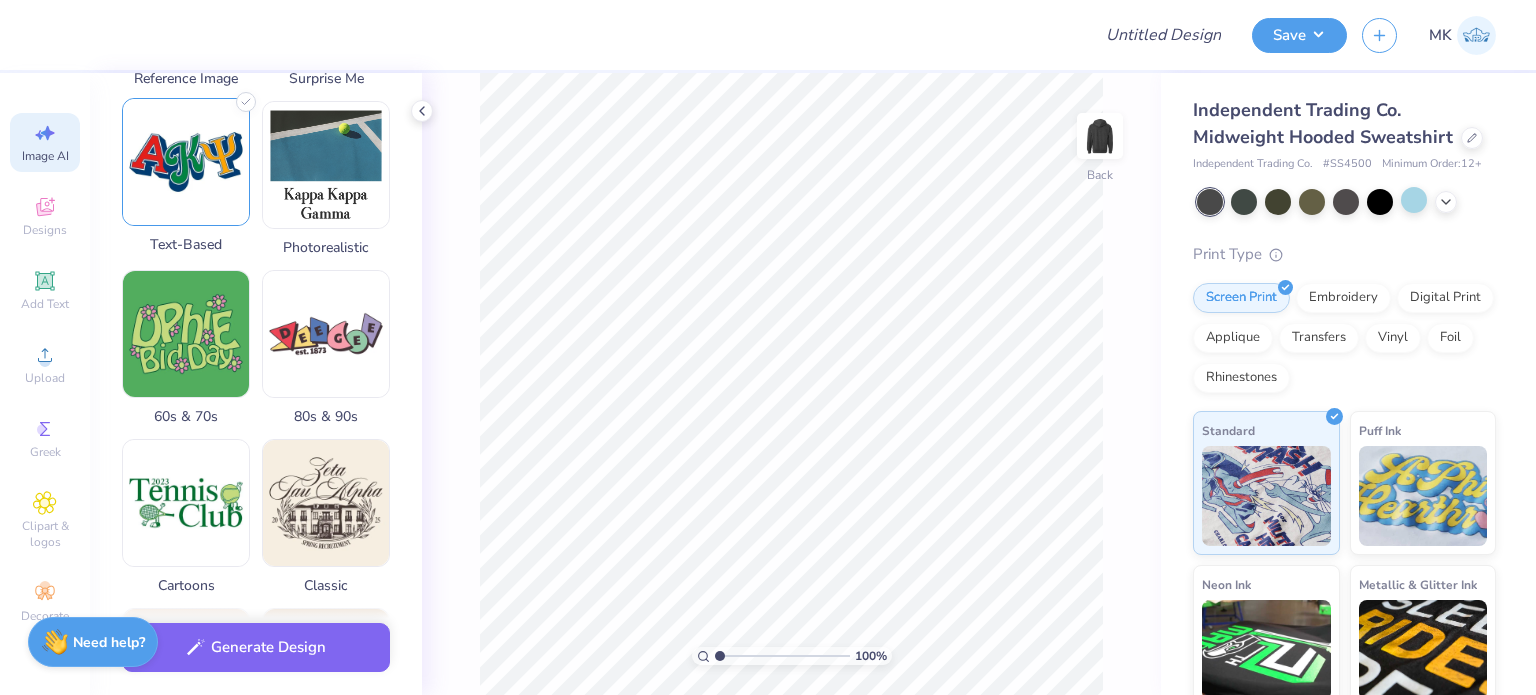 type on "MIT Alumni In the USA, MIT Alumni typically refers to graduates of the Massachusetts Institute of Technology (based in Cambridge, Massachusetts) who now live or work across the country. so" 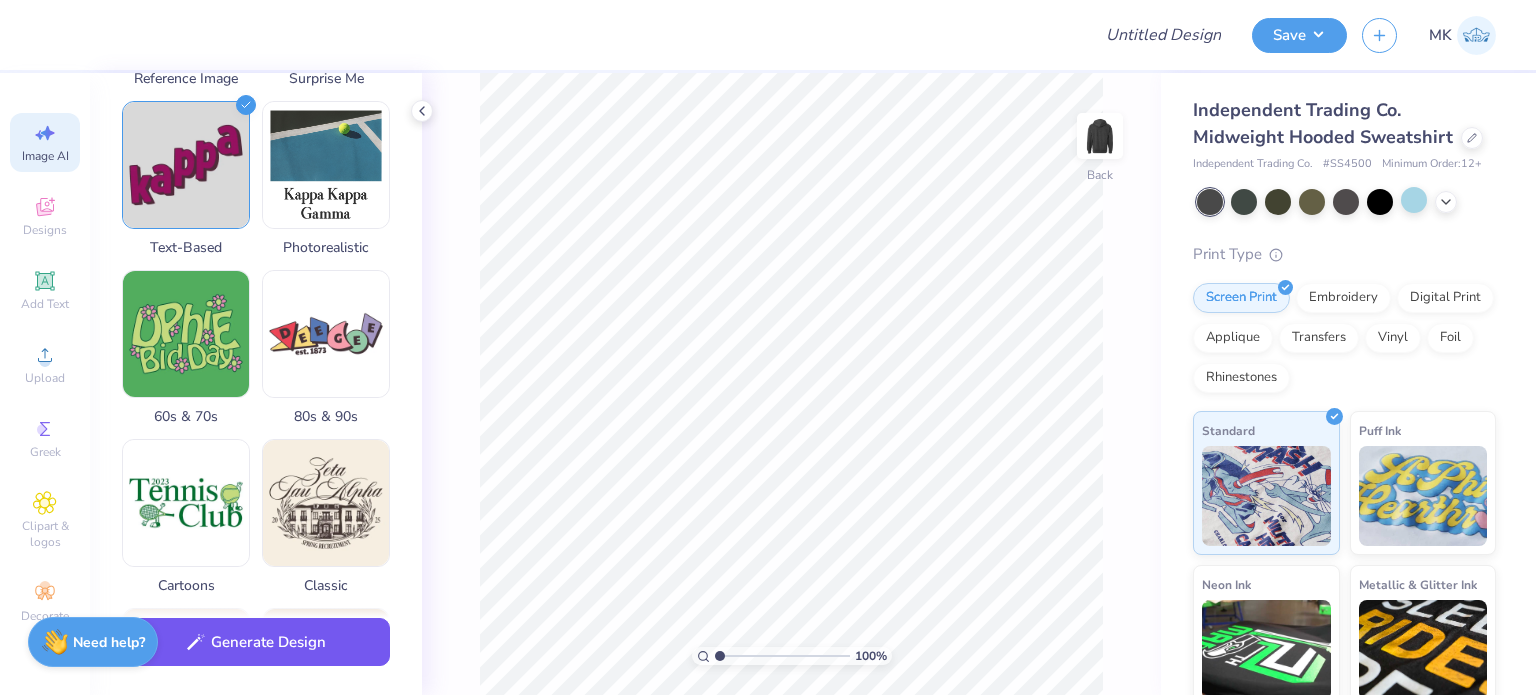 click on "Generate Design" at bounding box center (256, 642) 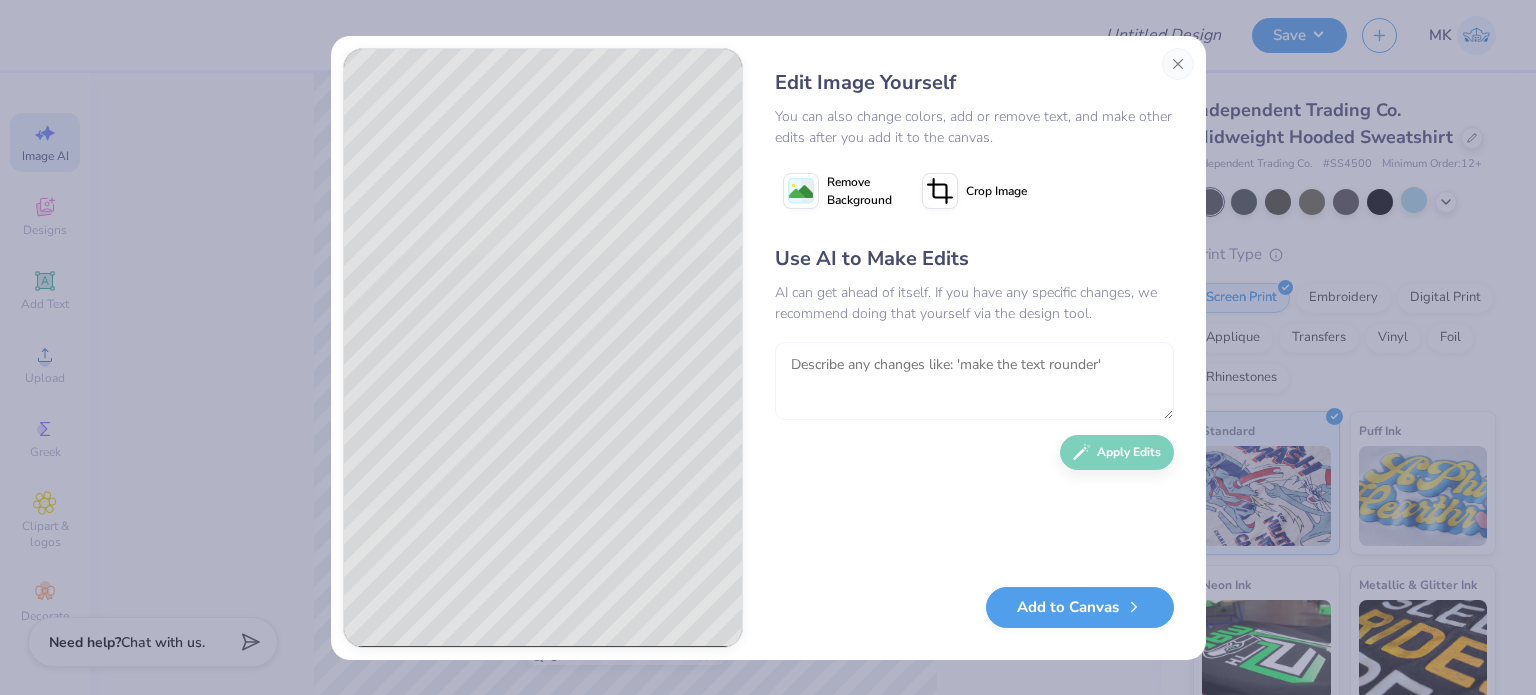 click at bounding box center [974, 381] 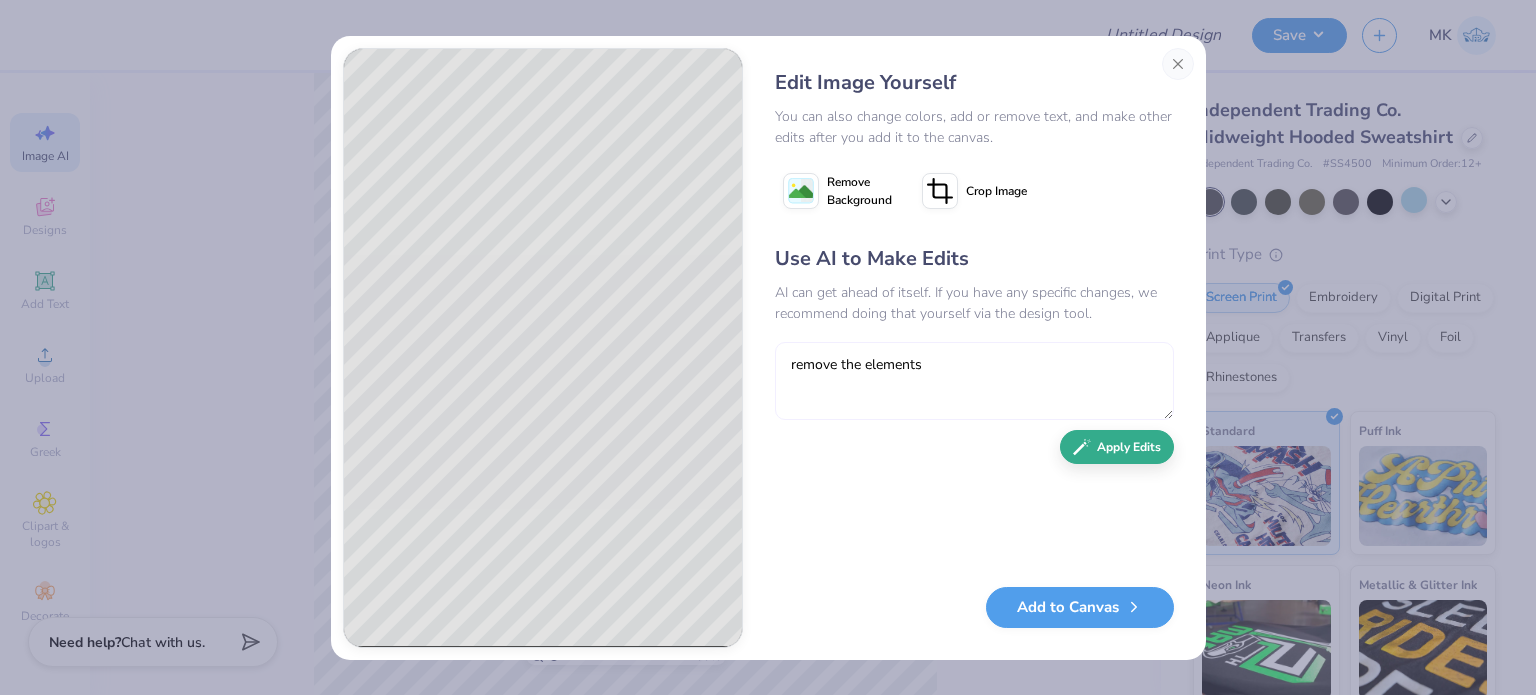 type on "remove the elements" 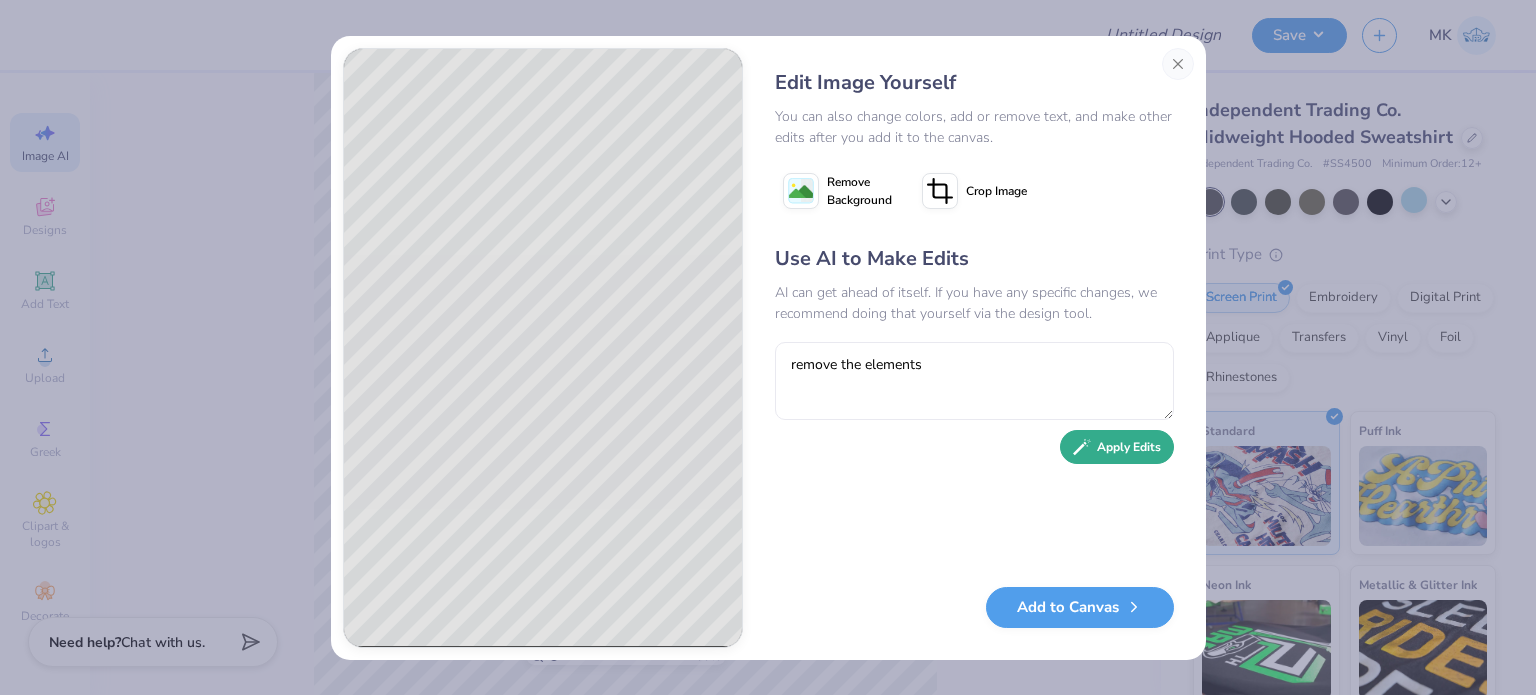 click on "Apply Edits" at bounding box center (1117, 447) 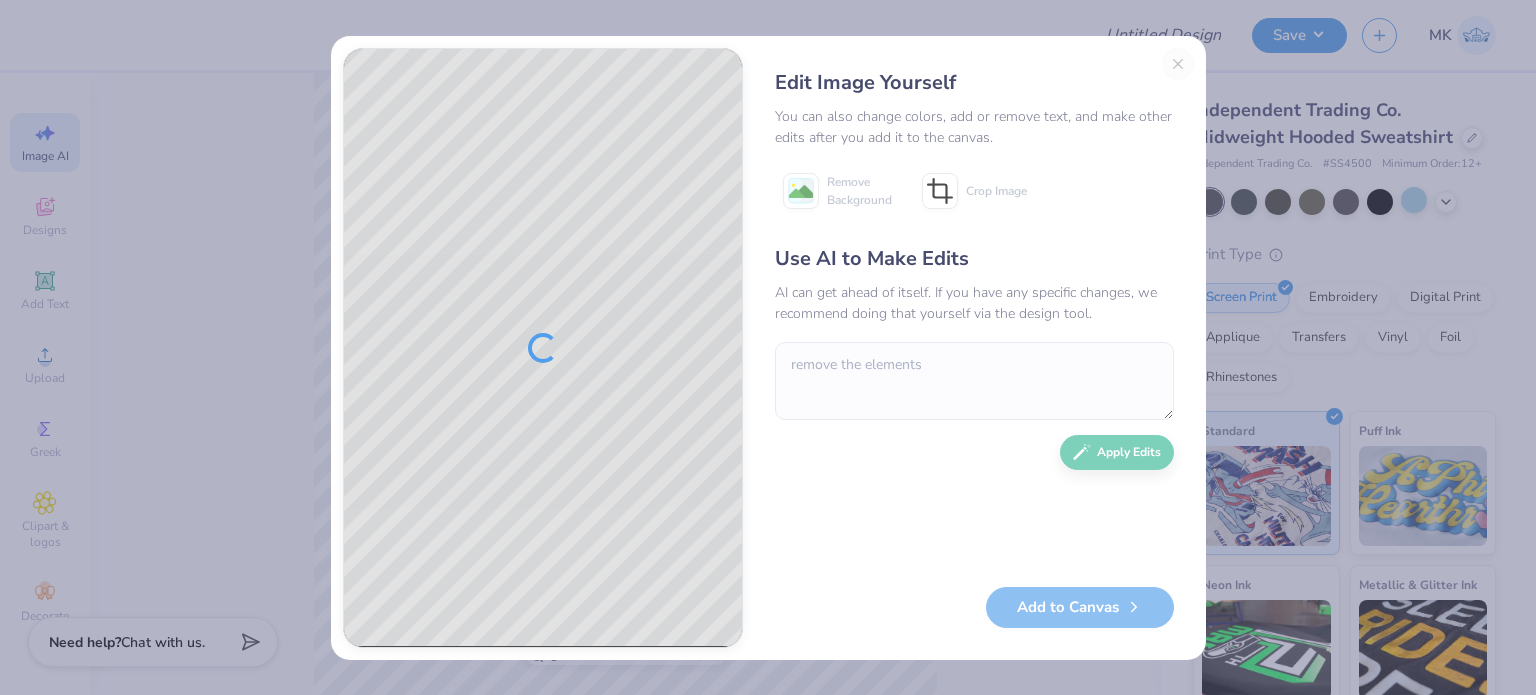 type 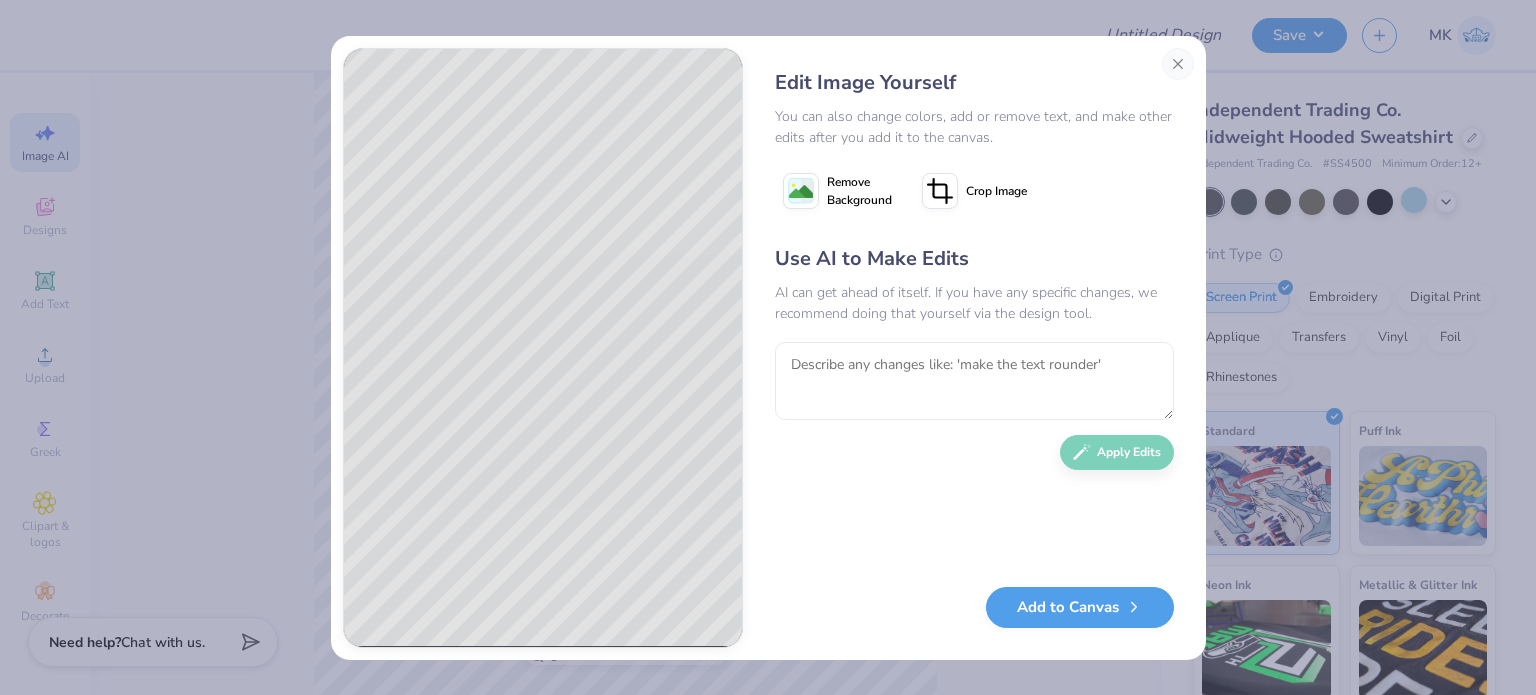 click 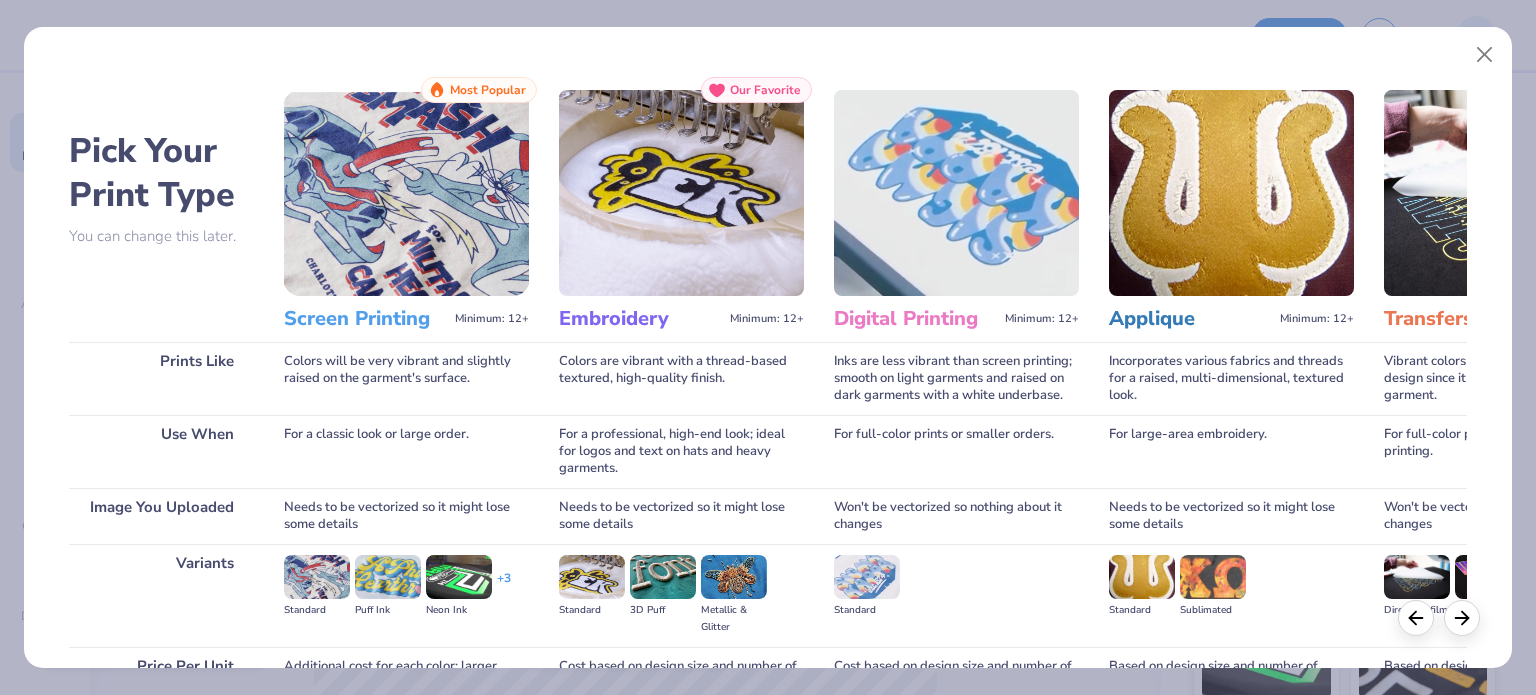scroll, scrollTop: 0, scrollLeft: 0, axis: both 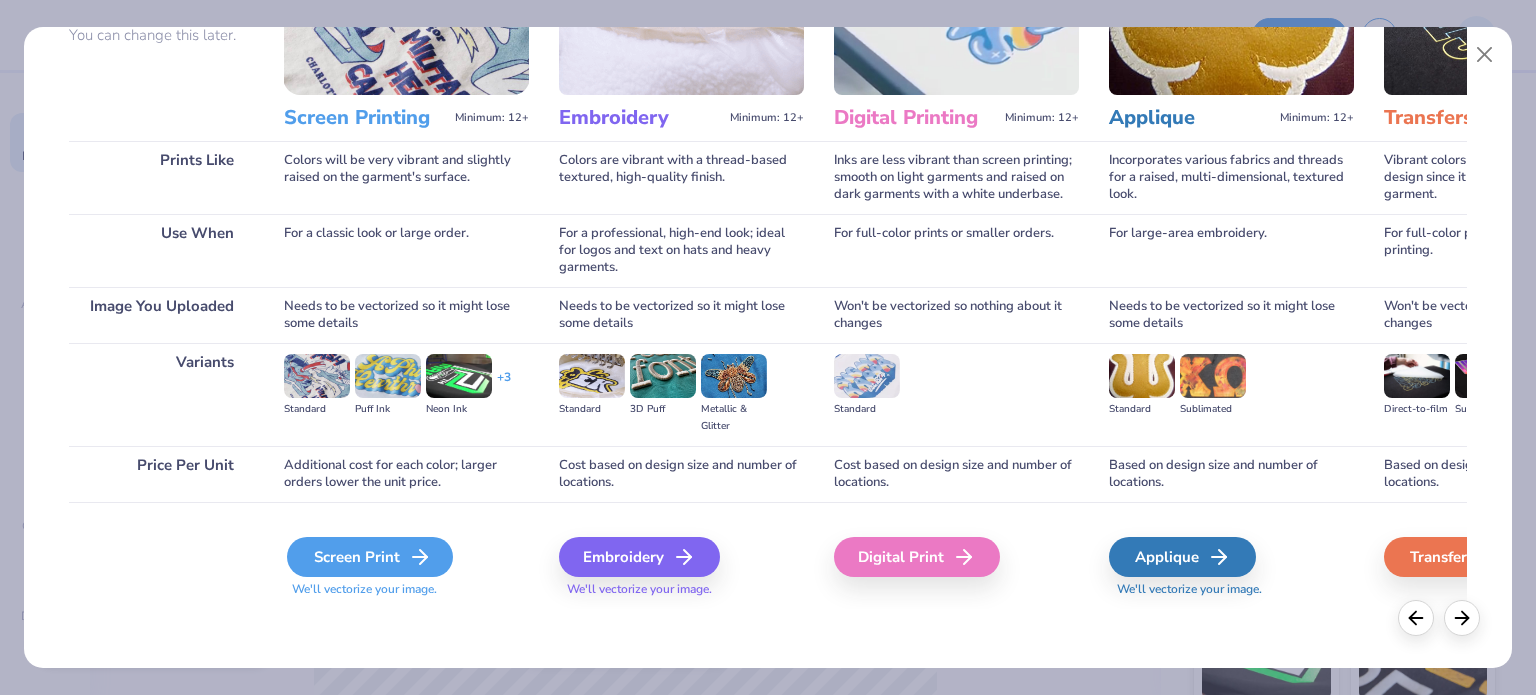 click on "Screen Print" at bounding box center (370, 557) 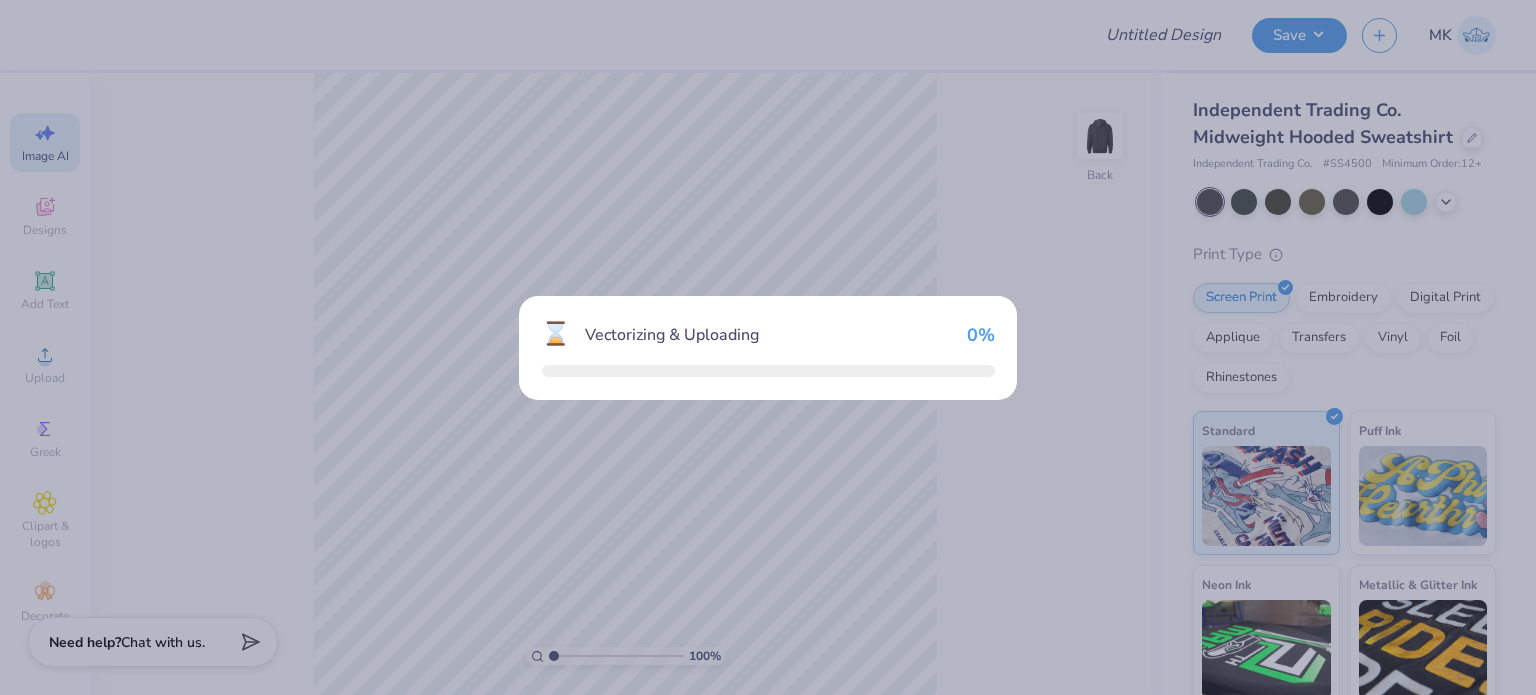 scroll, scrollTop: 0, scrollLeft: 0, axis: both 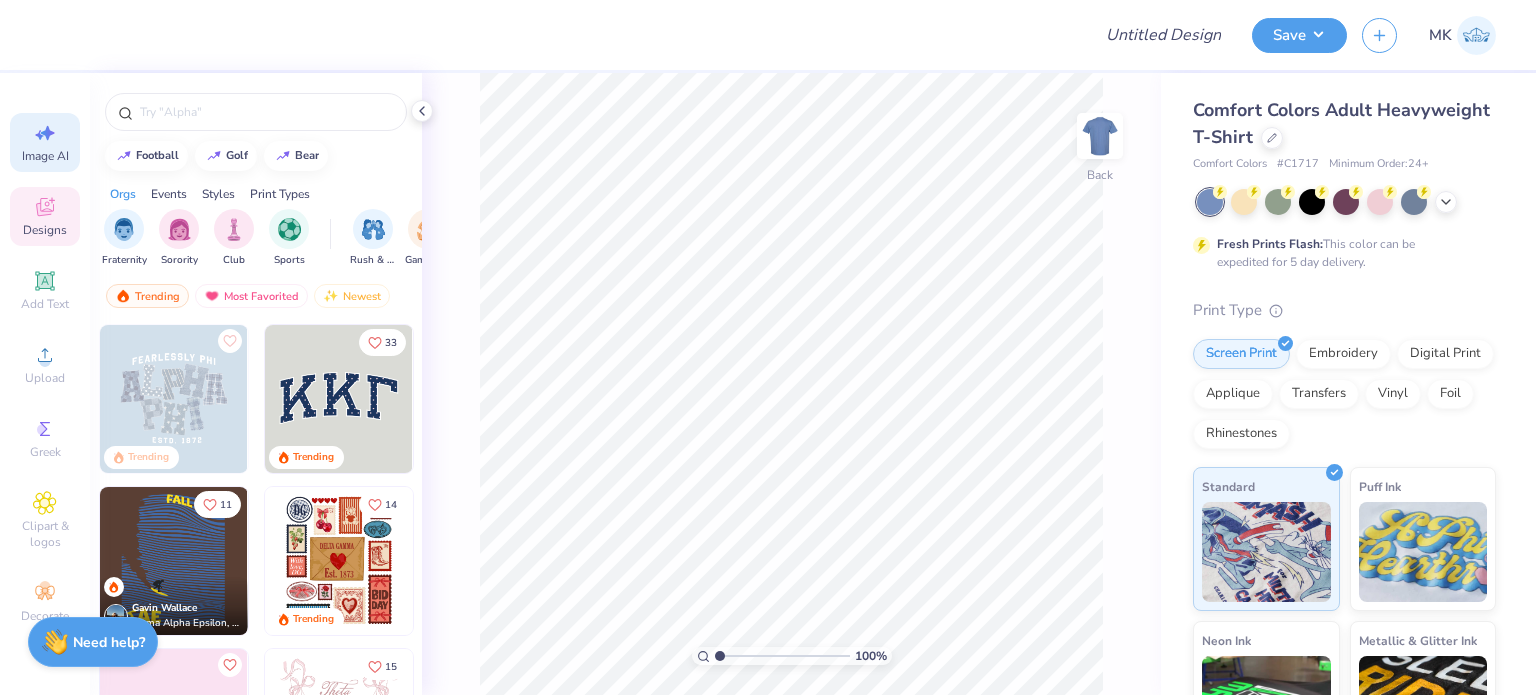 click on "Image AI" at bounding box center [45, 142] 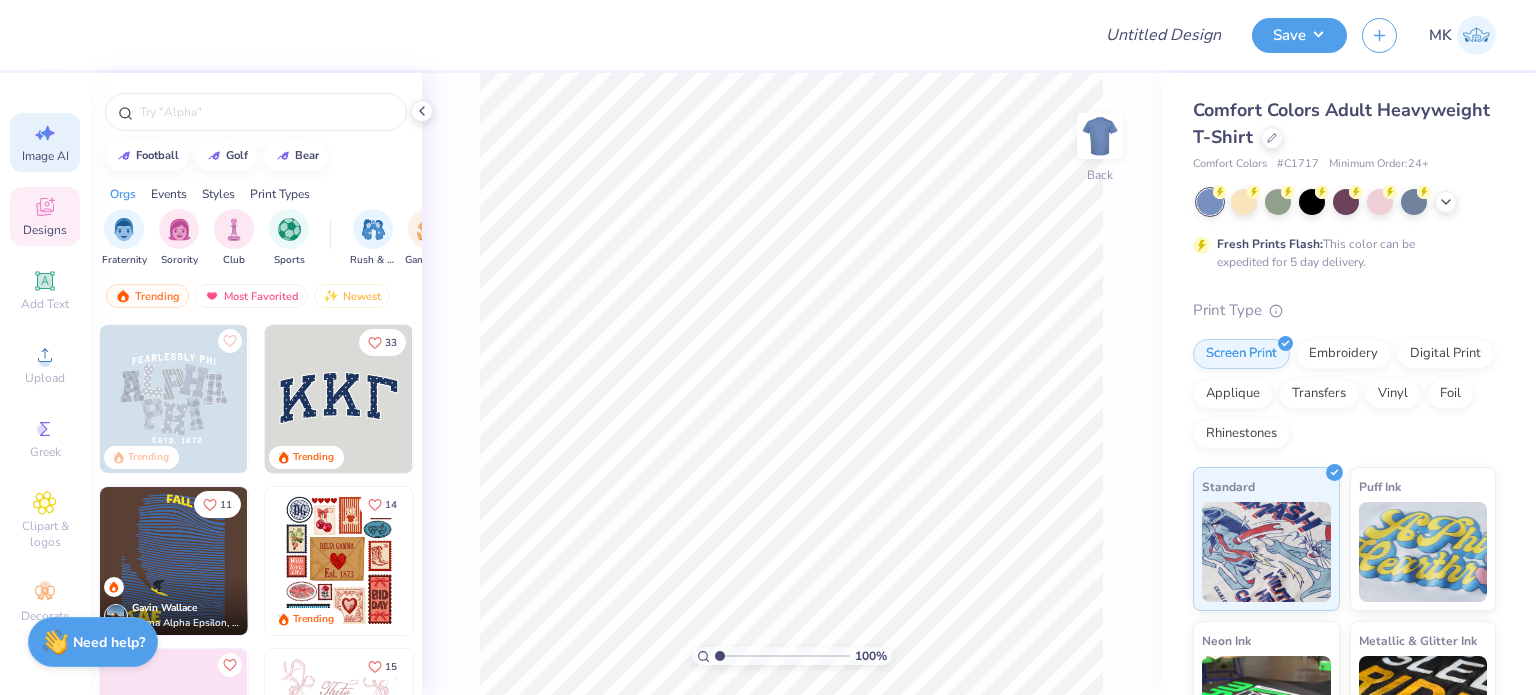 select on "4" 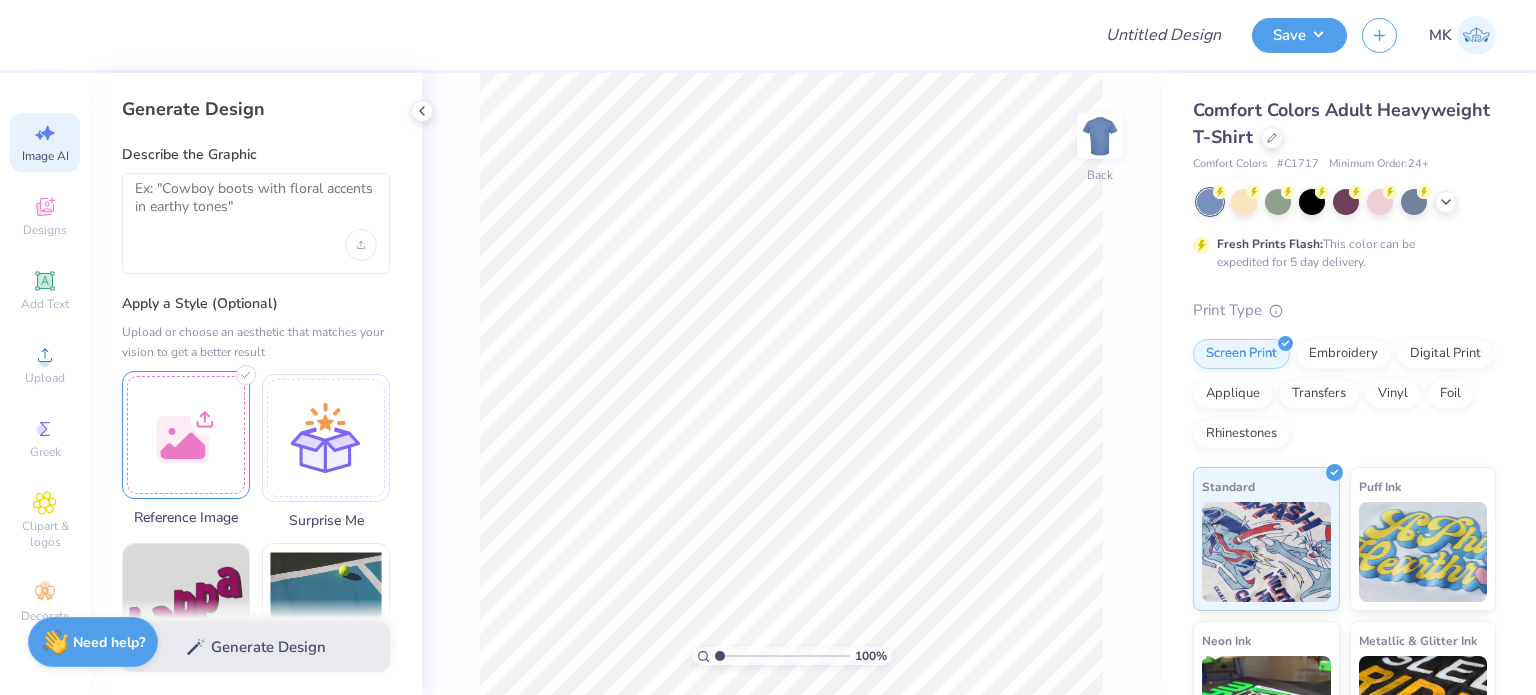 click at bounding box center (186, 435) 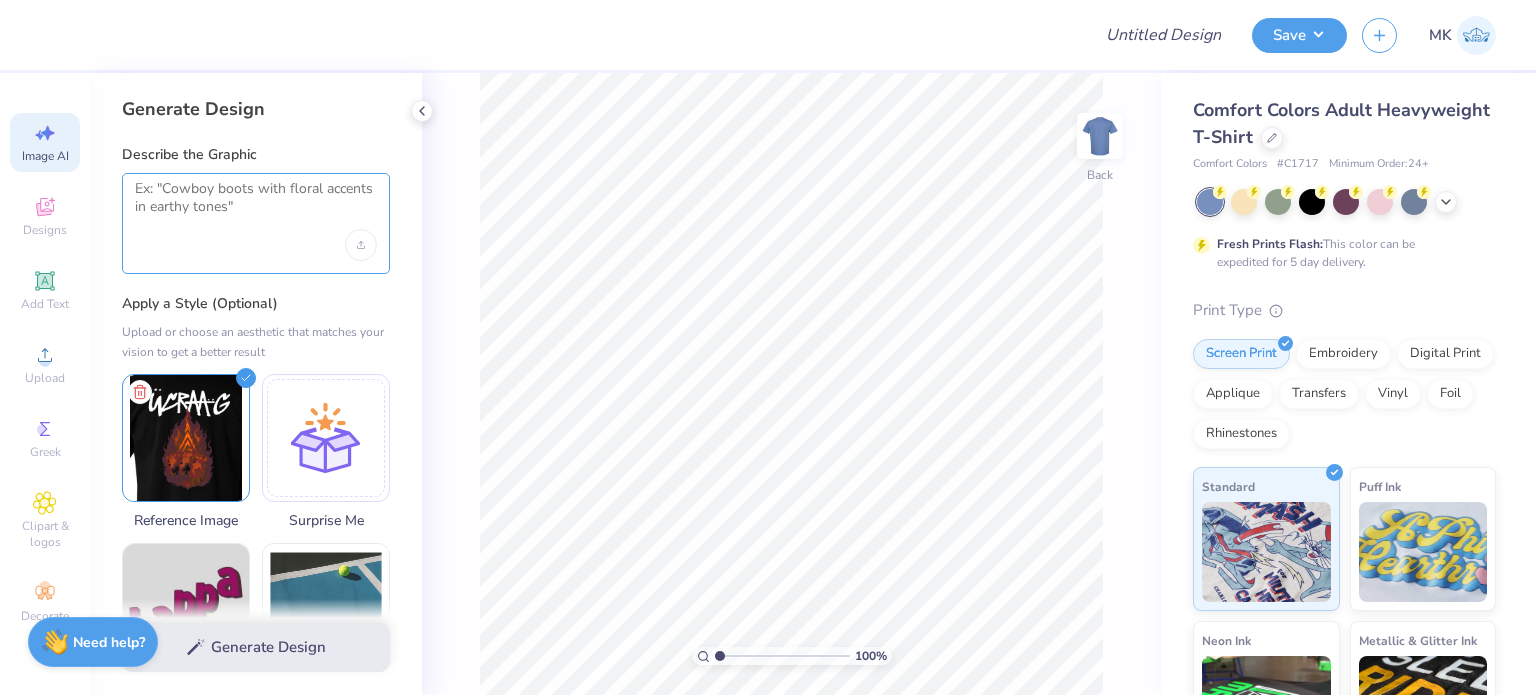 click at bounding box center (256, 205) 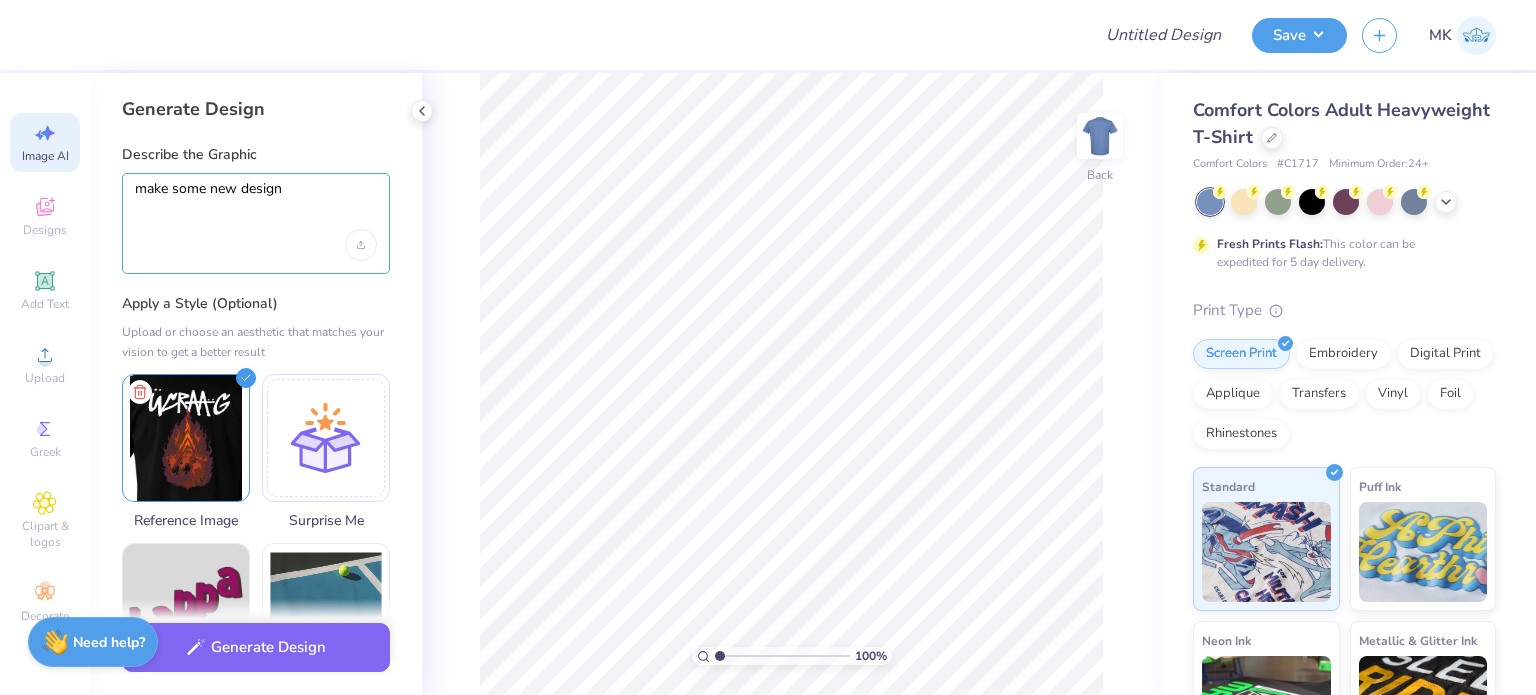 paste on "Ucr Aag" 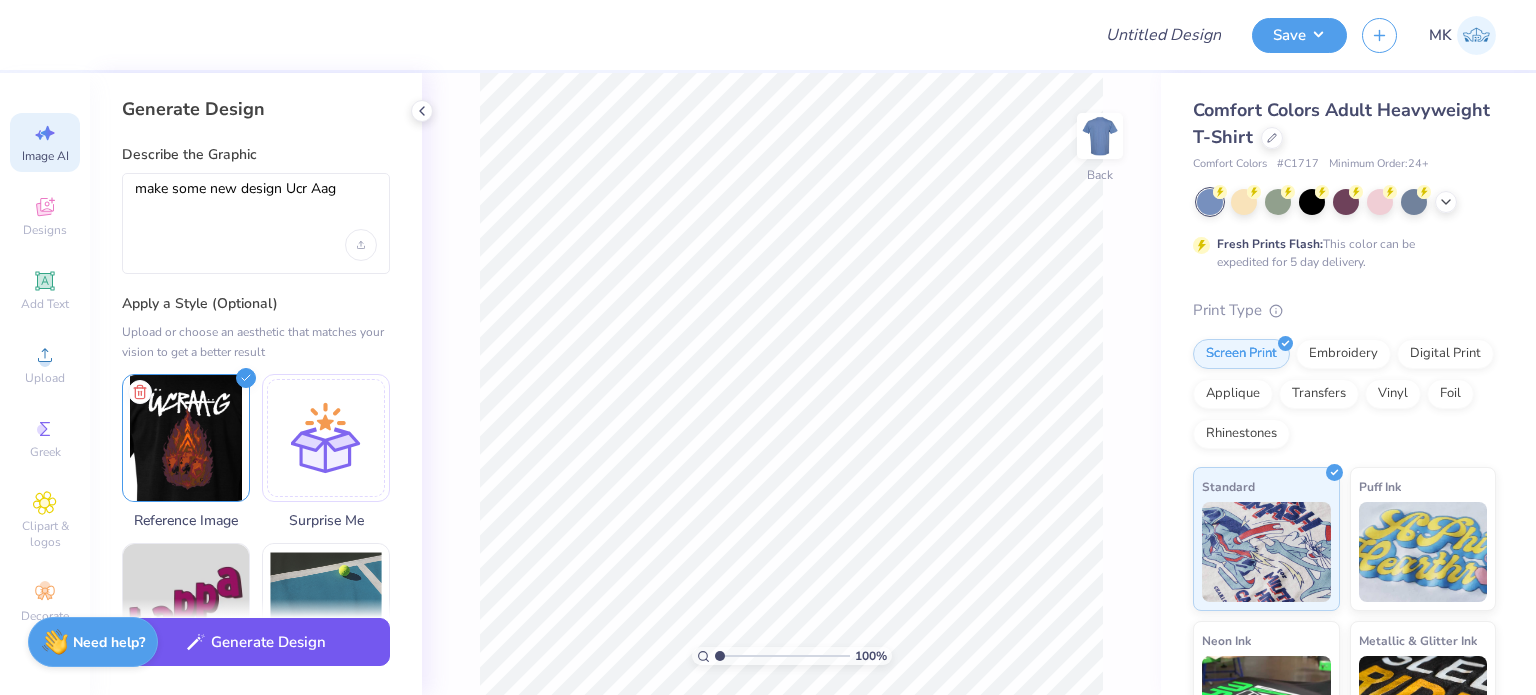 click on "Generate Design" at bounding box center (256, 642) 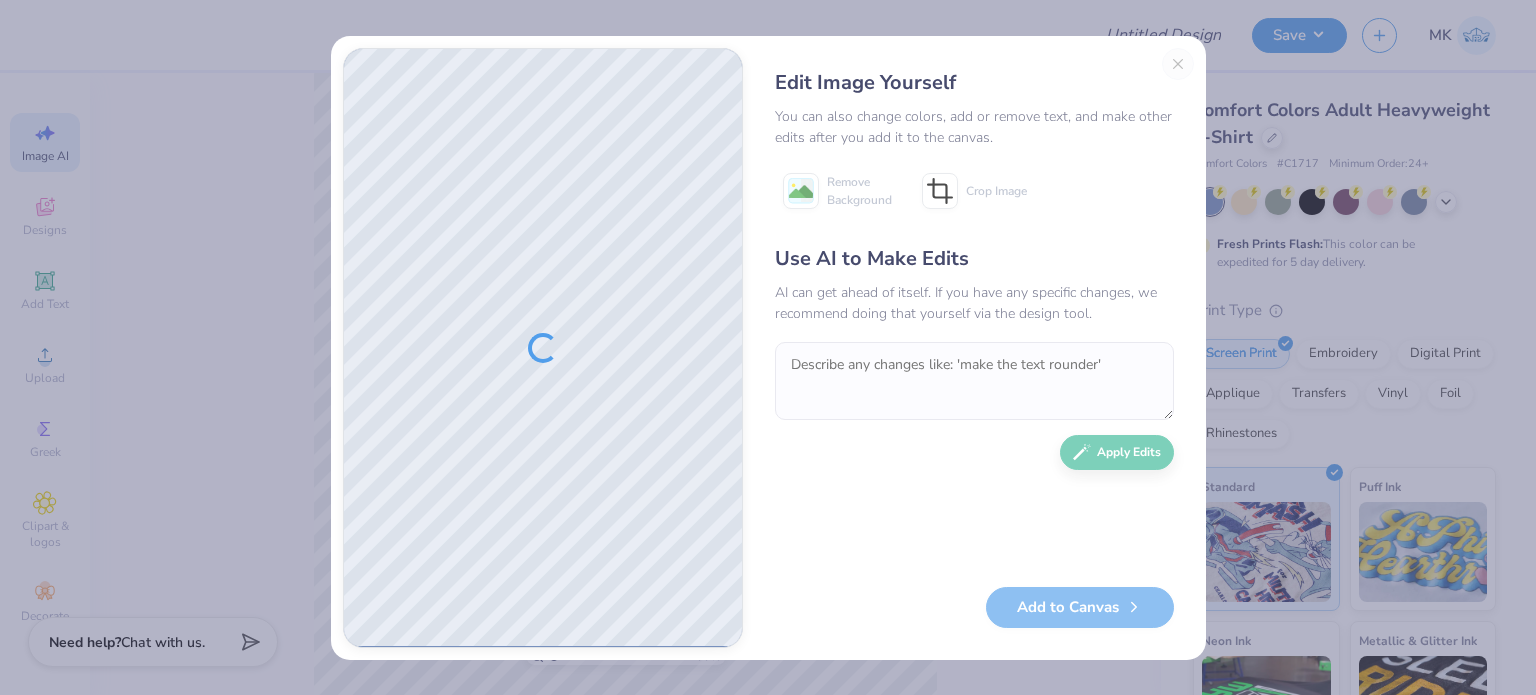 click on "Edit Image Yourself You can also change colors, add or remove text, and make other edits after you add it to the canvas. Remove Background Crop Image Use AI to Make Edits AI can get ahead of itself. If you have any specific changes, we recommend doing that yourself via the design tool. Apply Edits Add to Canvas" at bounding box center [974, 348] 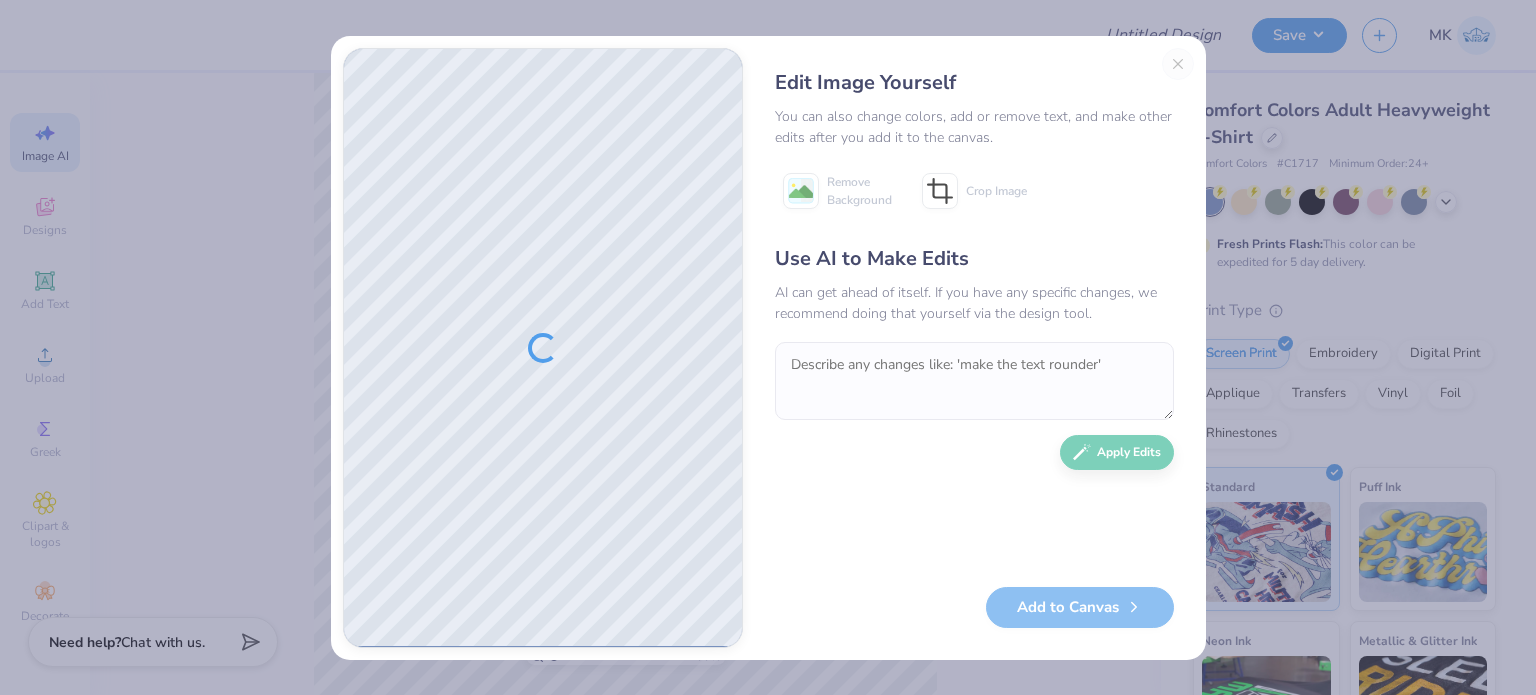 click on "Edit Image Yourself You can also change colors, add or remove text, and make other edits after you add it to the canvas. Remove Background Crop Image Use AI to Make Edits AI can get ahead of itself. If you have any specific changes, we recommend doing that yourself via the design tool. Apply Edits Add to Canvas" at bounding box center [974, 348] 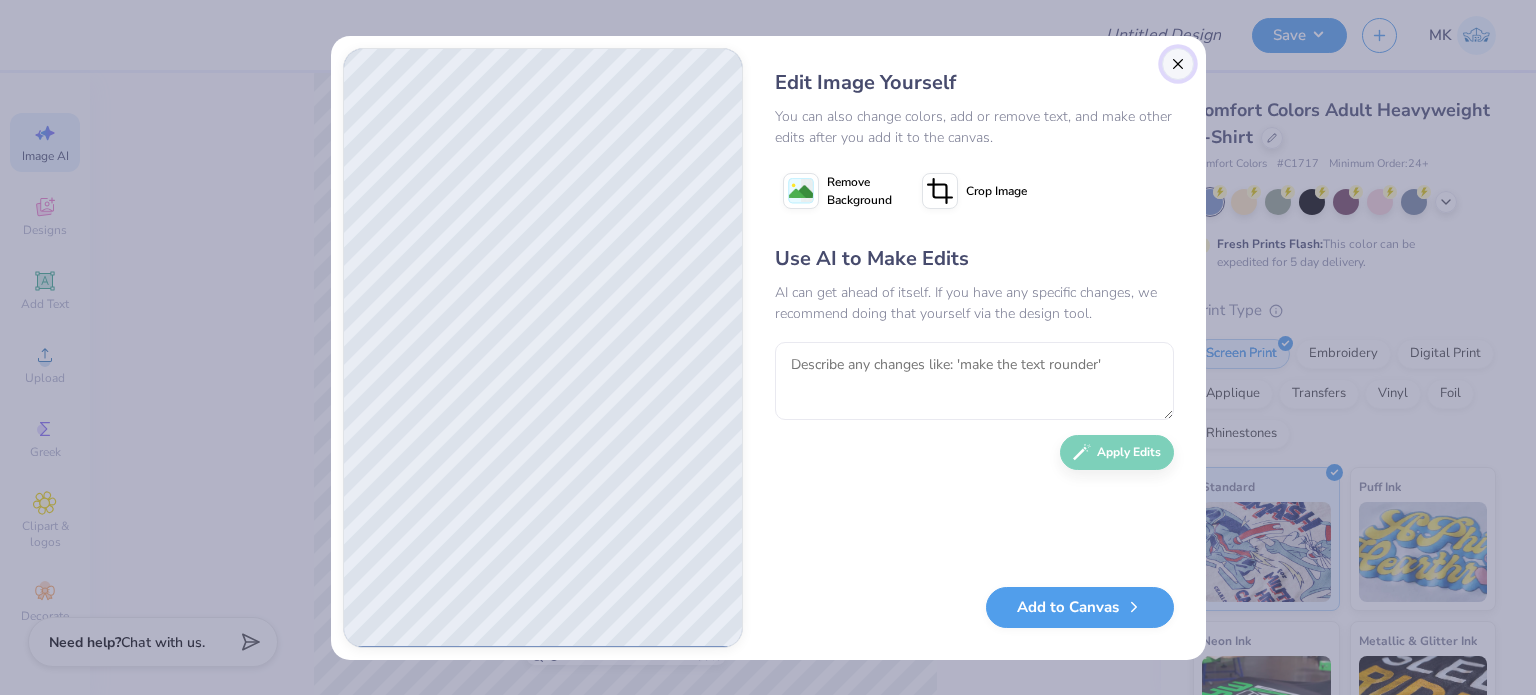 click at bounding box center (1178, 64) 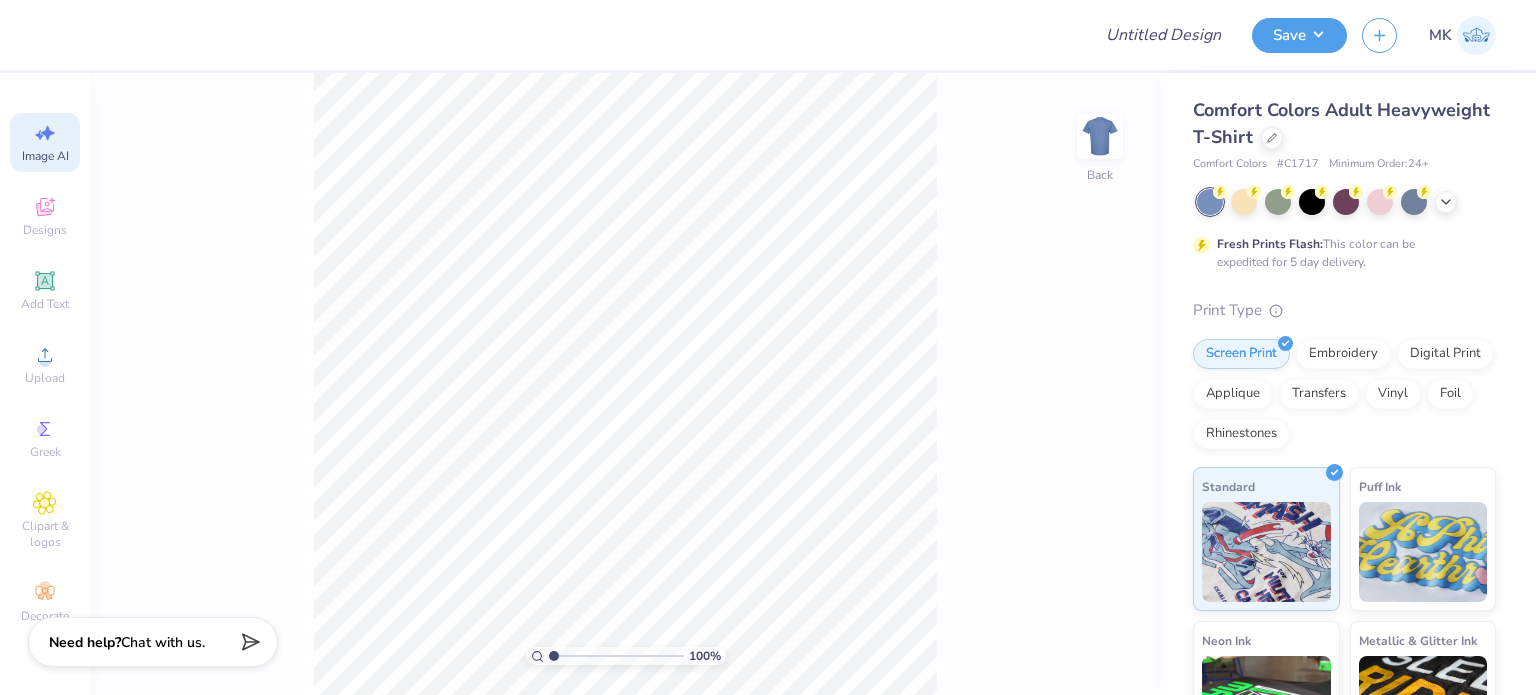 scroll, scrollTop: 0, scrollLeft: 44, axis: horizontal 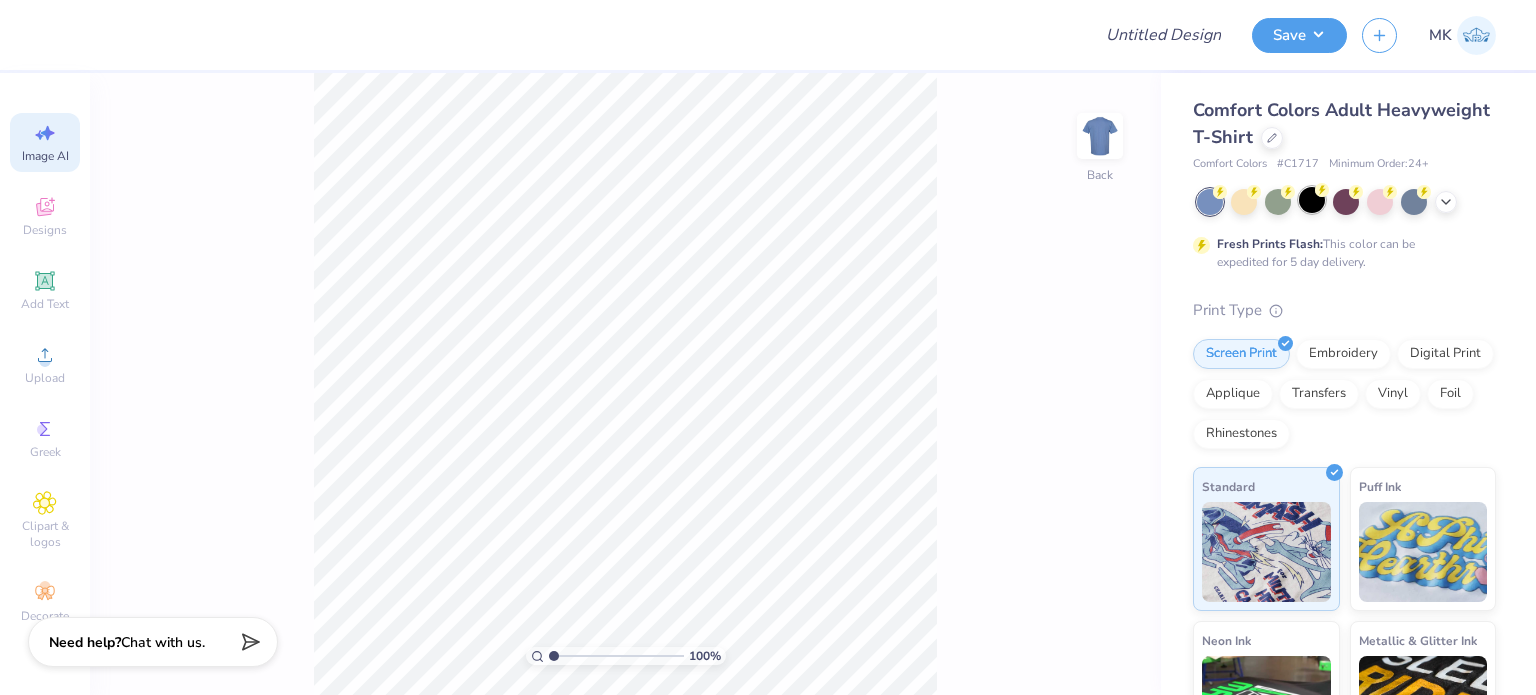 click 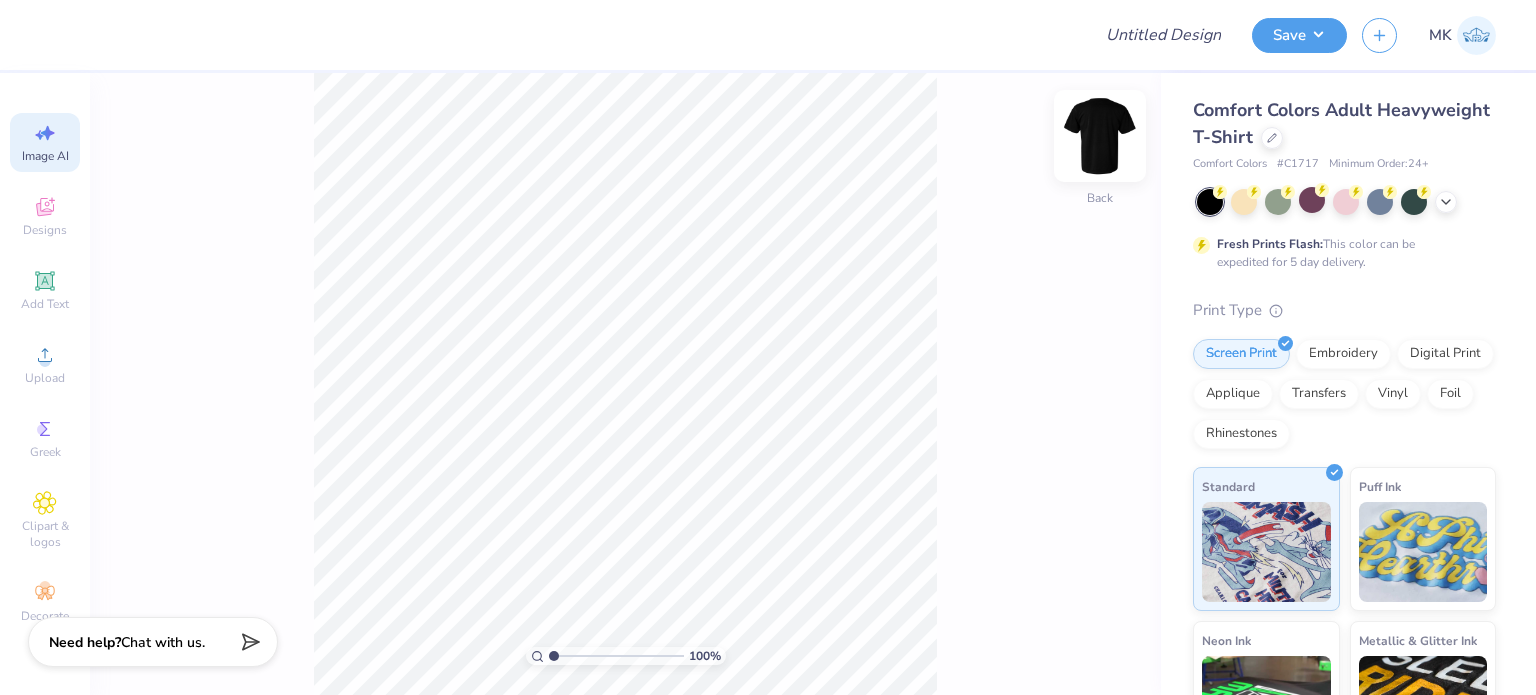 click at bounding box center (1100, 136) 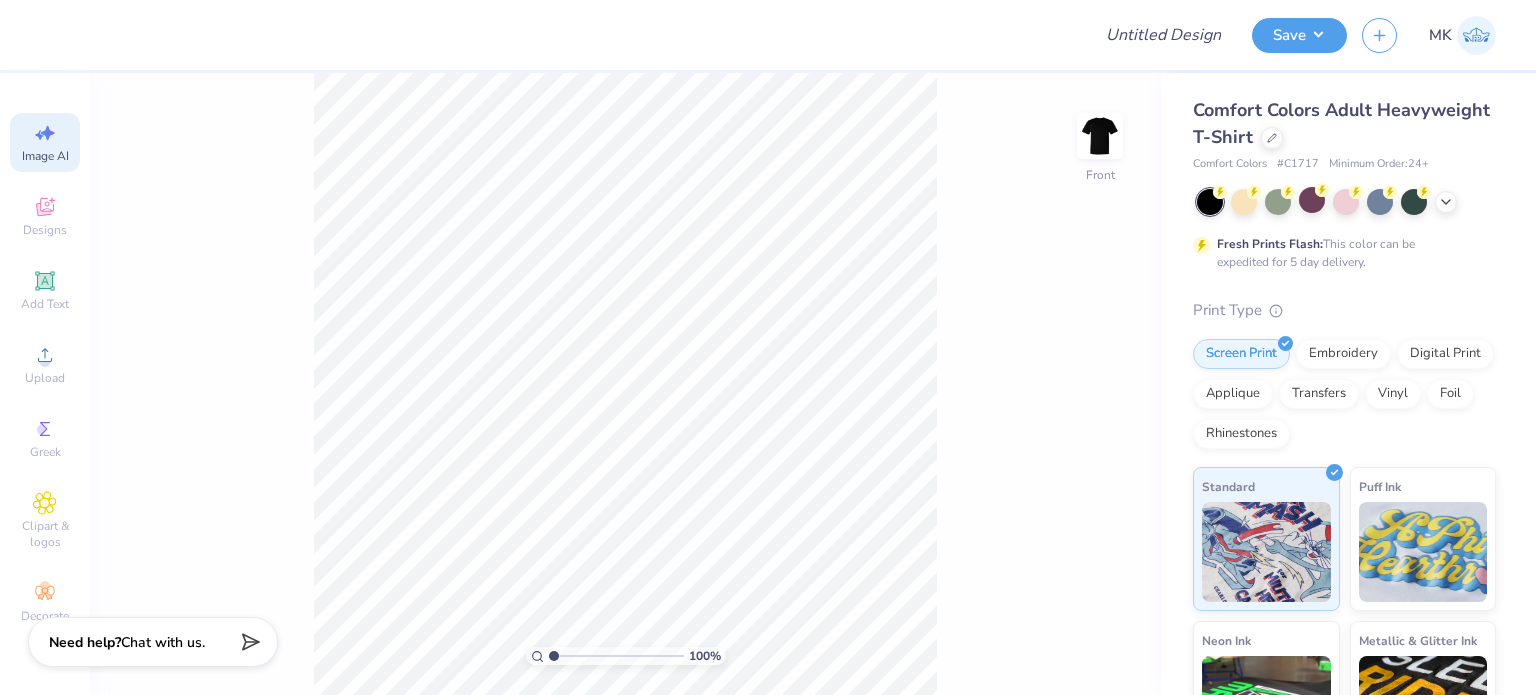 click on "Image AI" at bounding box center [45, 156] 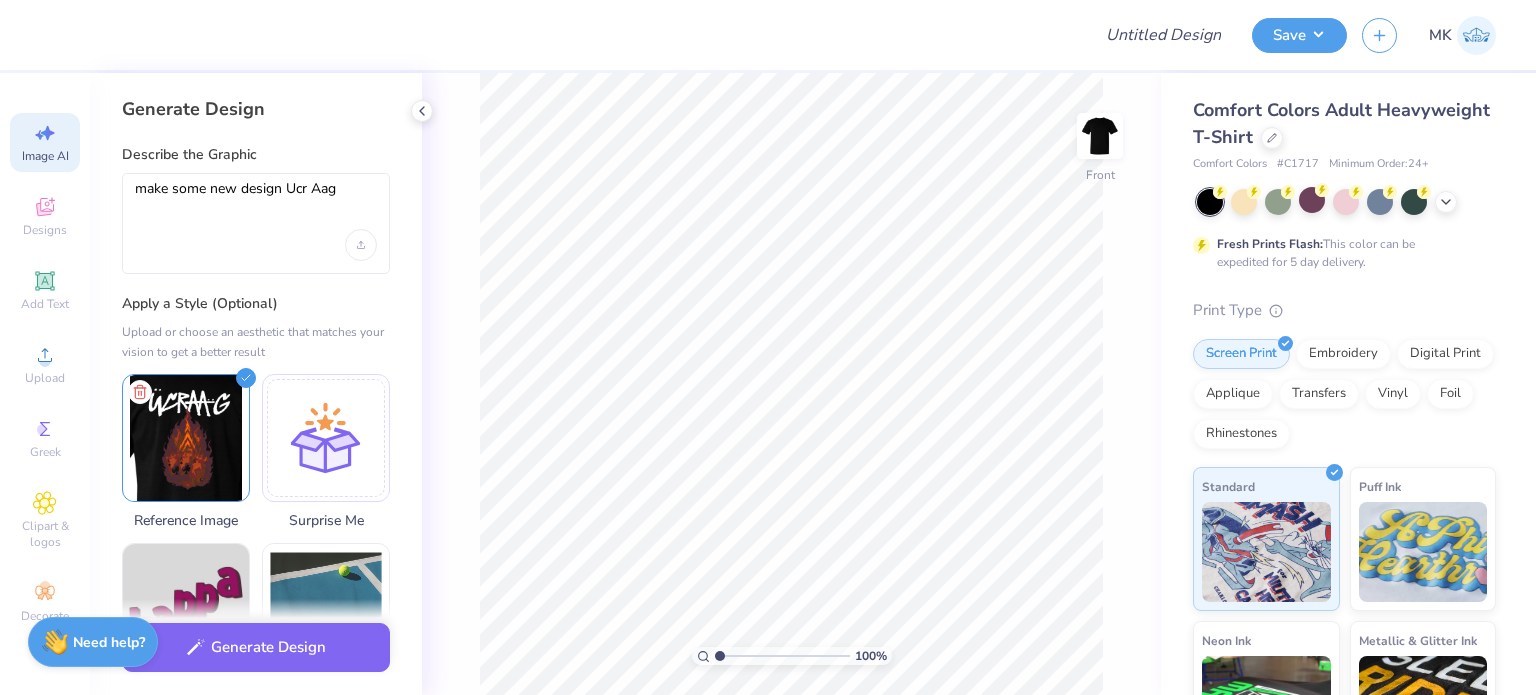 scroll, scrollTop: 0, scrollLeft: 0, axis: both 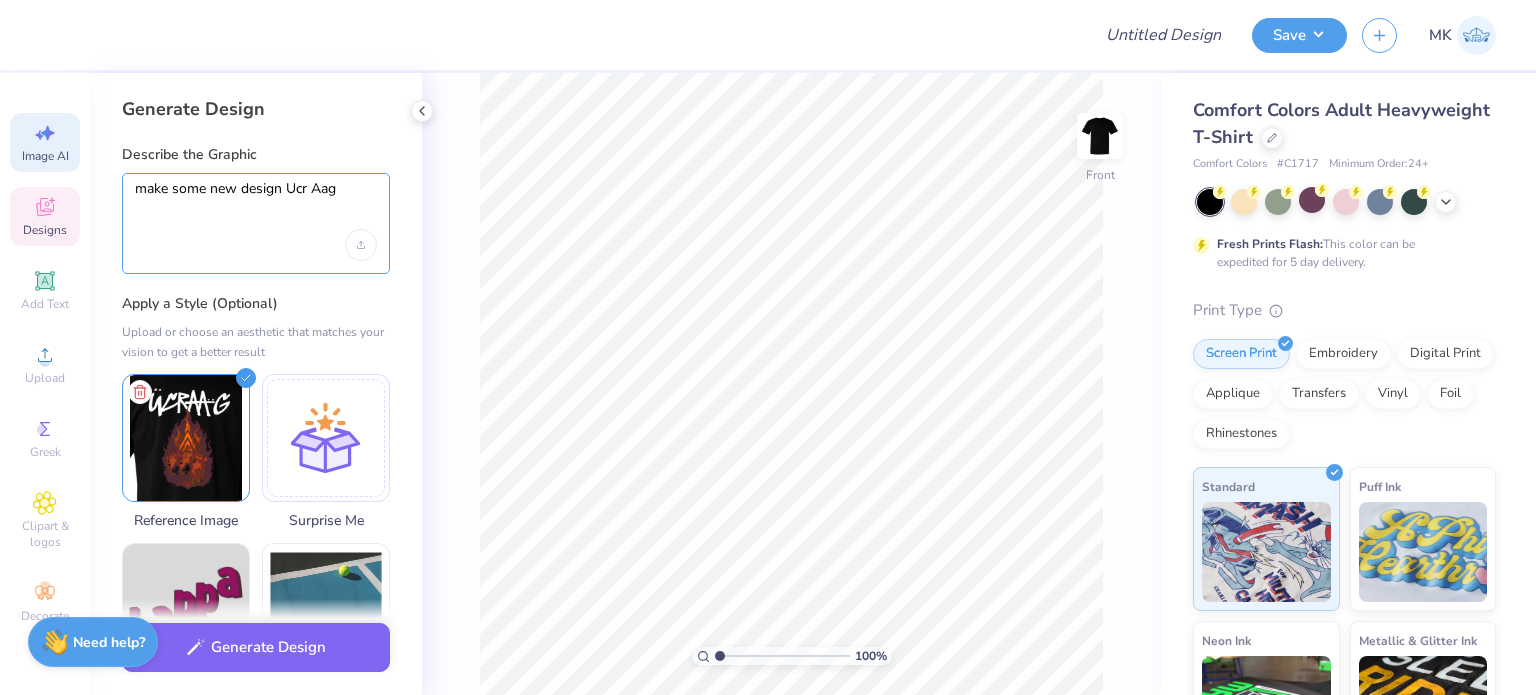 drag, startPoint x: 364, startPoint y: 195, endPoint x: 16, endPoint y: 205, distance: 348.14365 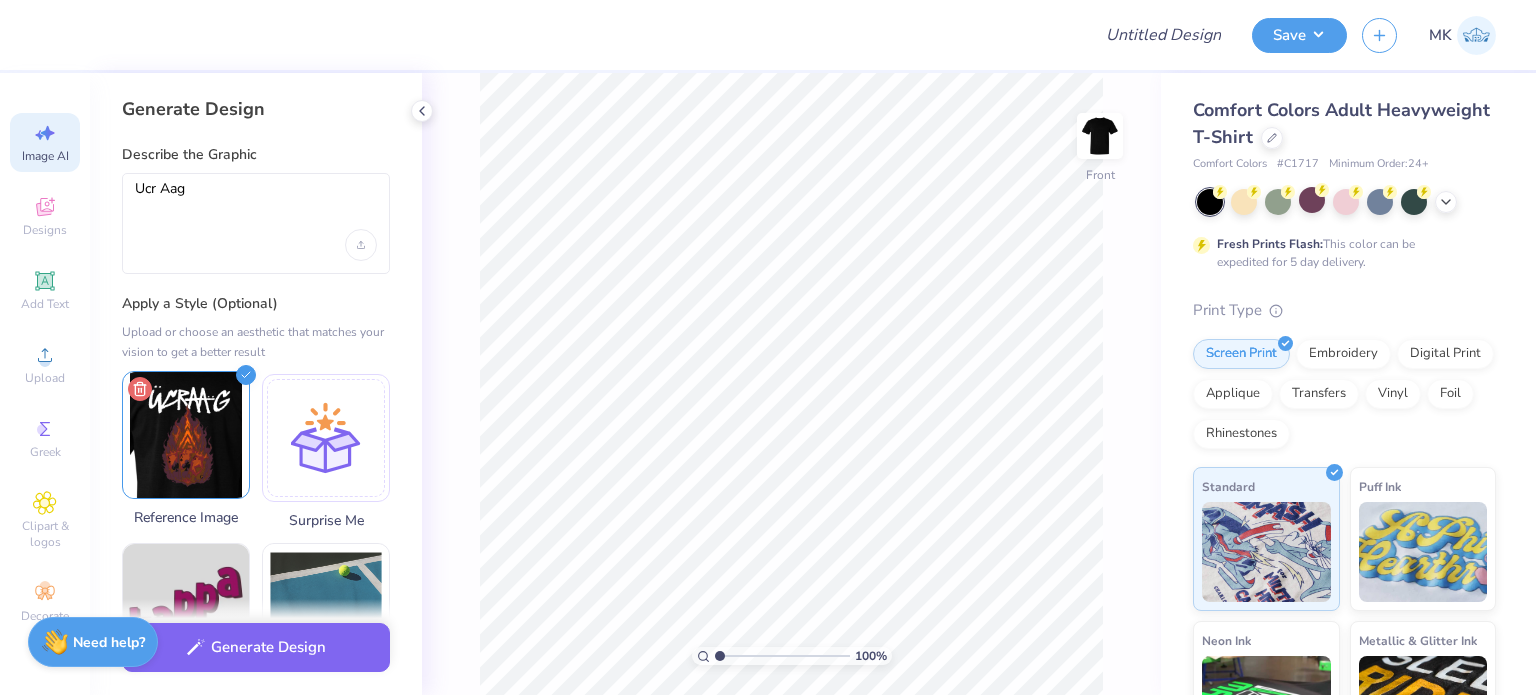 click 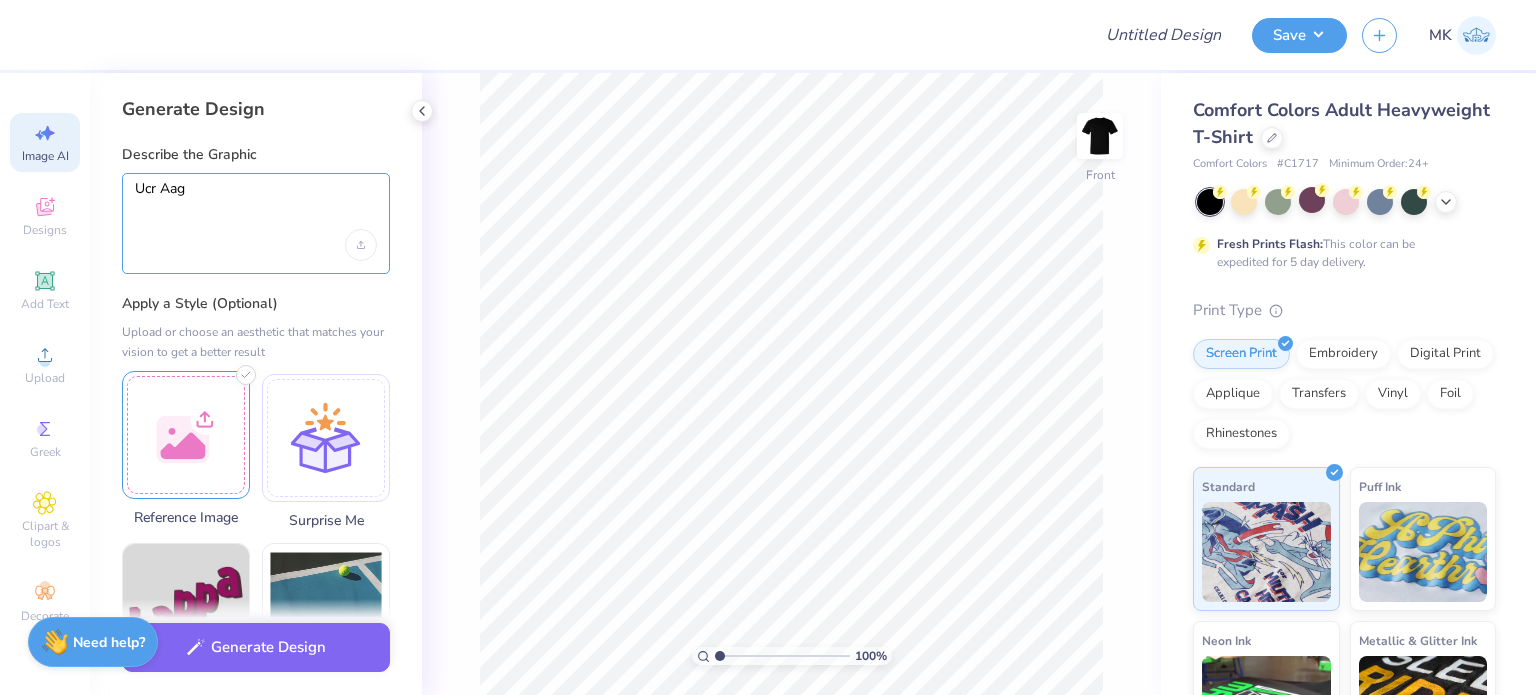 click on "Ucr Aag" at bounding box center [256, 205] 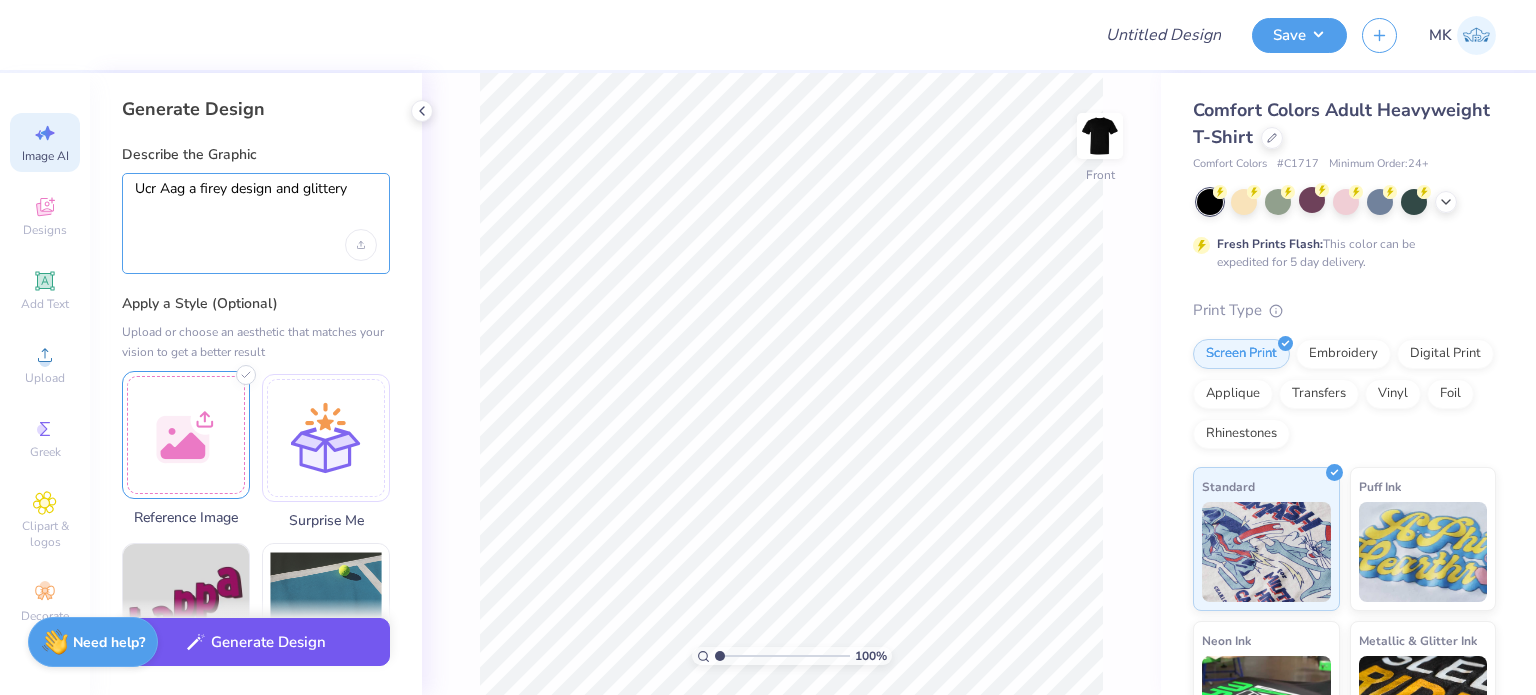type on "Ucr Aag a firey design and glittery" 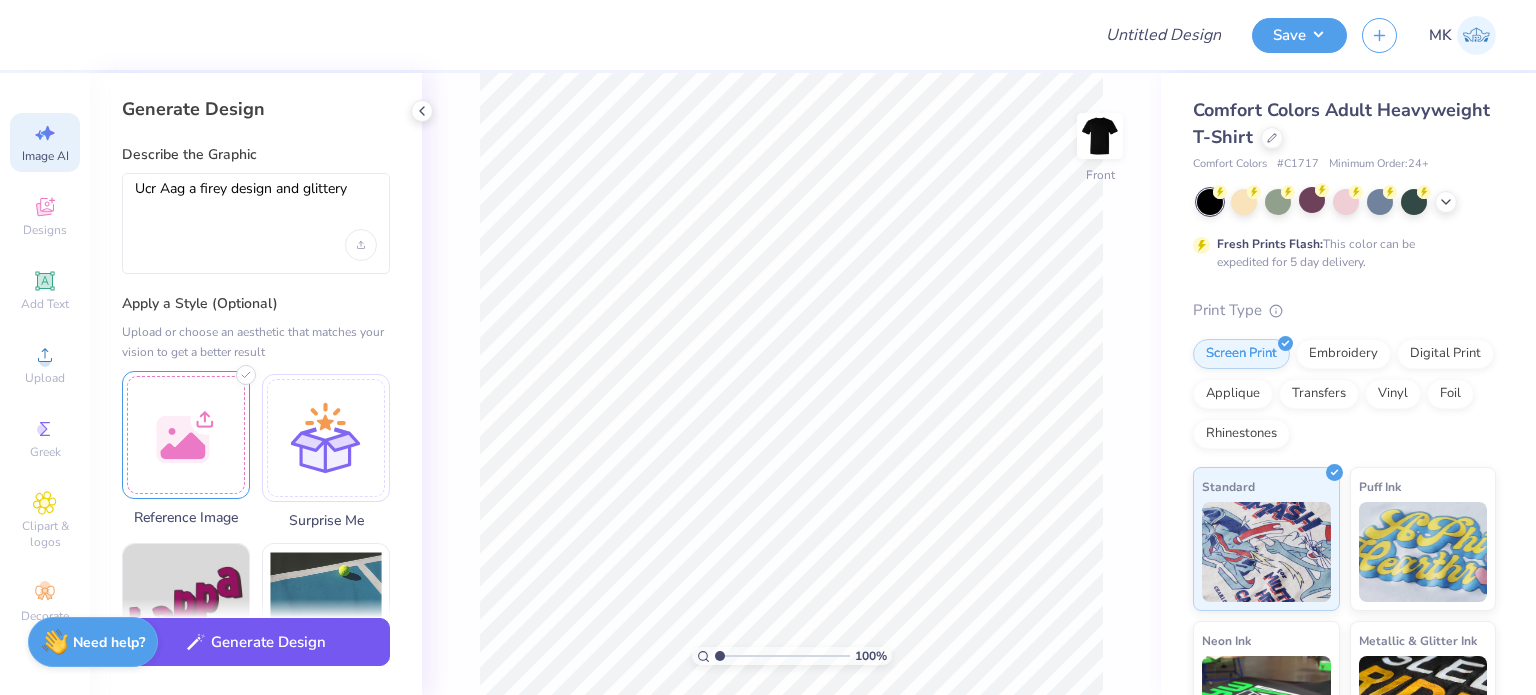 click on "Generate Design" at bounding box center [256, 642] 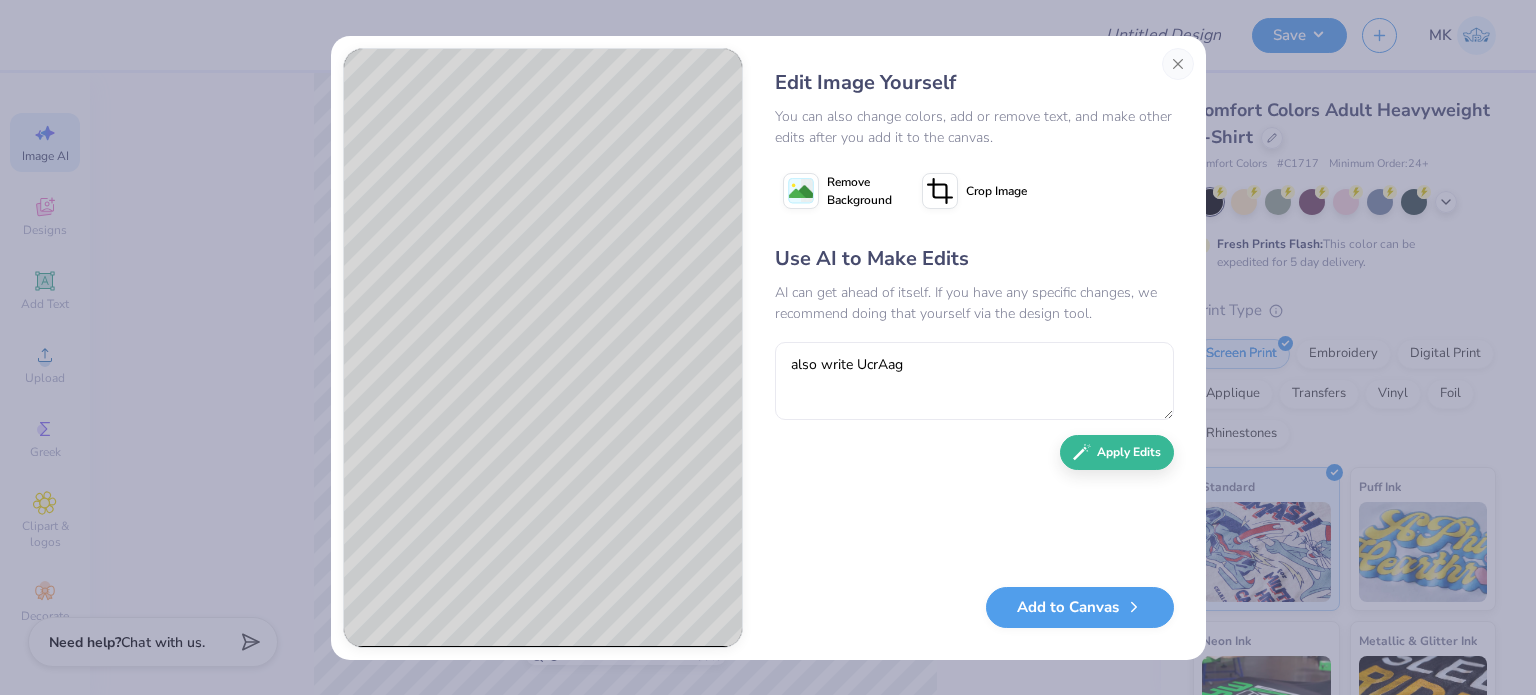 scroll, scrollTop: 0, scrollLeft: 0, axis: both 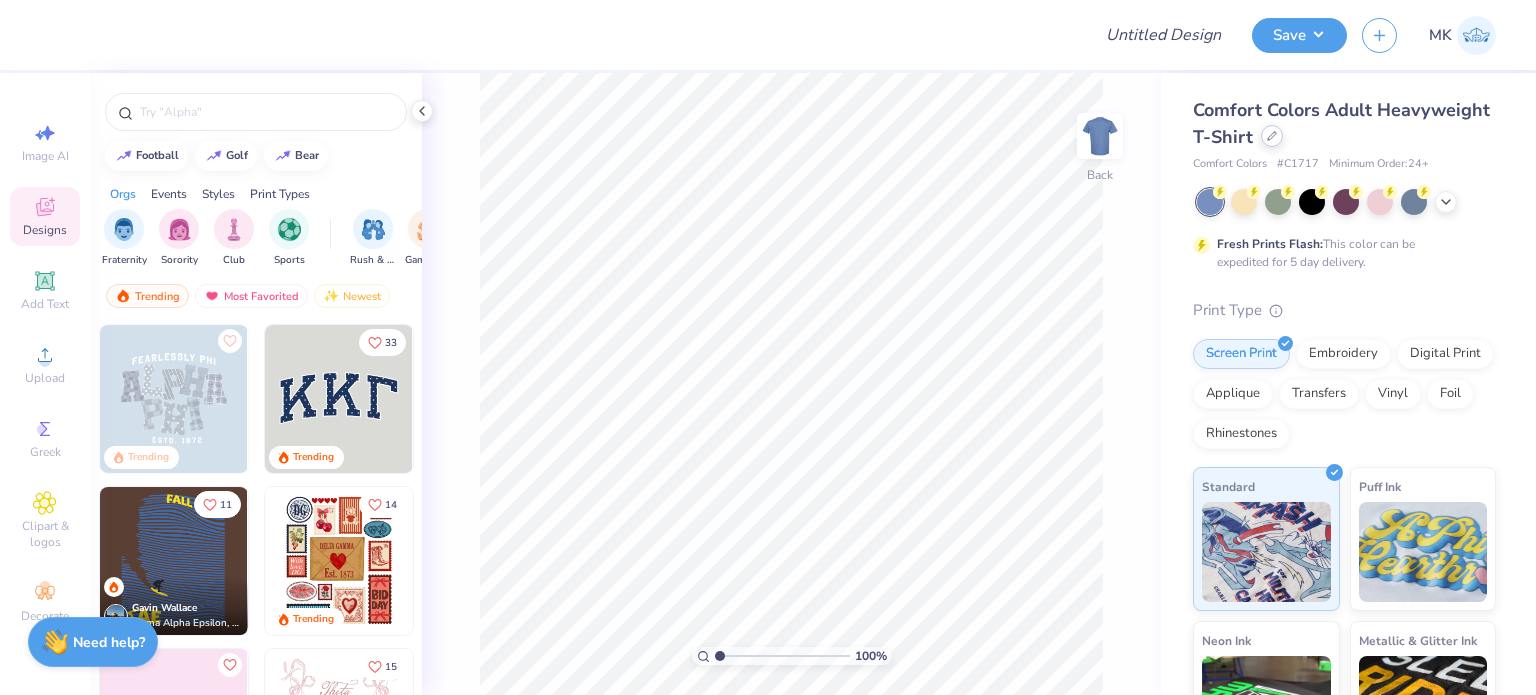 click 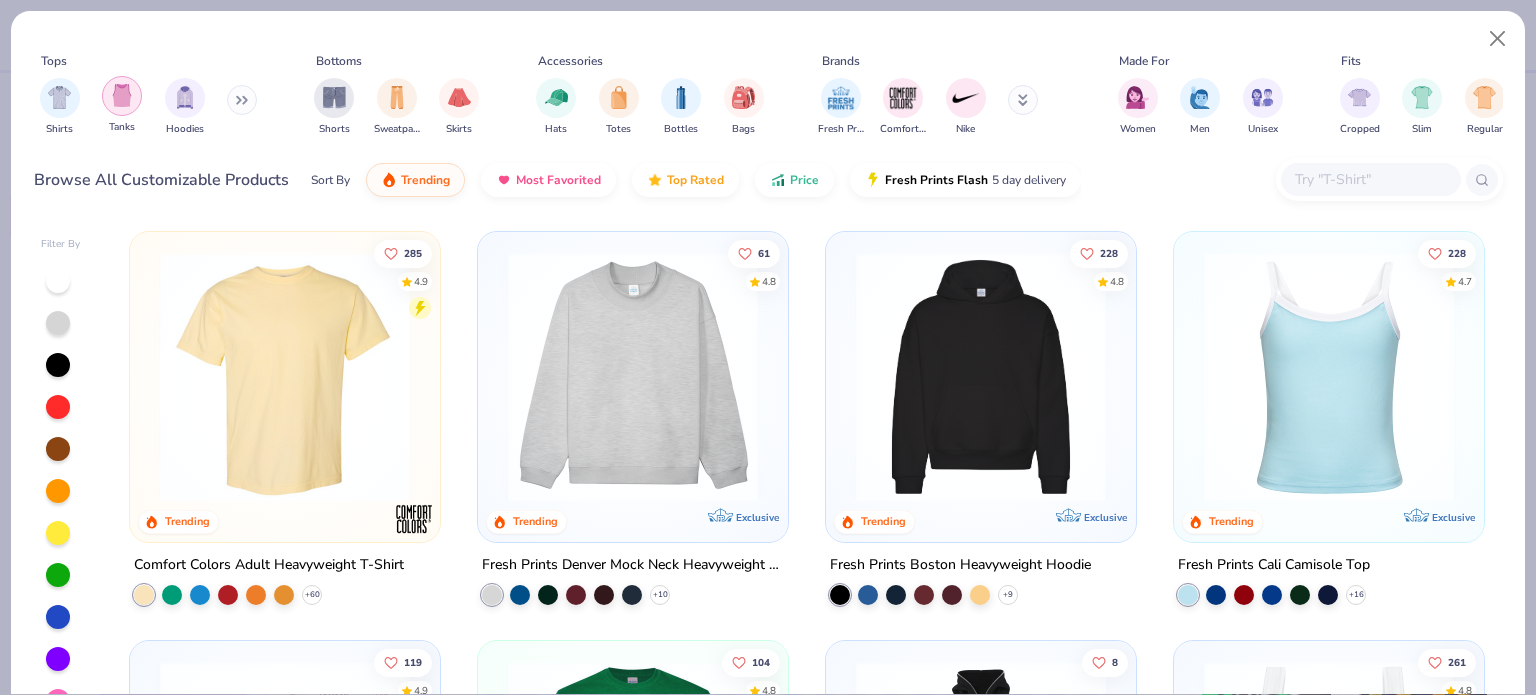 click at bounding box center (185, 98) 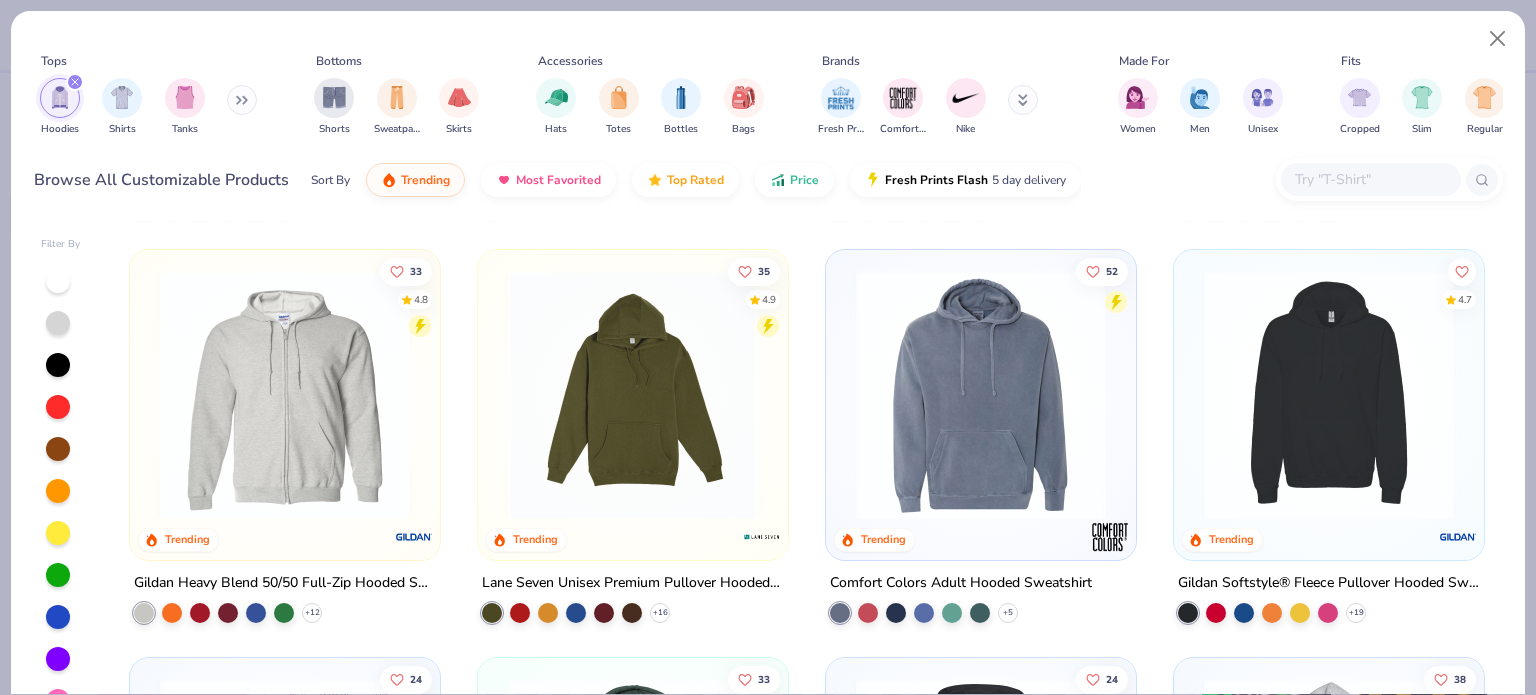 scroll, scrollTop: 1300, scrollLeft: 0, axis: vertical 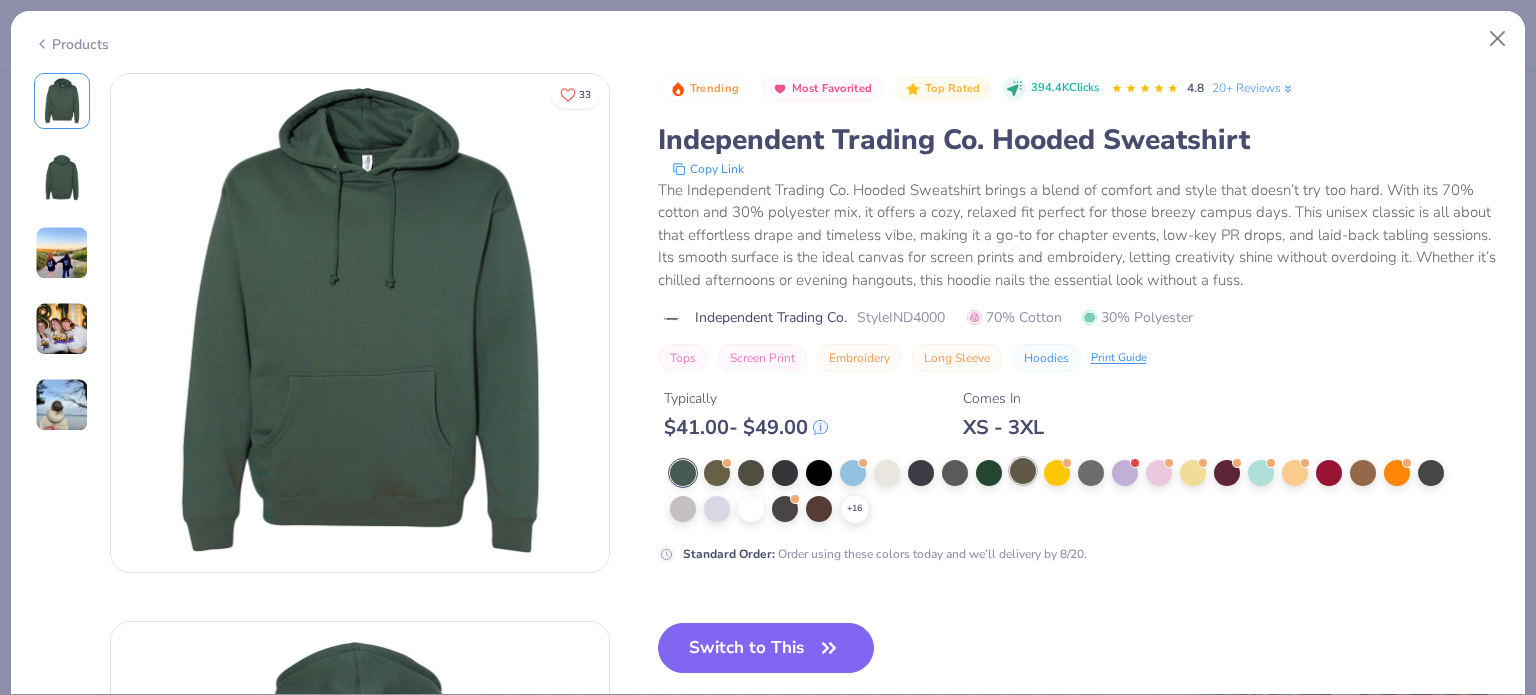 click at bounding box center [1023, 471] 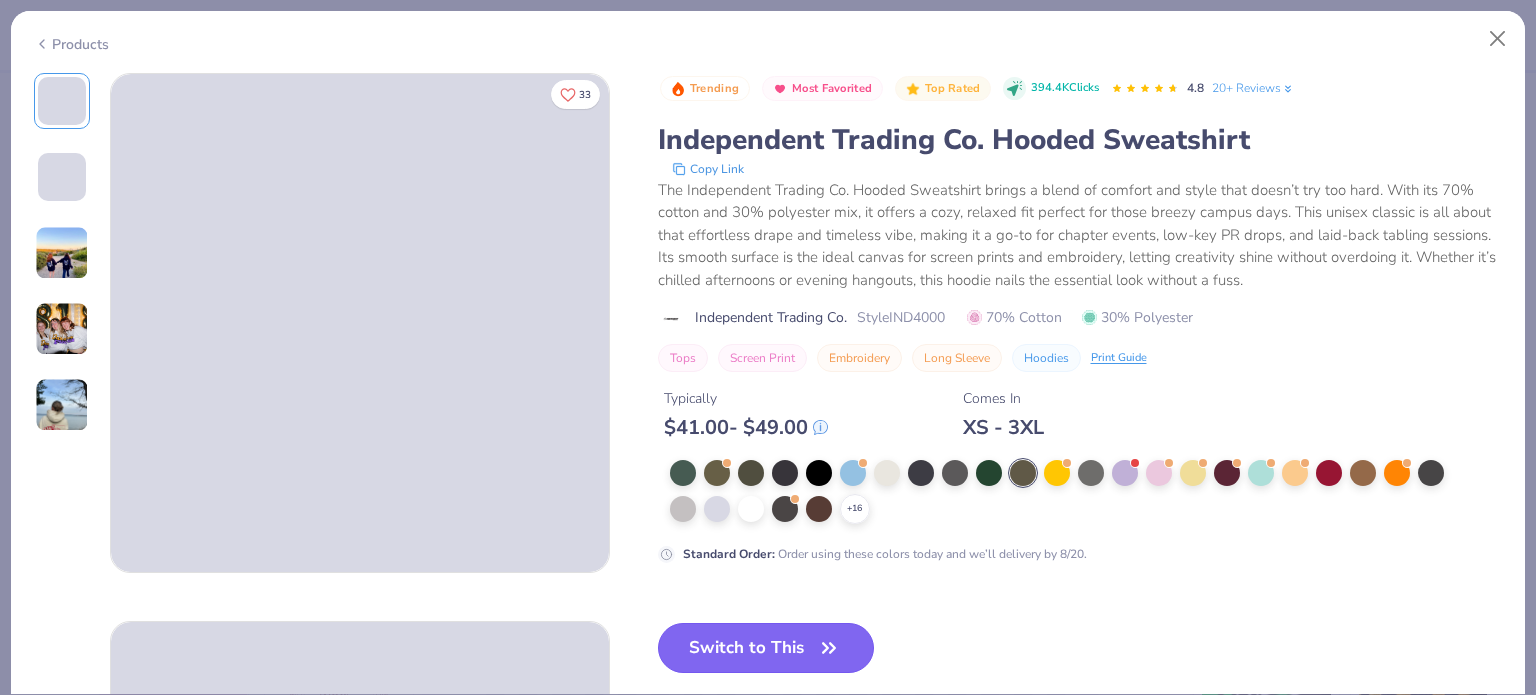 click on "Switch to This" at bounding box center [766, 648] 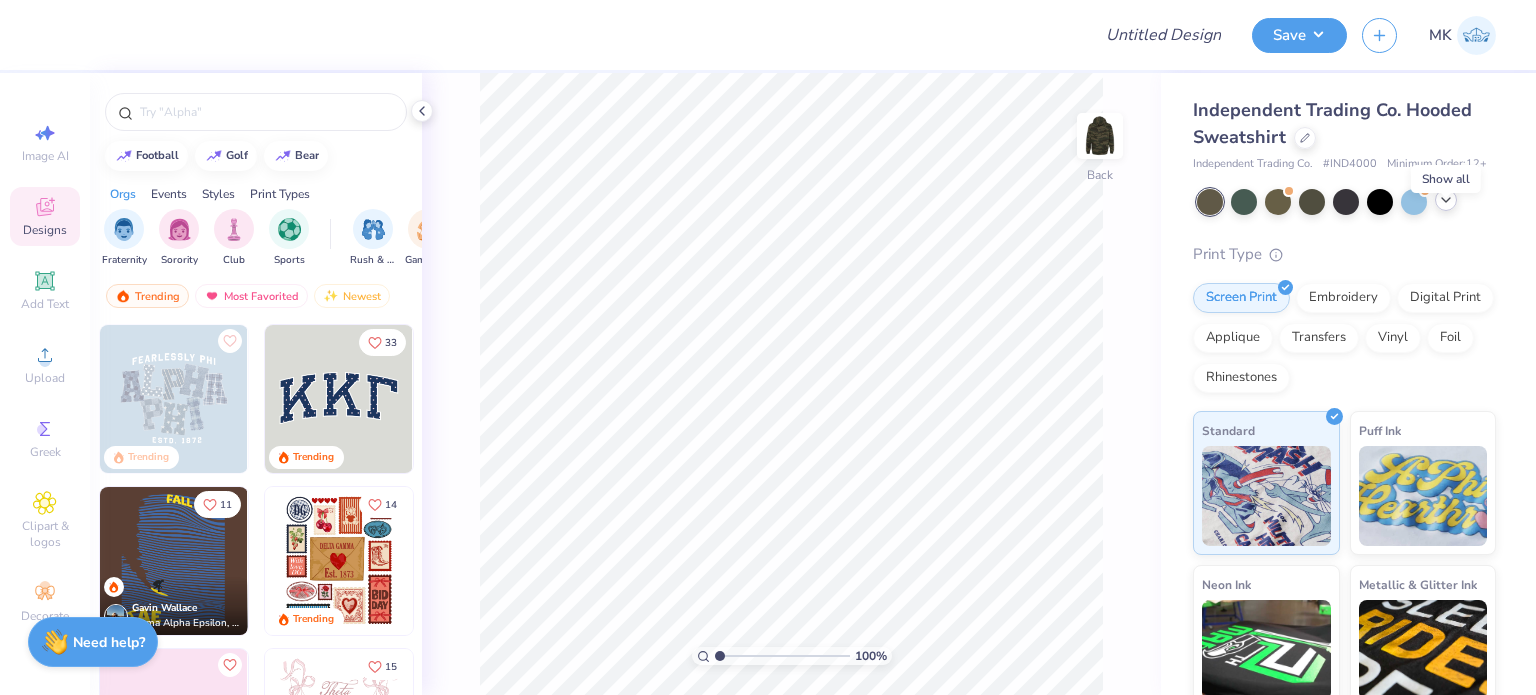 click 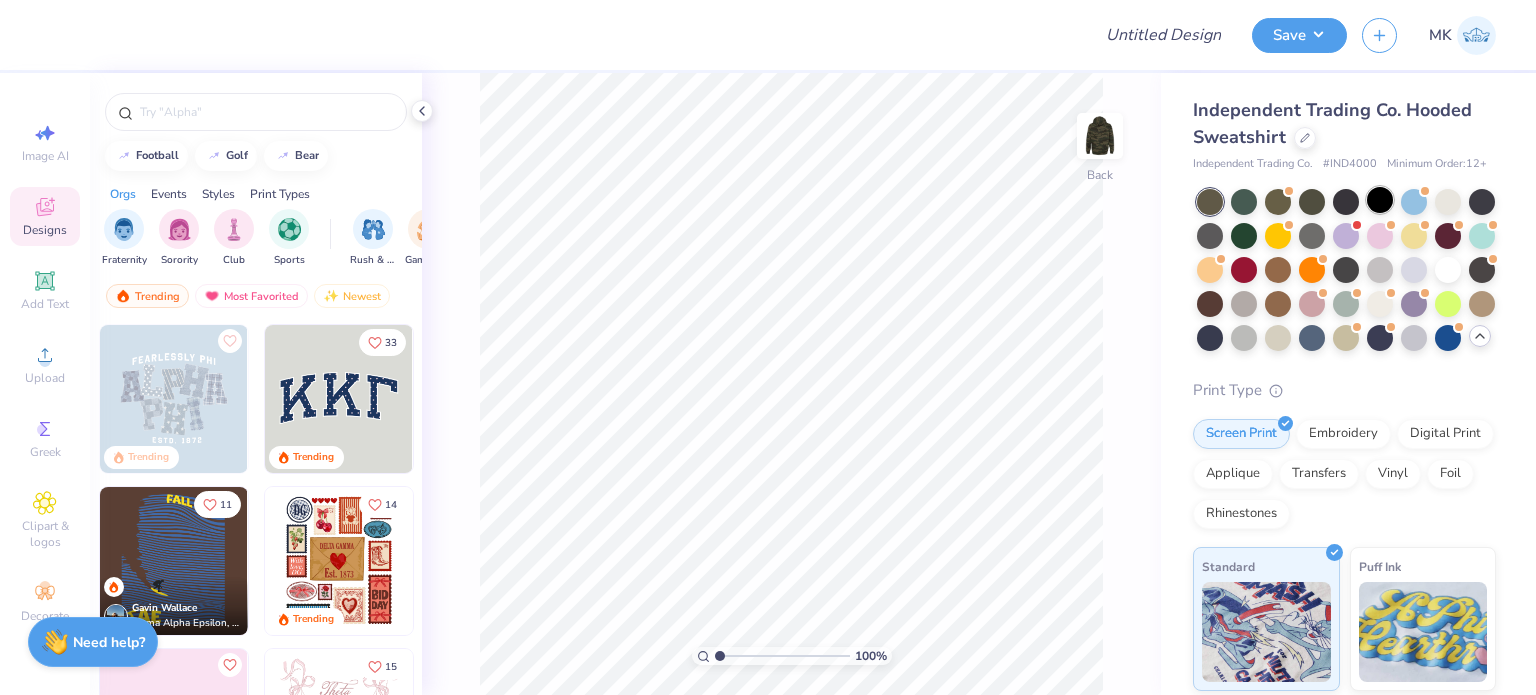 click at bounding box center (1380, 200) 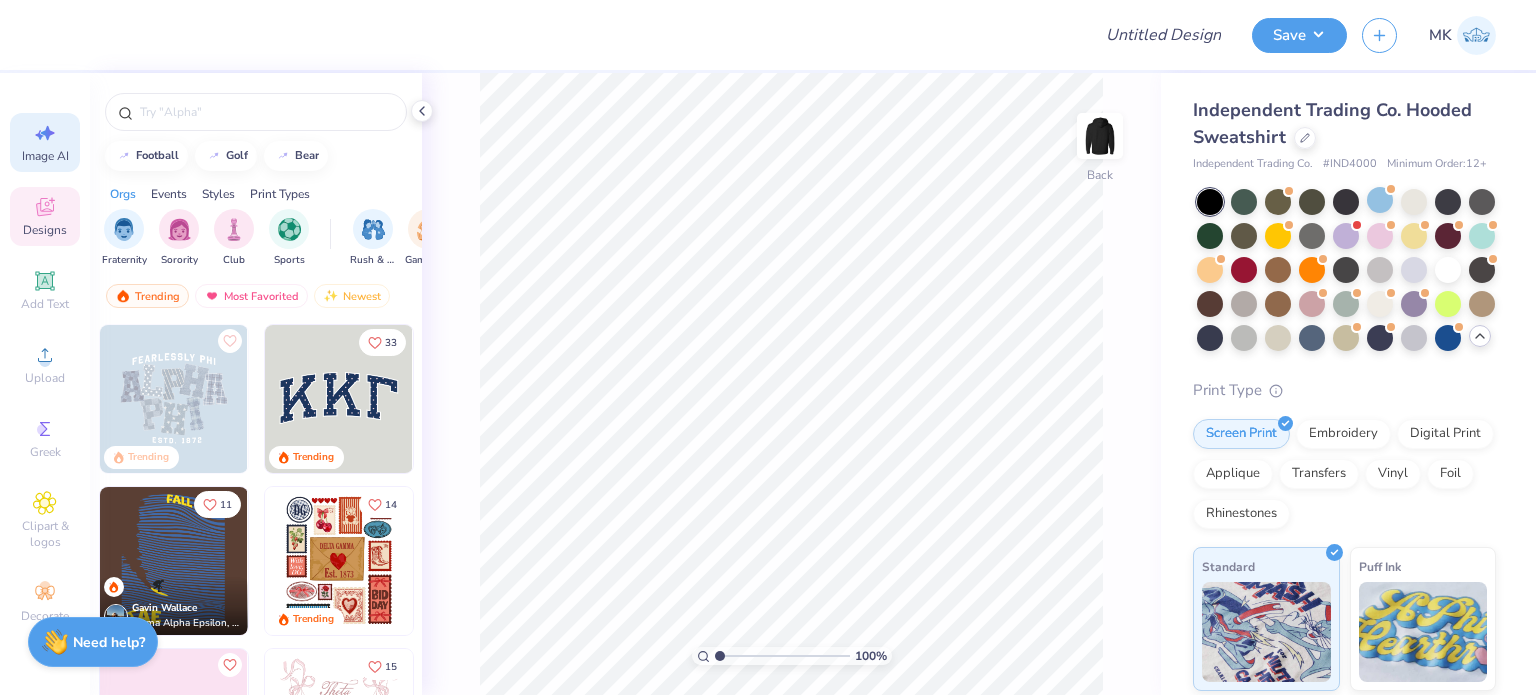 click on "Image AI" at bounding box center (45, 142) 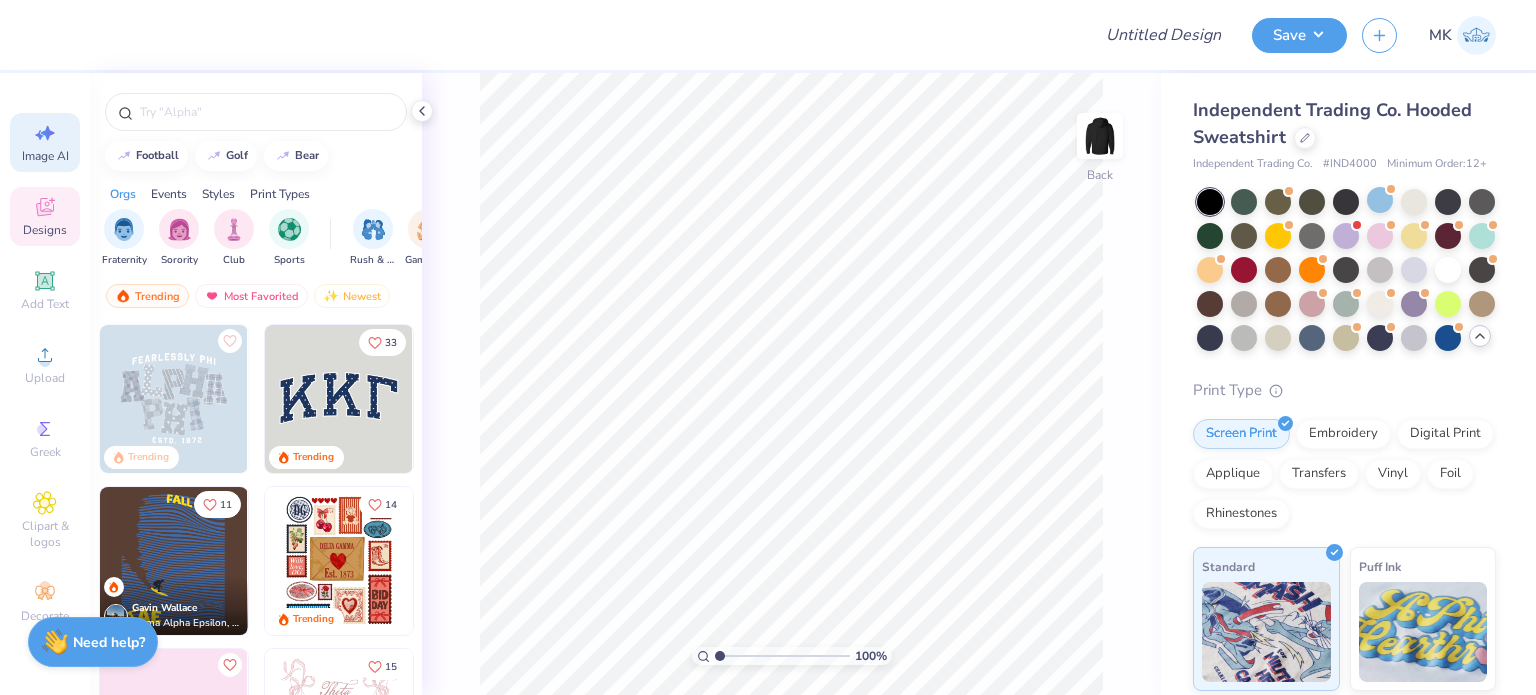 select on "4" 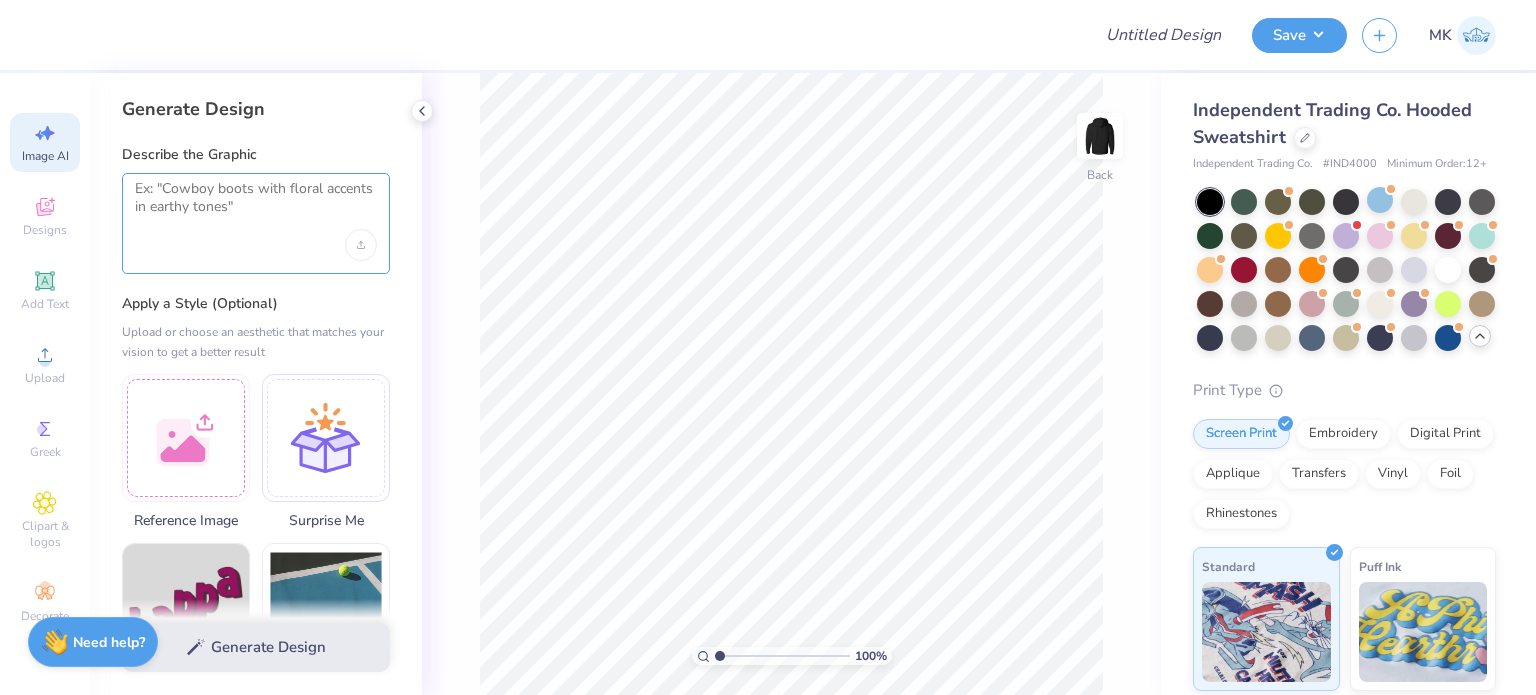 click at bounding box center [256, 205] 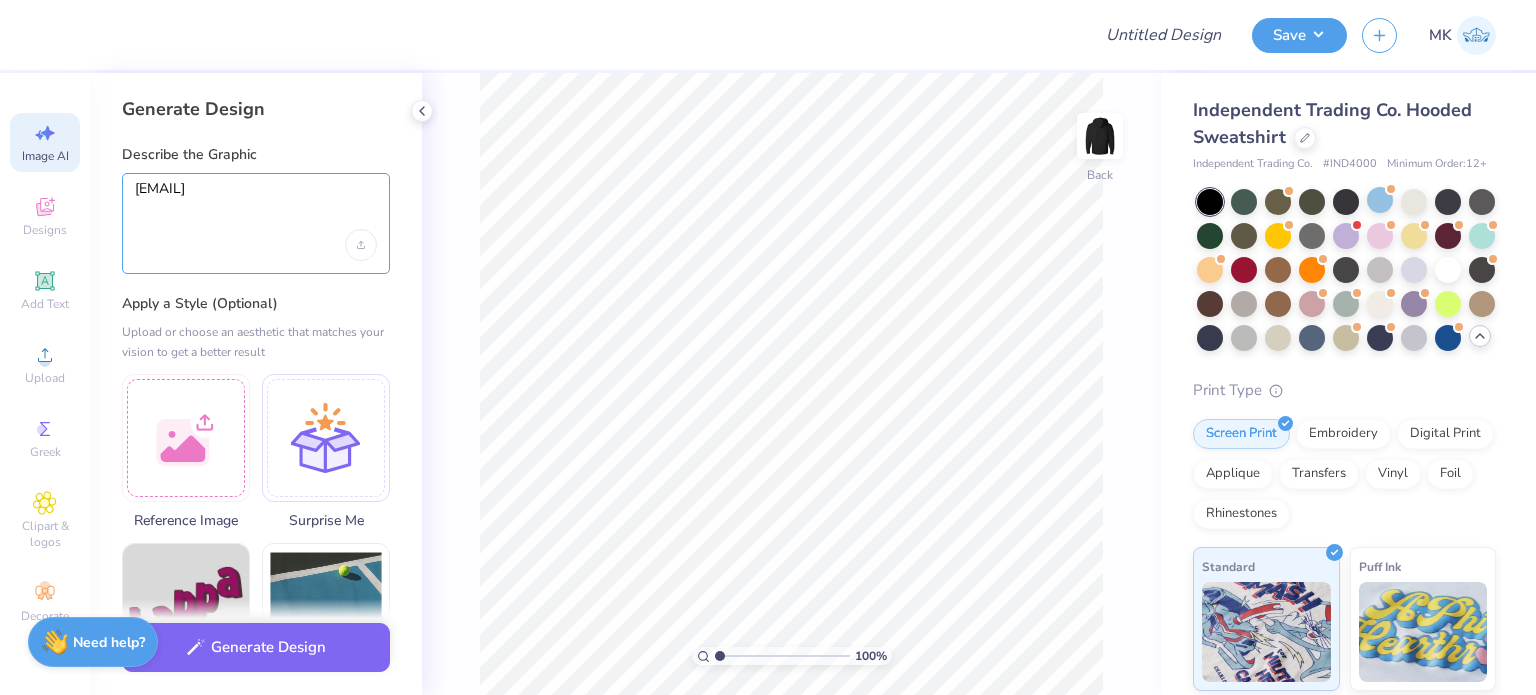 drag, startPoint x: 272, startPoint y: 197, endPoint x: 93, endPoint y: 181, distance: 179.71365 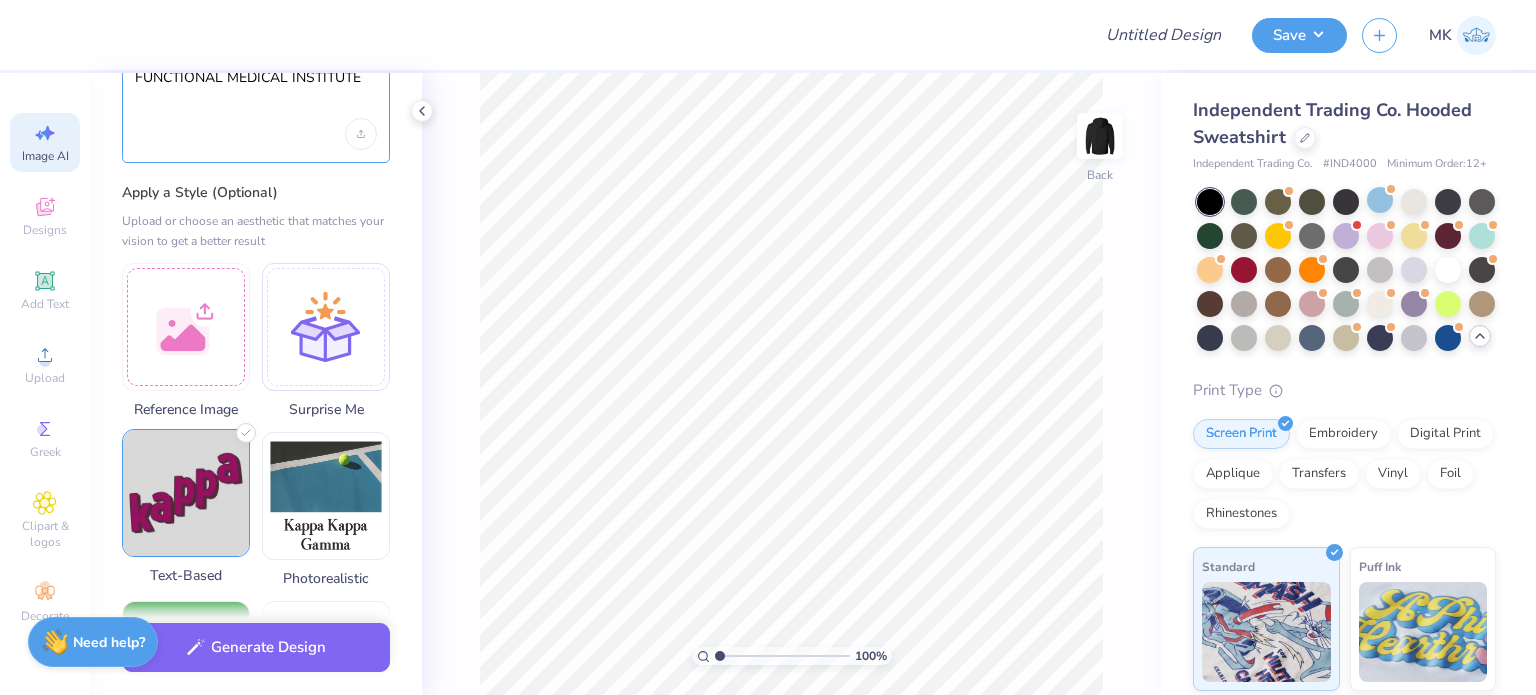 scroll, scrollTop: 400, scrollLeft: 0, axis: vertical 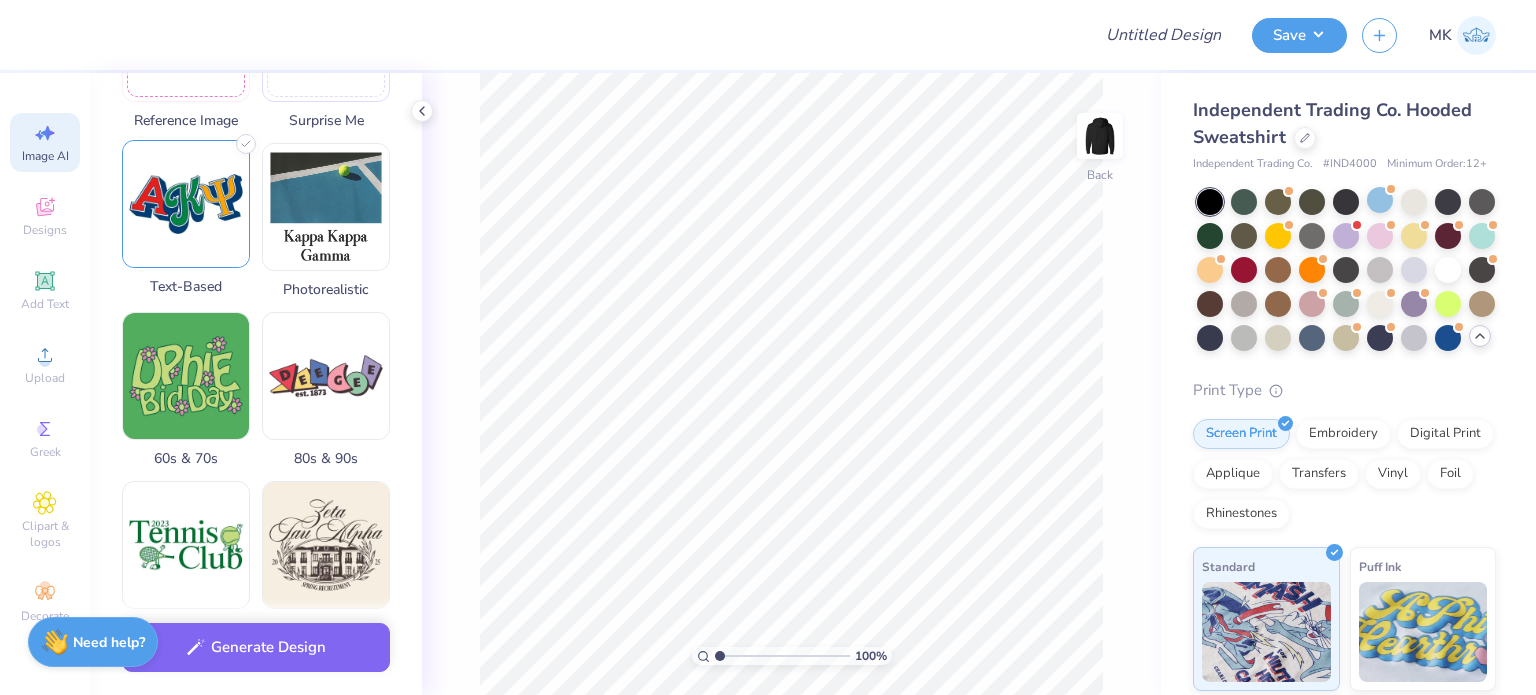 type on "FUNCTIONAL MEDICAL INSTITUTE" 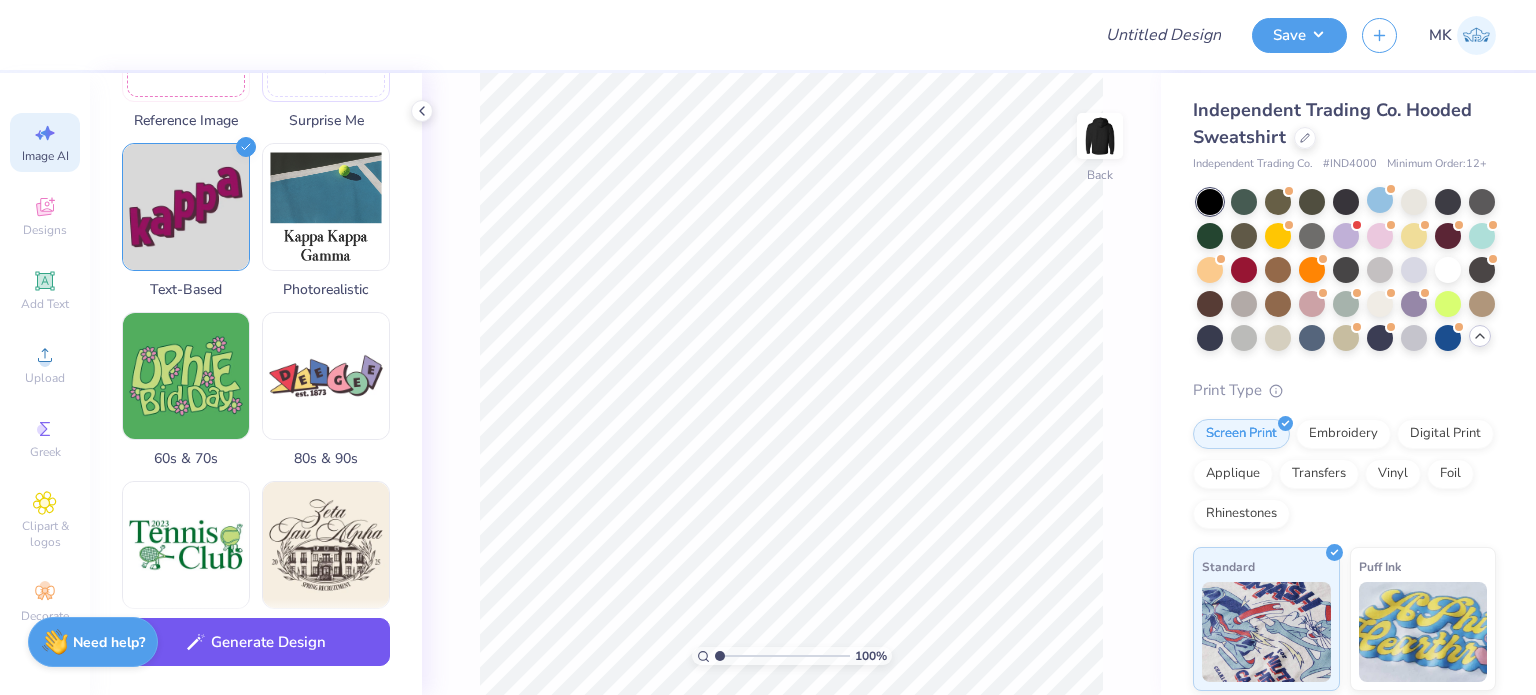 click on "Generate Design" at bounding box center (256, 642) 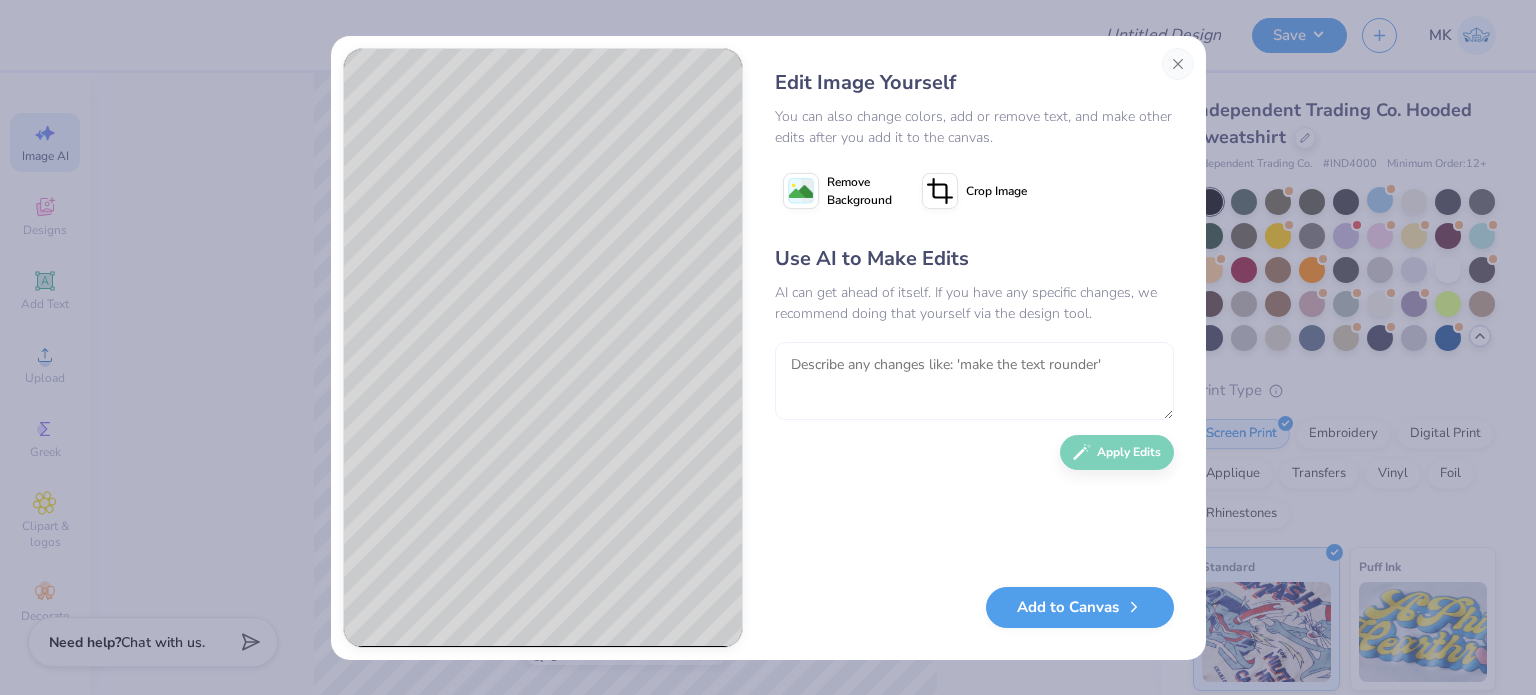 click at bounding box center [974, 381] 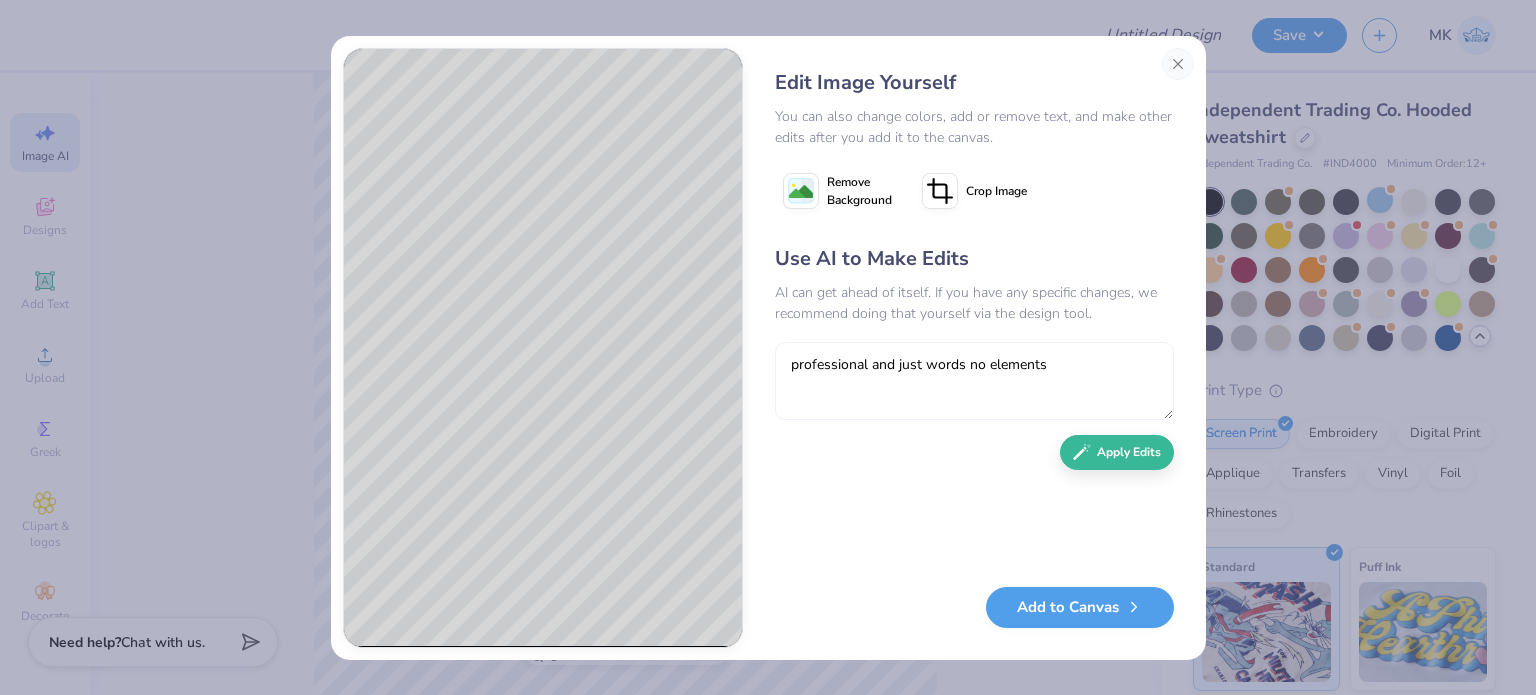 drag, startPoint x: 897, startPoint y: 362, endPoint x: 1083, endPoint y: 357, distance: 186.0672 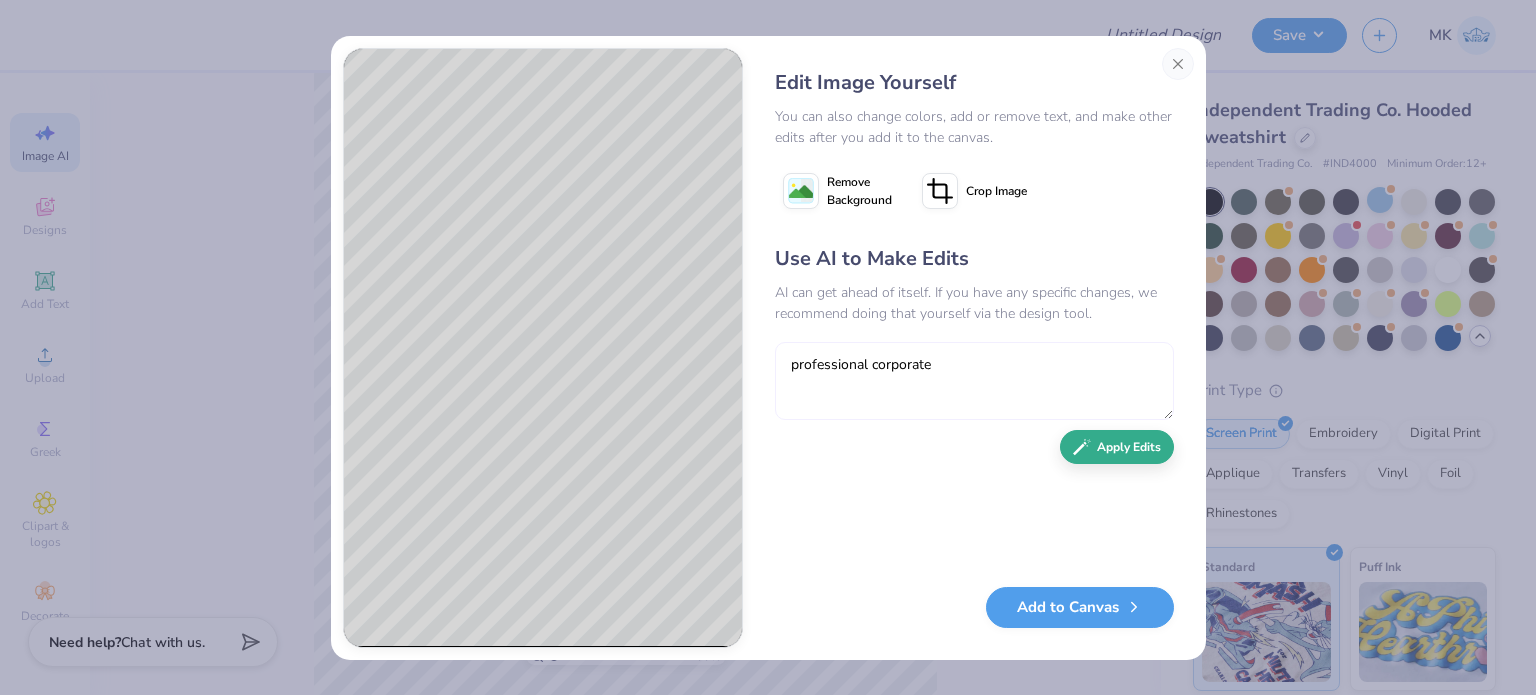 type on "professional corporate" 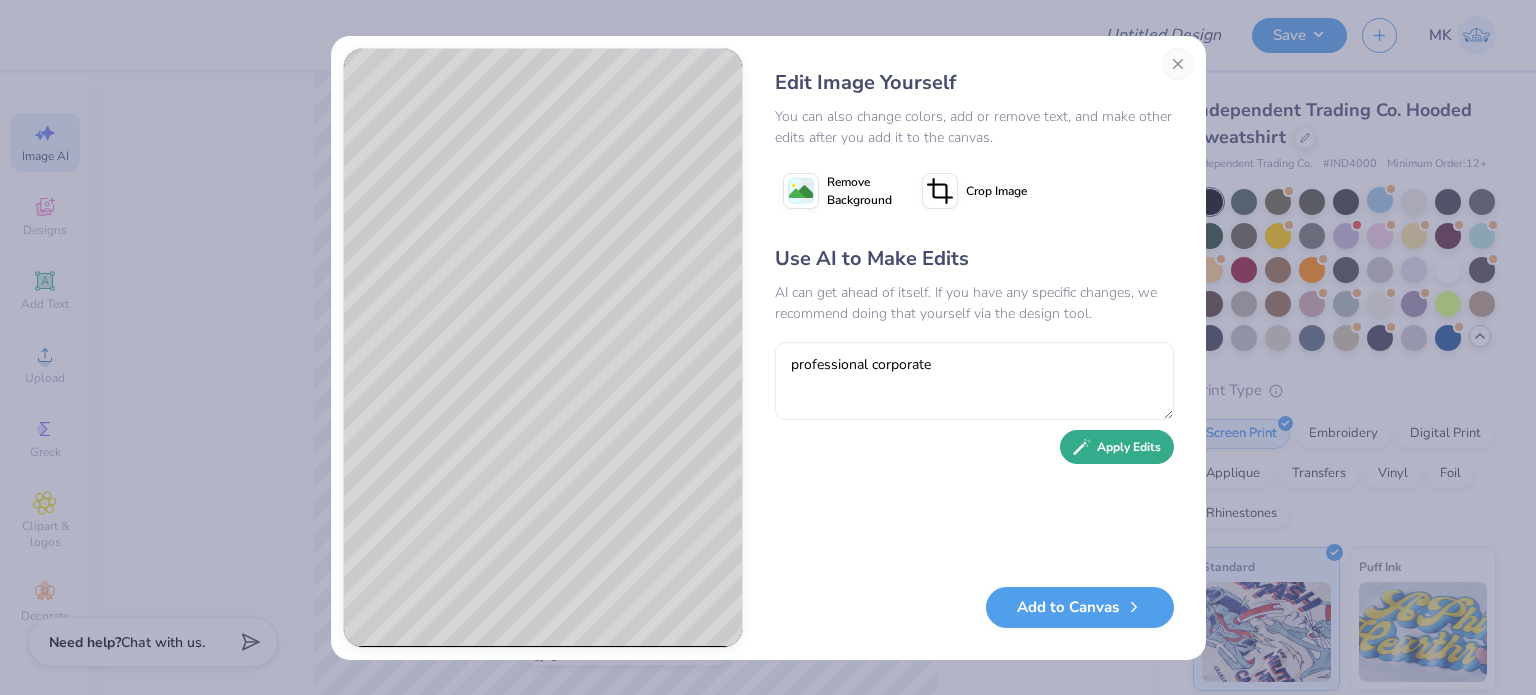 click on "Apply Edits" at bounding box center (1117, 447) 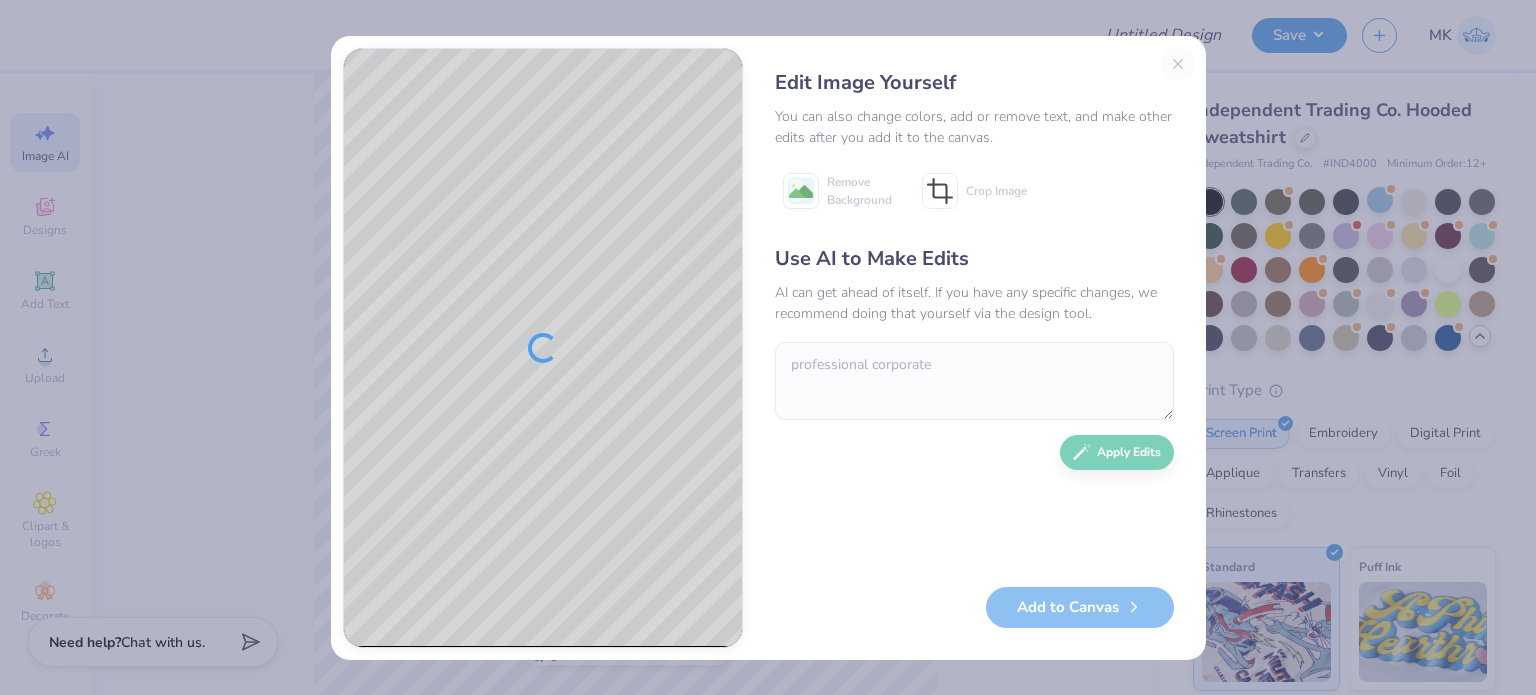 type 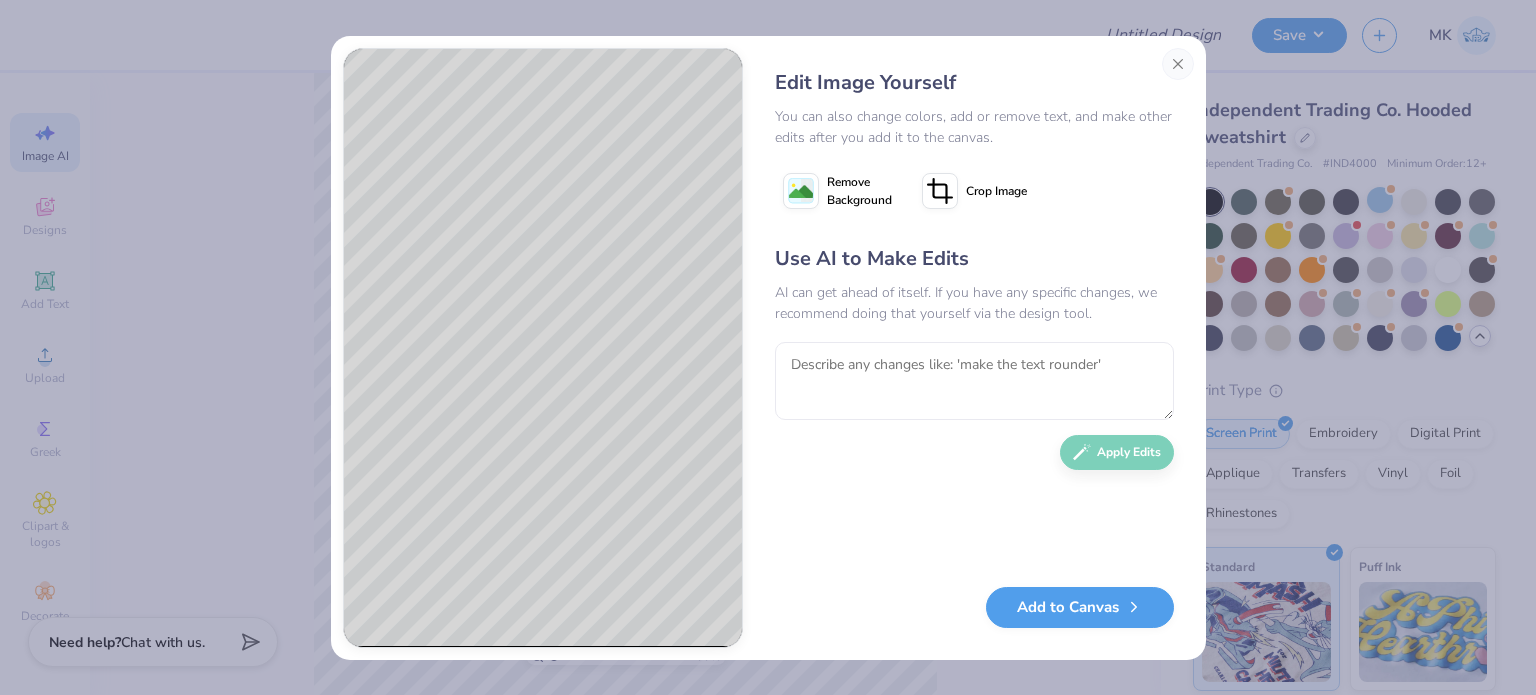 click 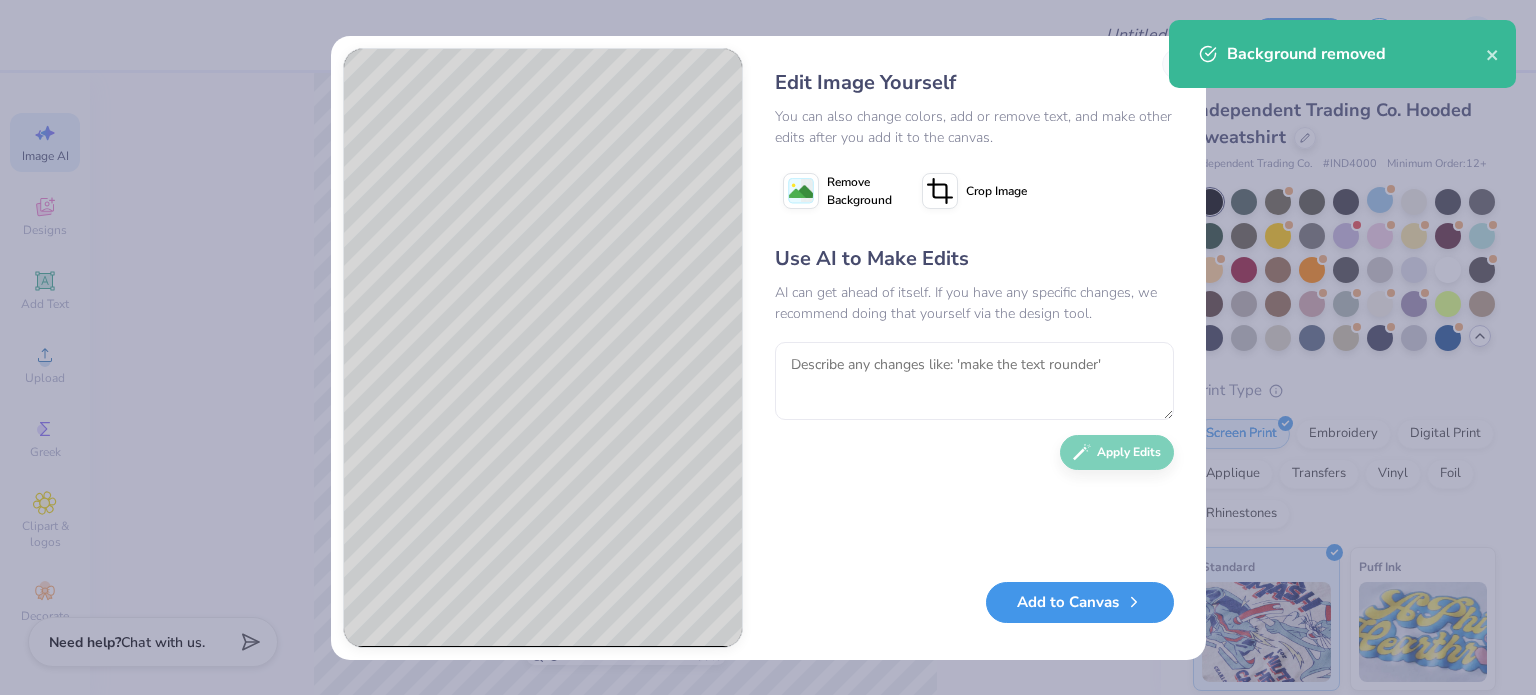 click on "Add to Canvas" at bounding box center [1080, 602] 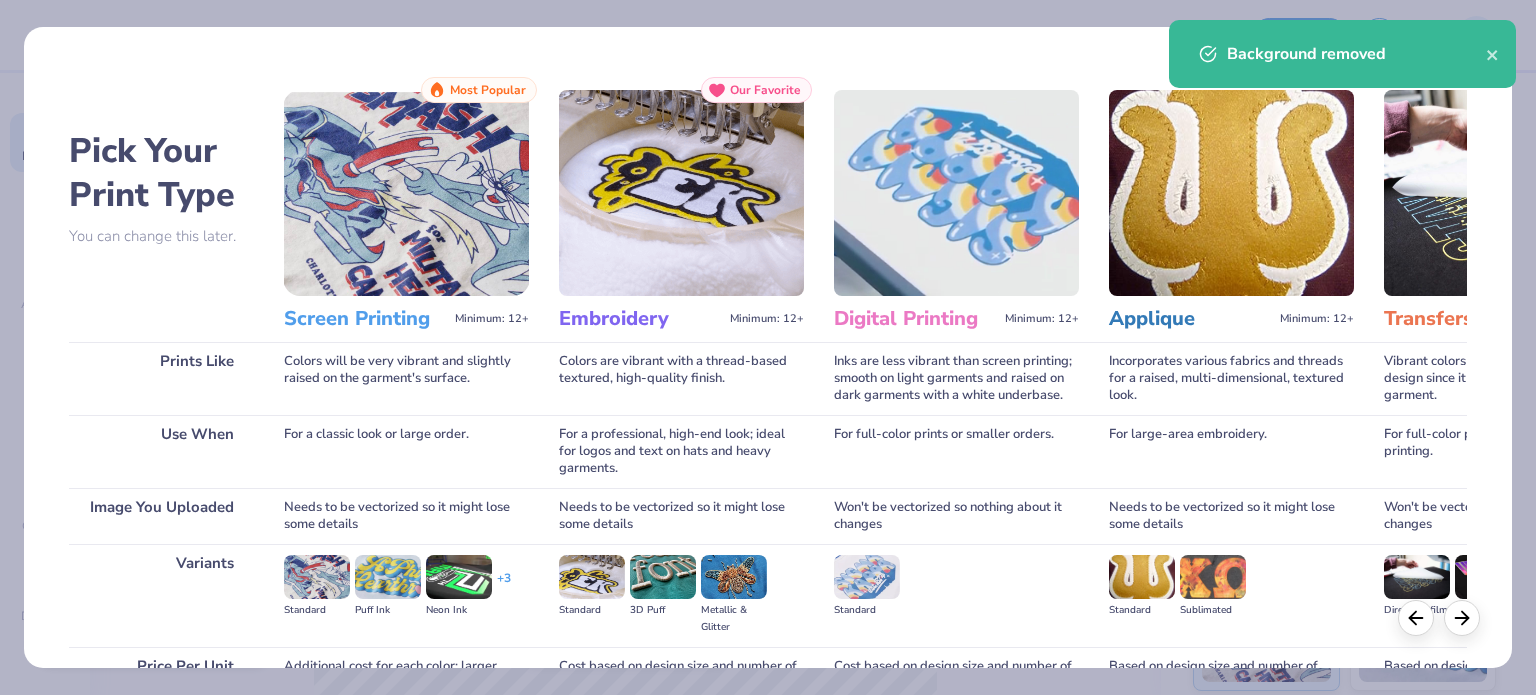 scroll, scrollTop: 102, scrollLeft: 0, axis: vertical 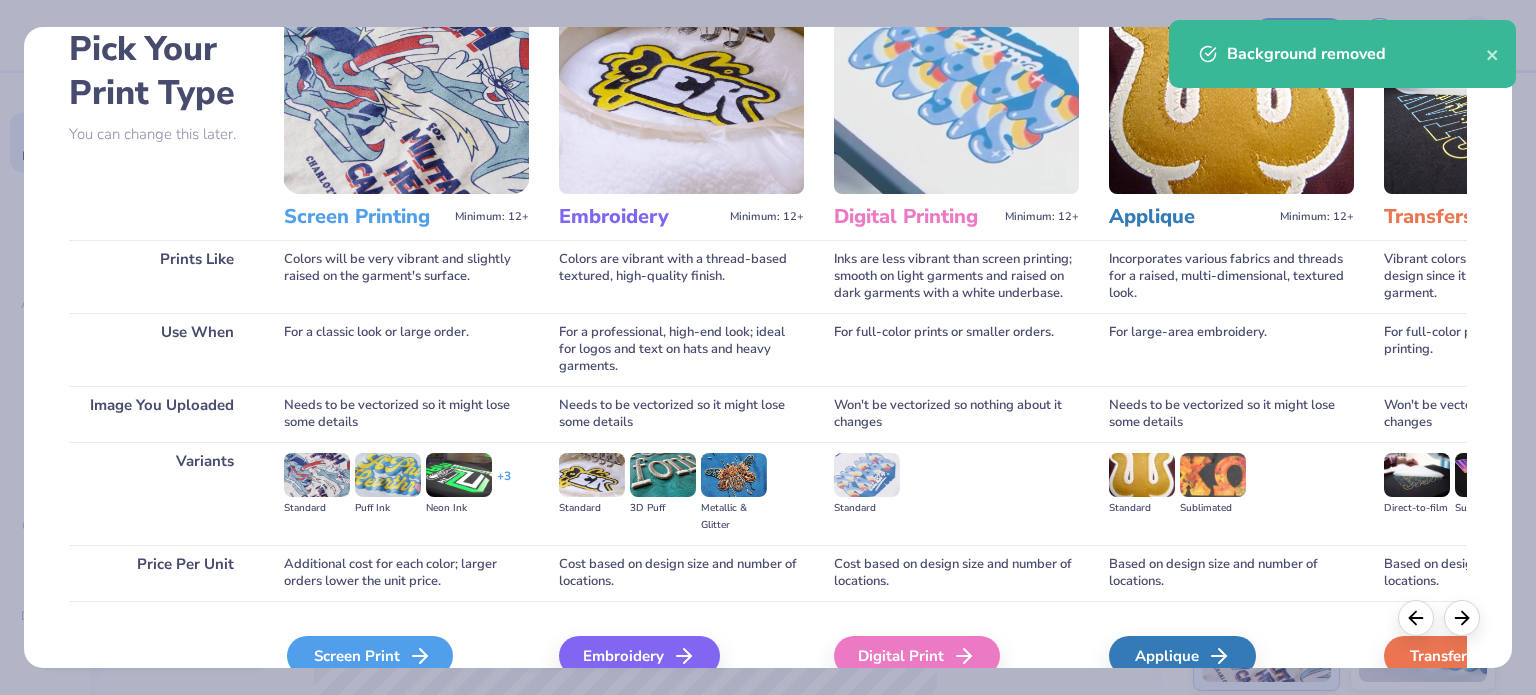 click on "Screen Print" at bounding box center (370, 656) 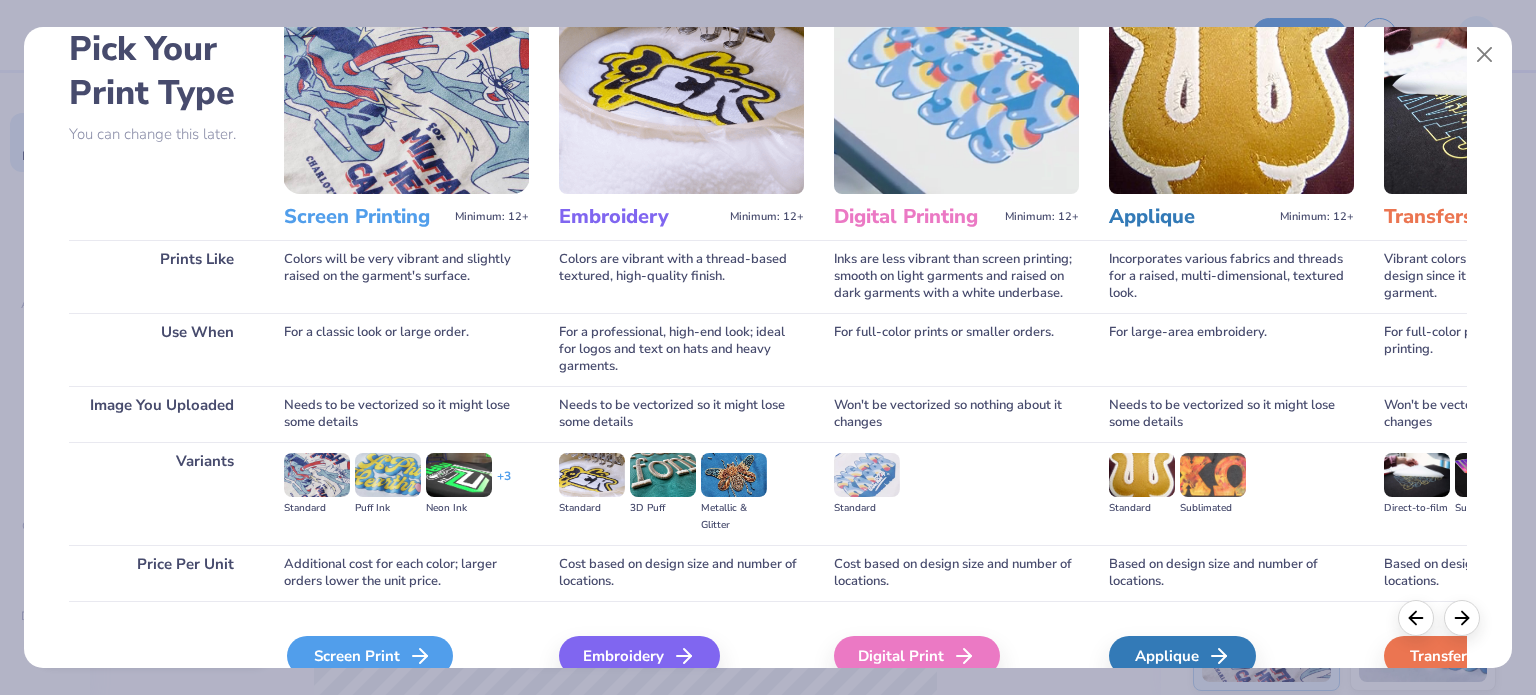 click on "Screen Print" at bounding box center (370, 656) 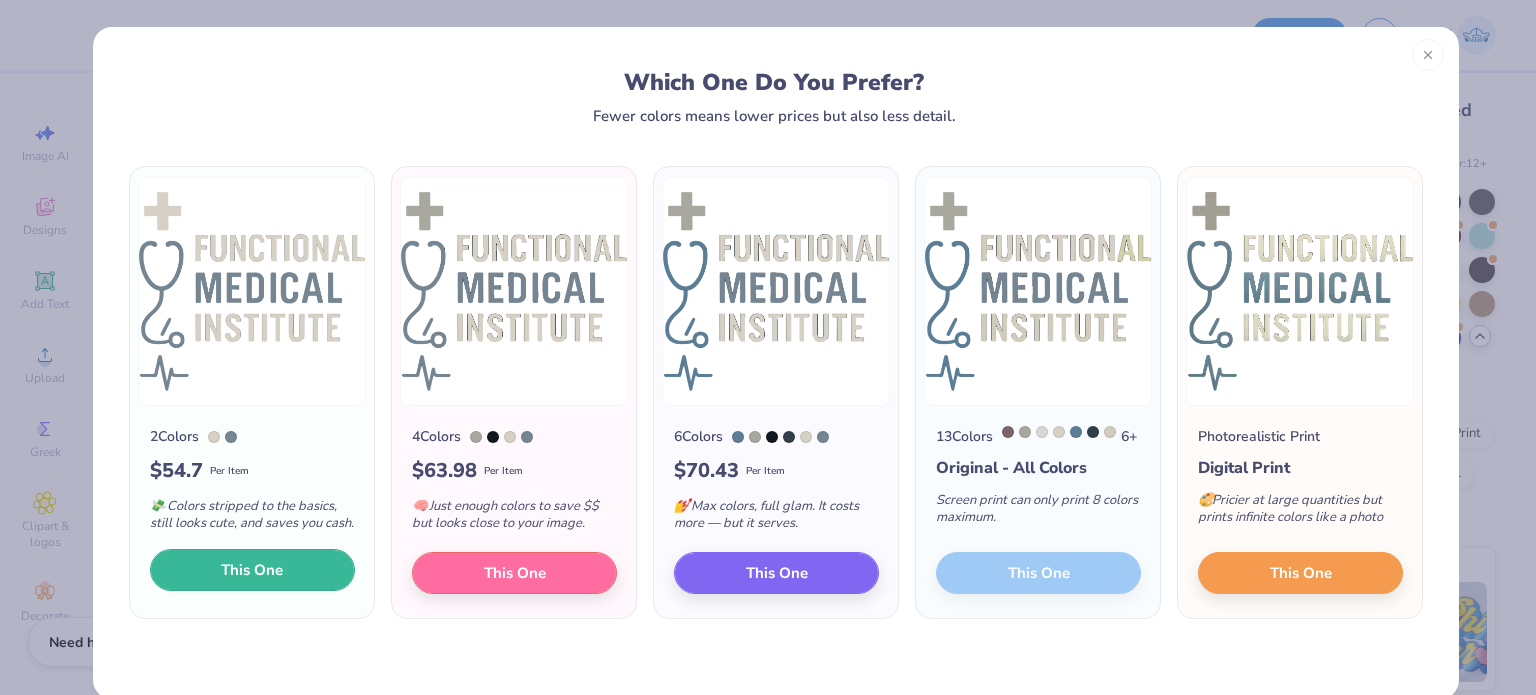 click on "This One" at bounding box center (252, 570) 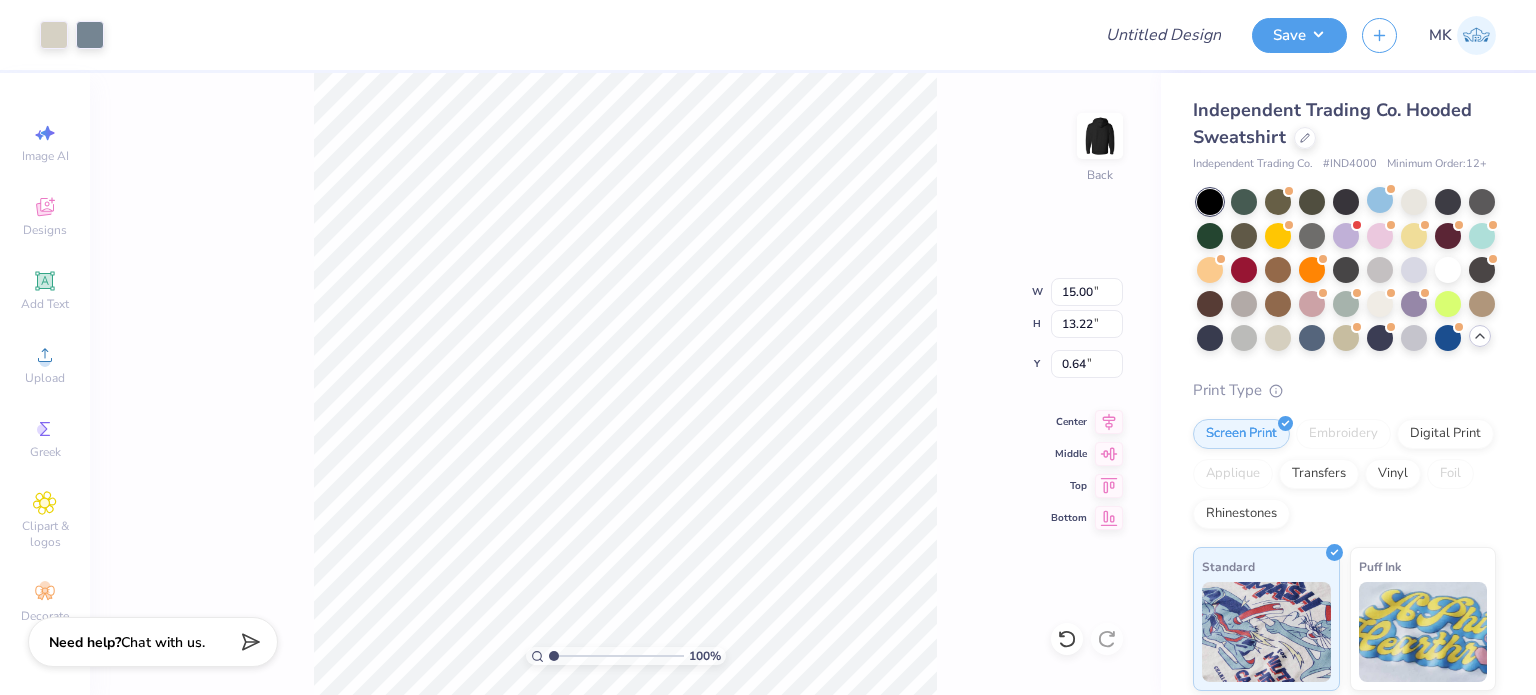 type on "9.75" 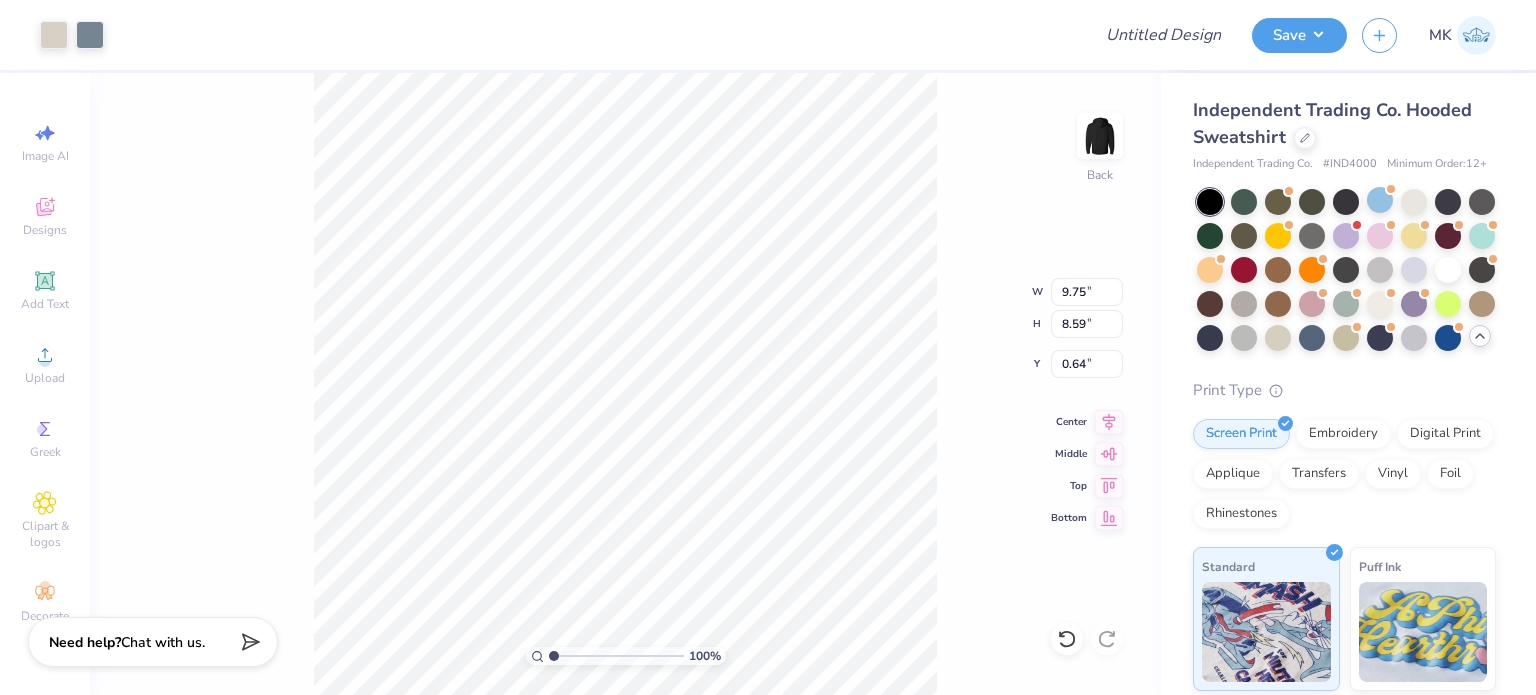 type on "3.79" 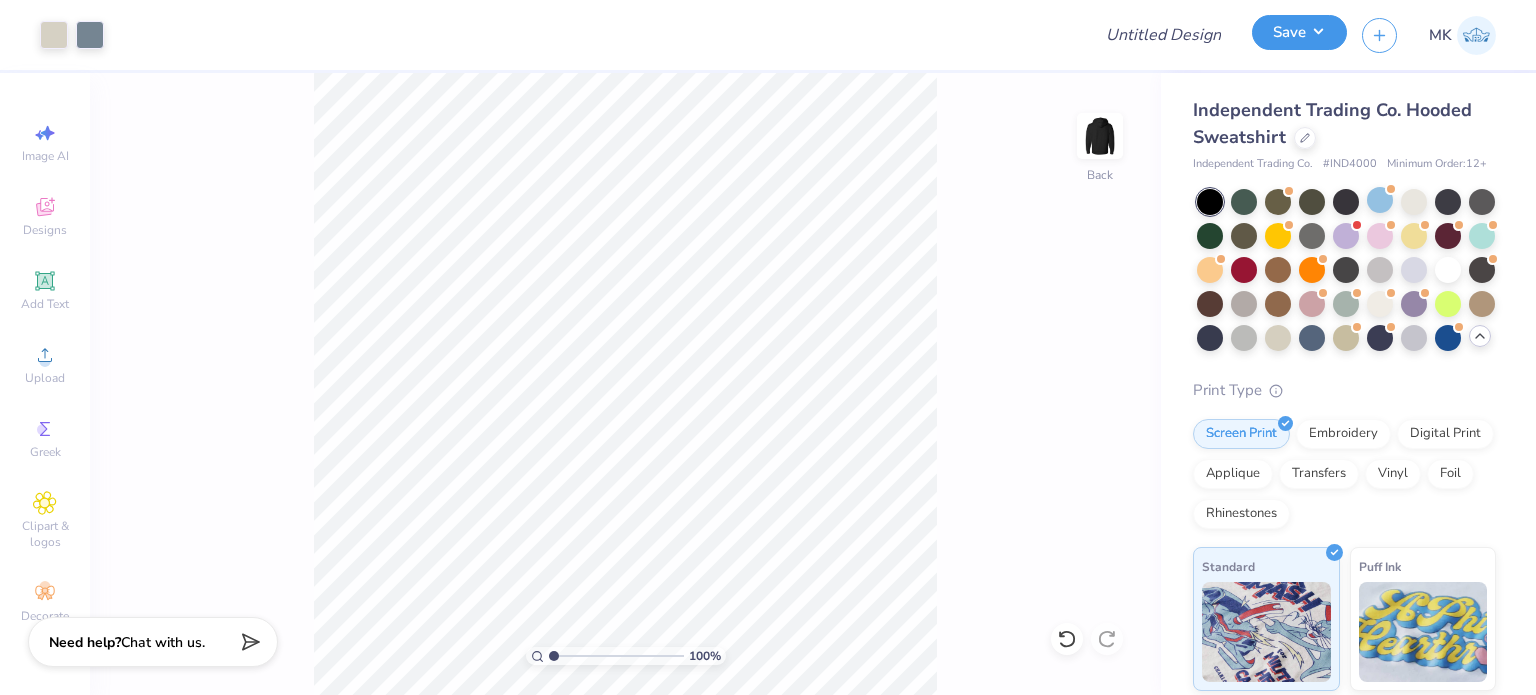 click on "Save" at bounding box center (1299, 32) 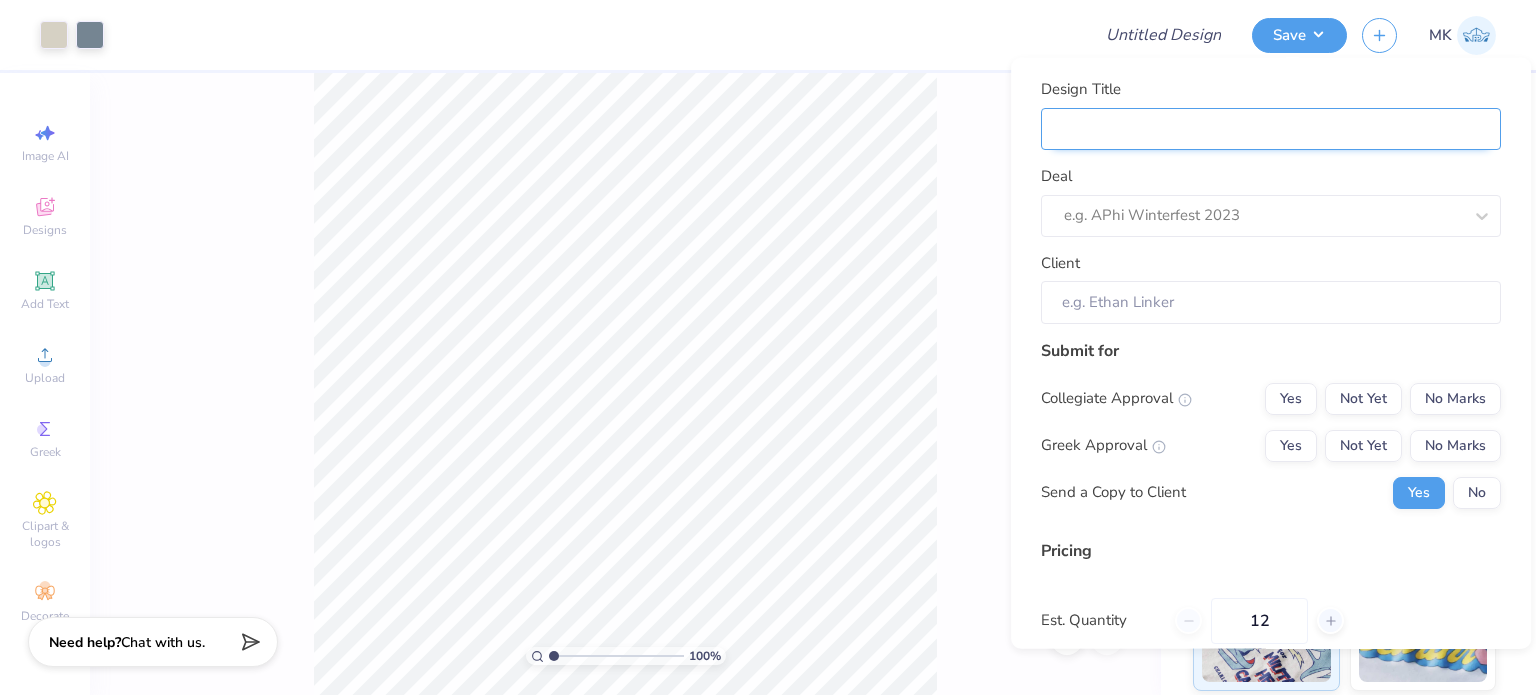 click on "Design Title" at bounding box center [1271, 128] 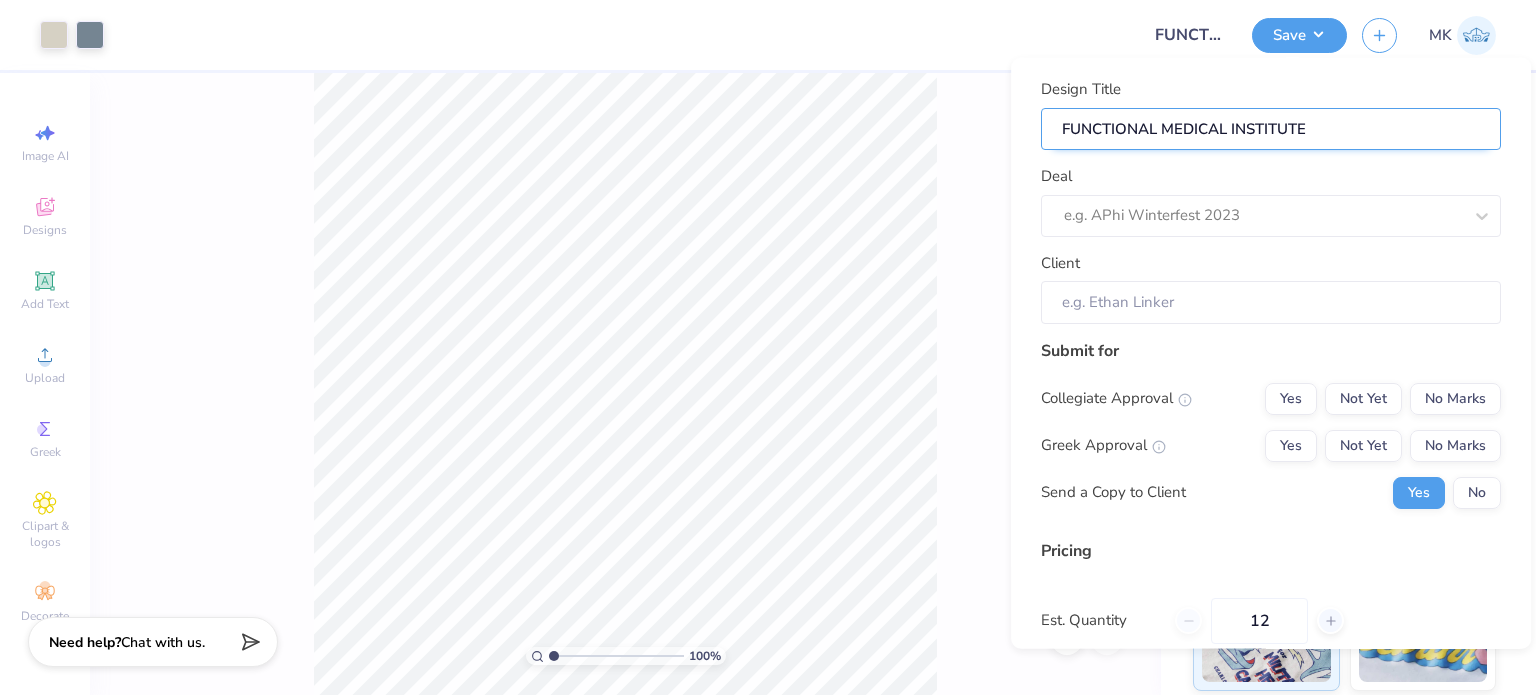 type on "FUNCTIONAL MEDICAL INSTITUTE" 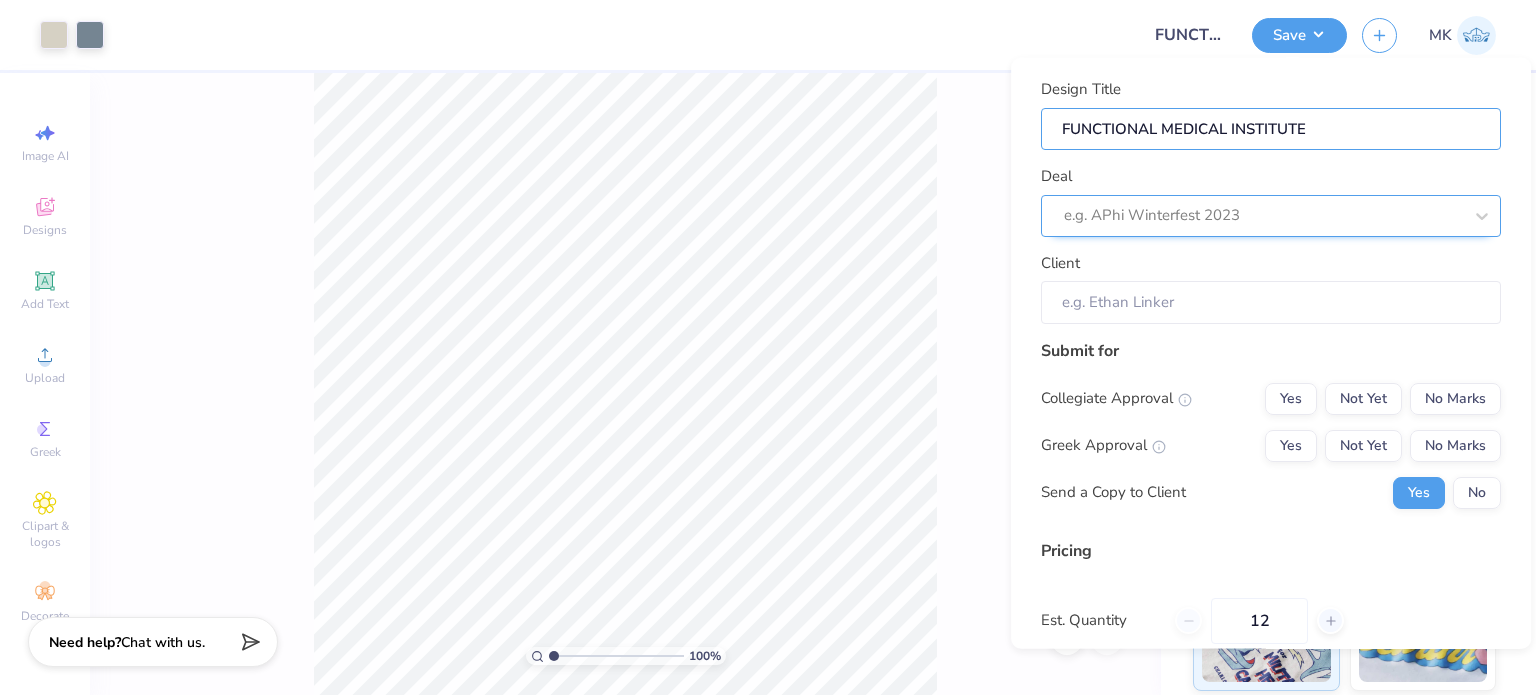 type on "FUNCTIONAL MEDICAL INSTITUTE" 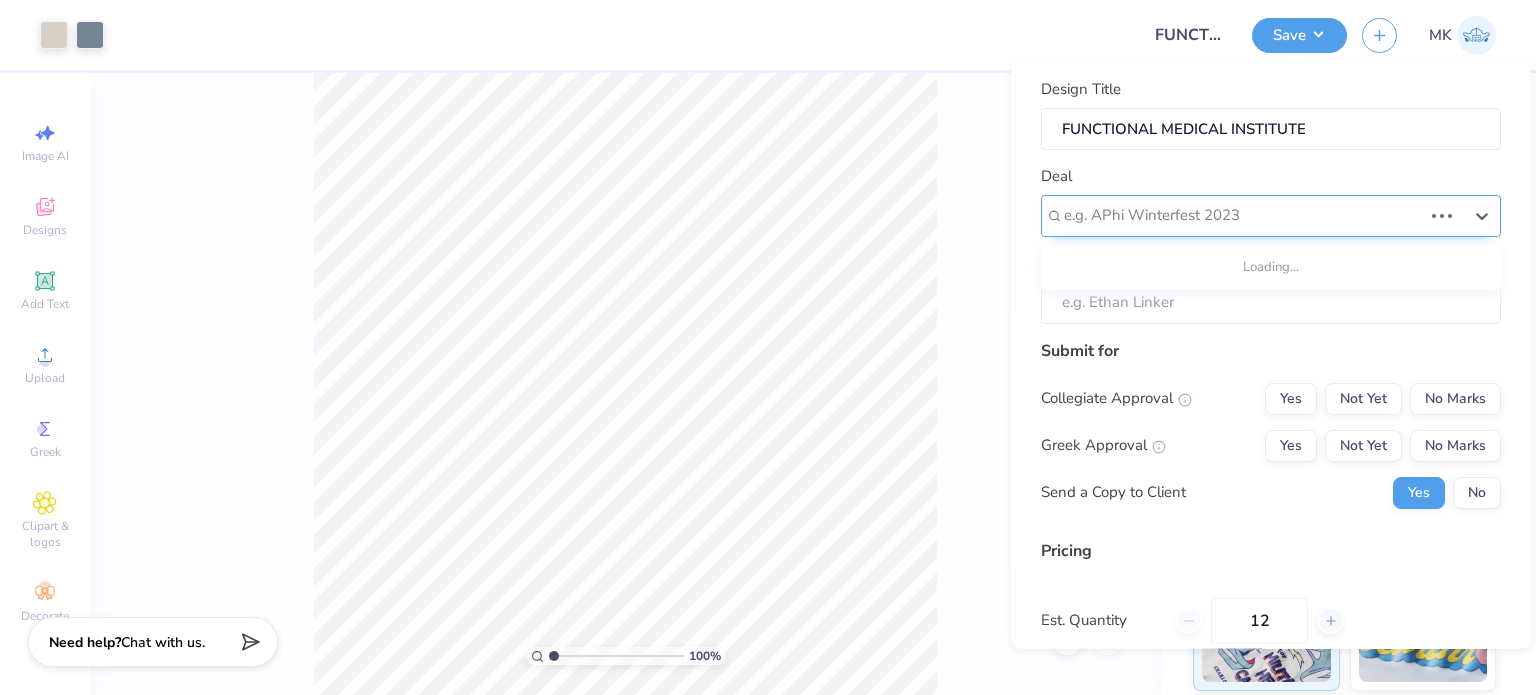 click at bounding box center [1243, 215] 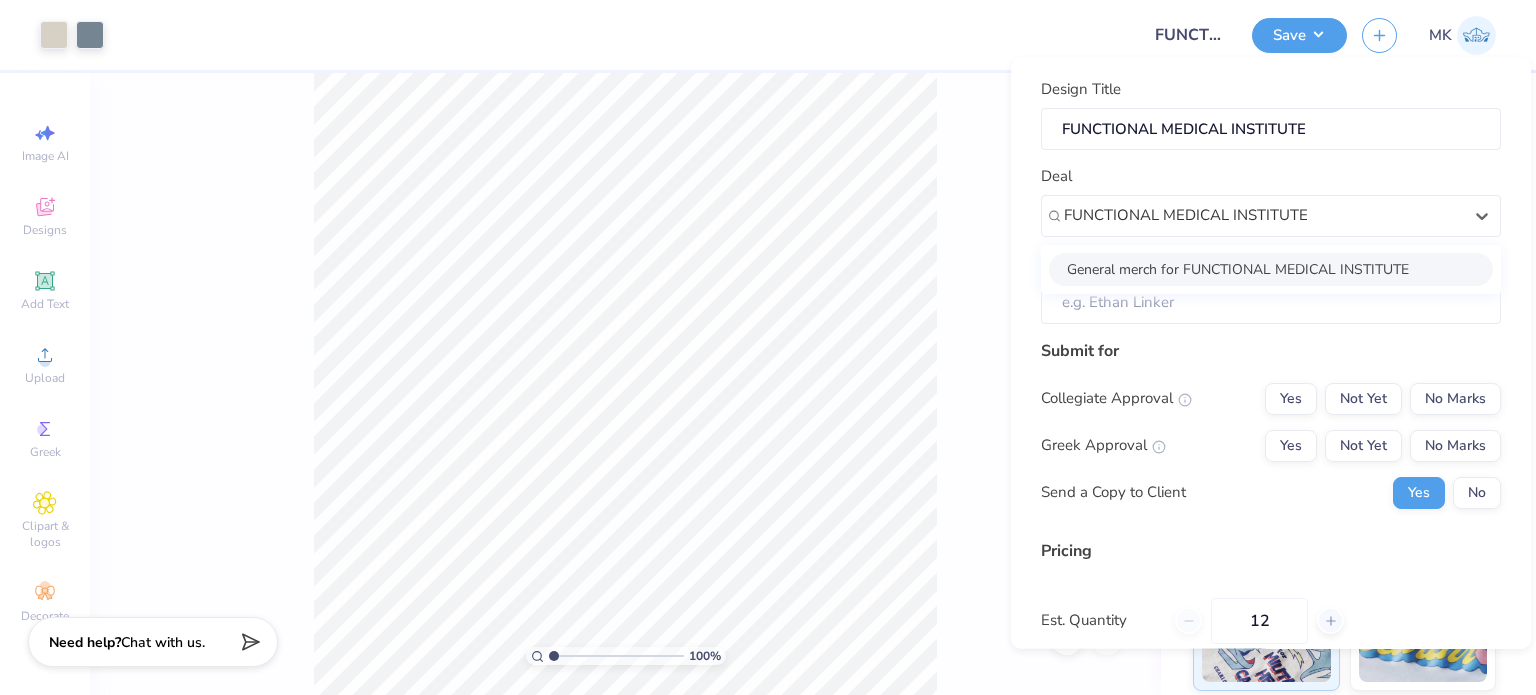 click on "General merch for FUNCTIONAL MEDICAL INSTITUTE" at bounding box center (1271, 268) 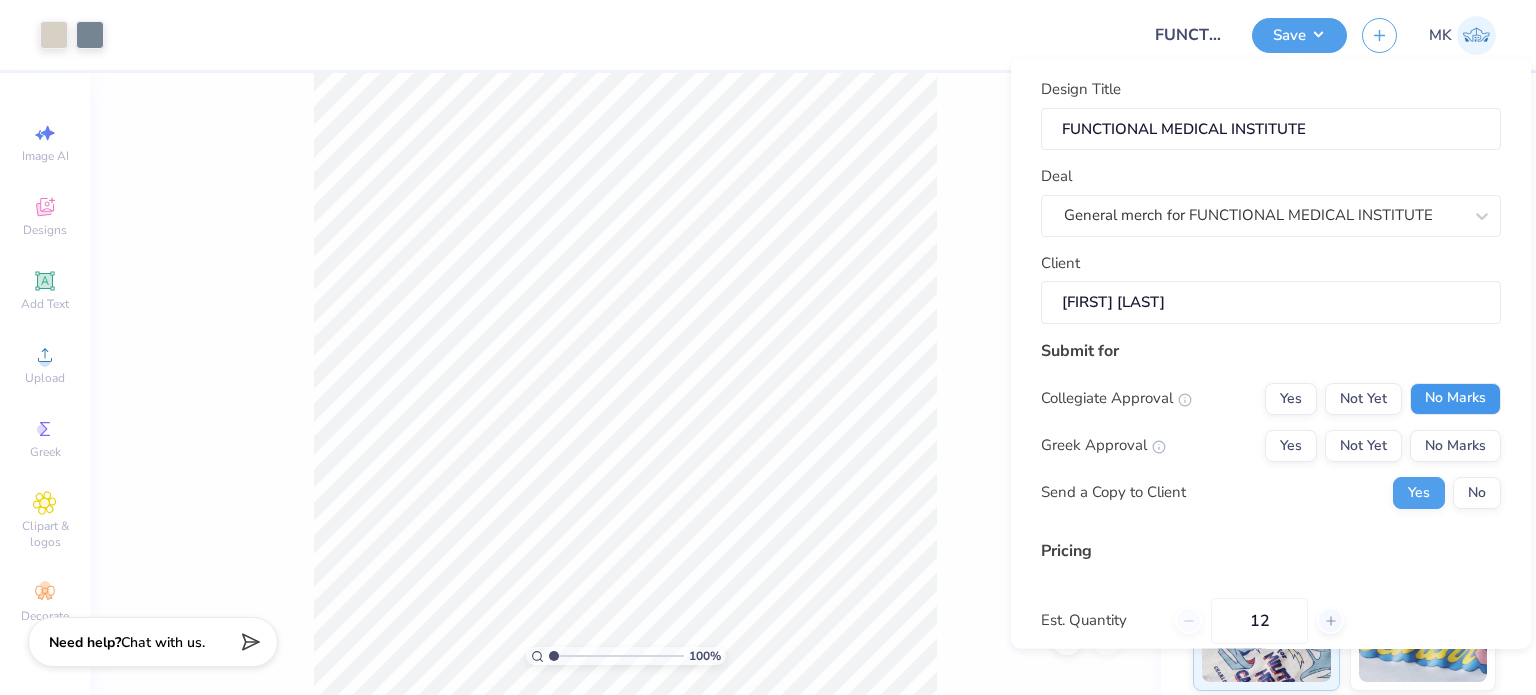 click on "No Marks" at bounding box center [1455, 398] 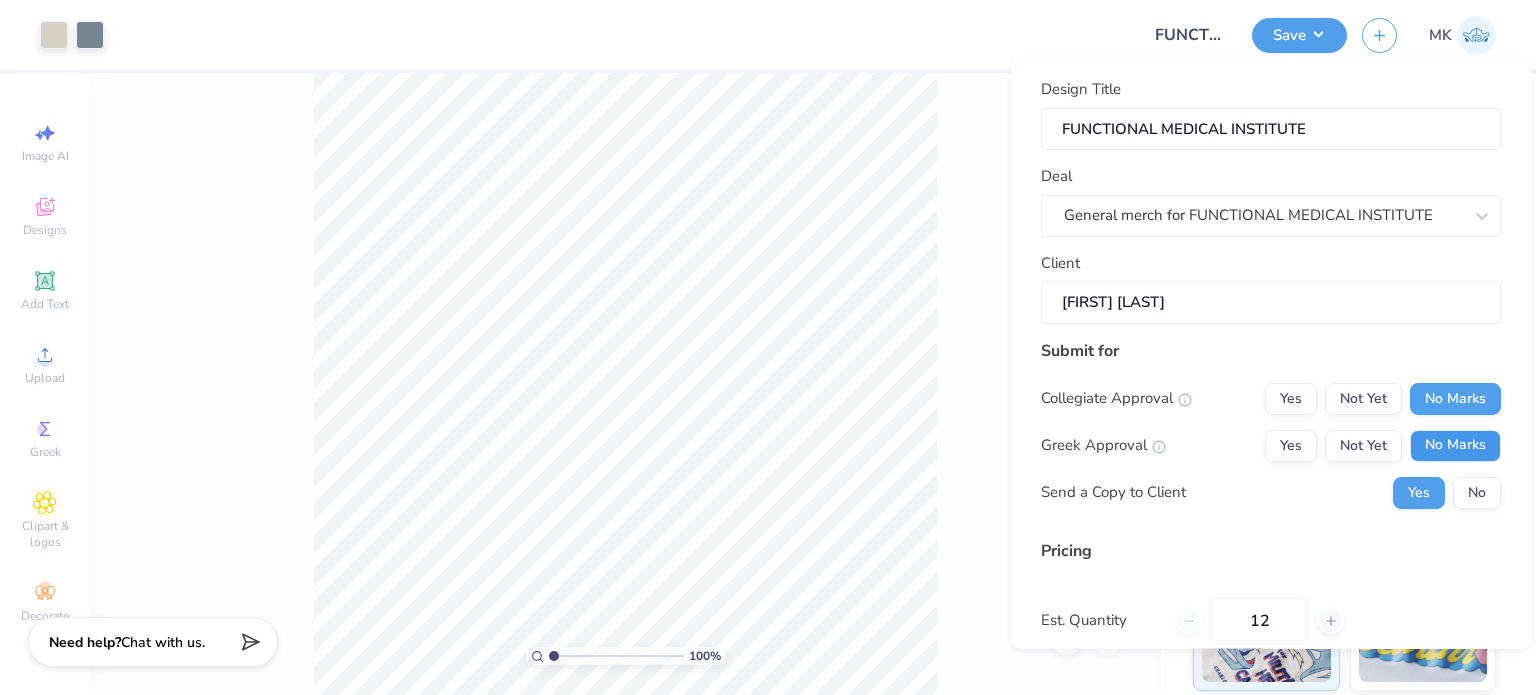 click on "No Marks" at bounding box center [1455, 445] 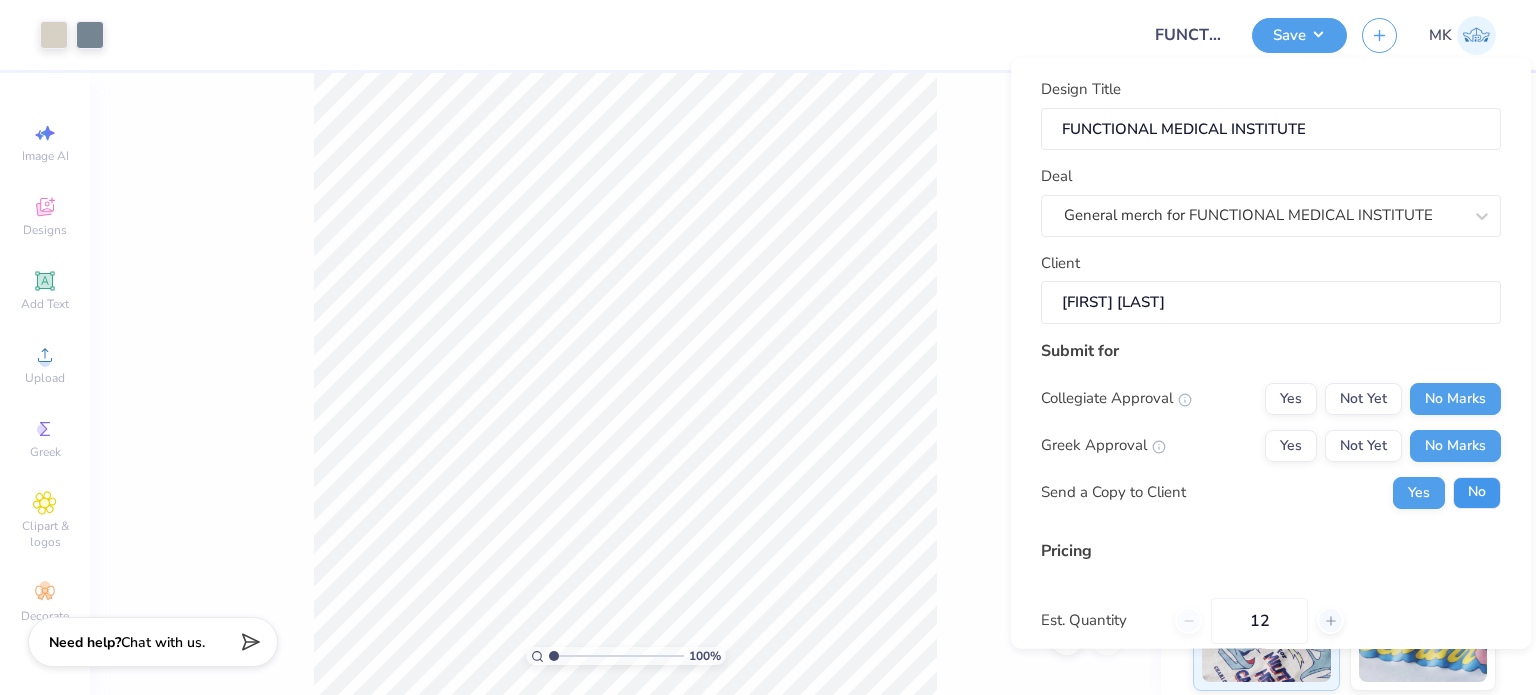 click on "No" at bounding box center [1477, 492] 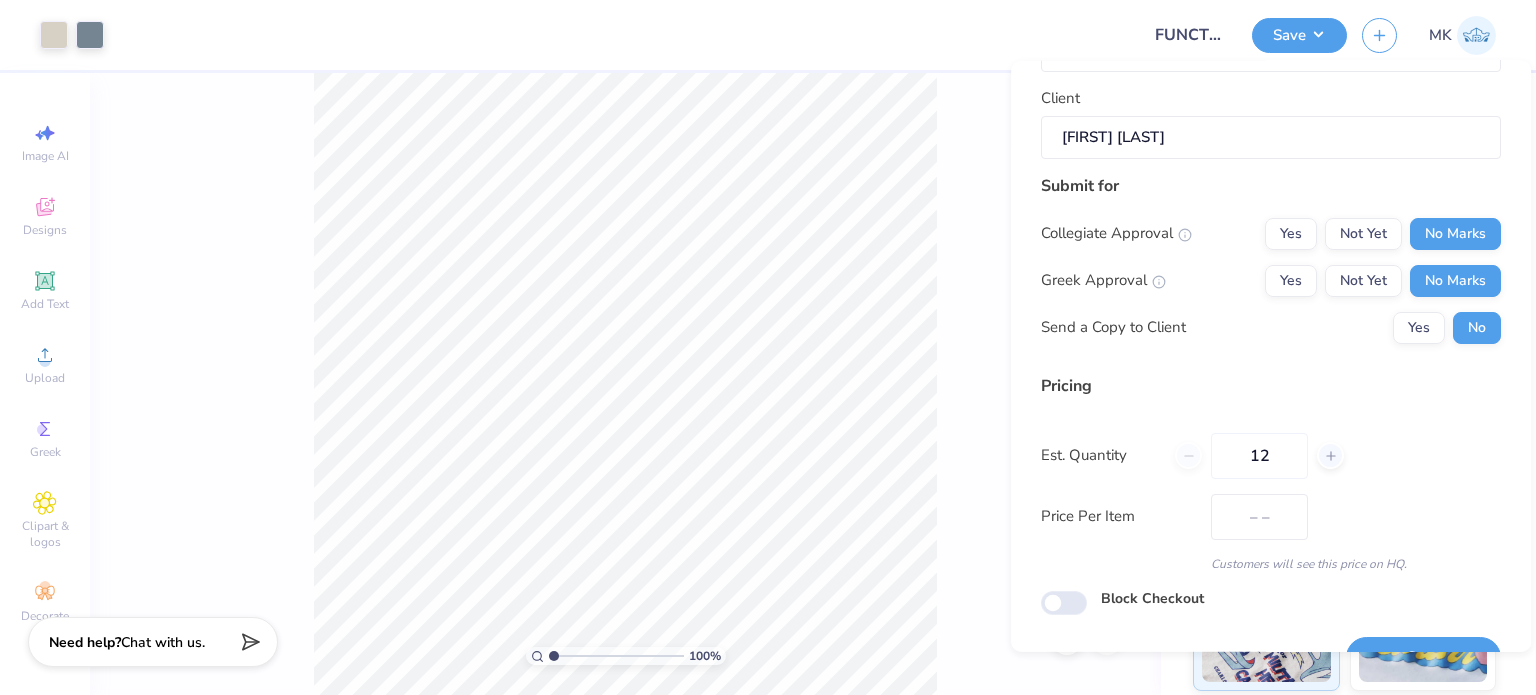 scroll, scrollTop: 200, scrollLeft: 0, axis: vertical 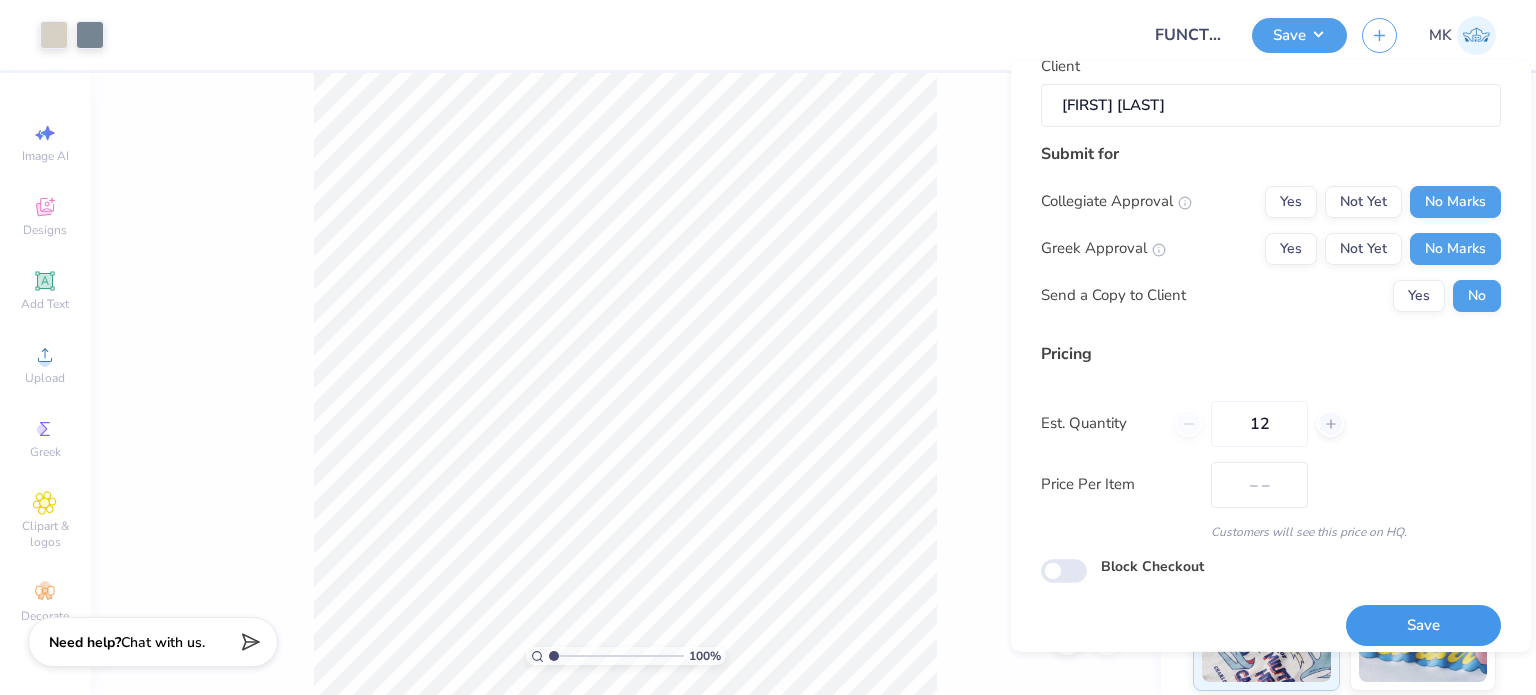 click on "Save" at bounding box center (1423, 625) 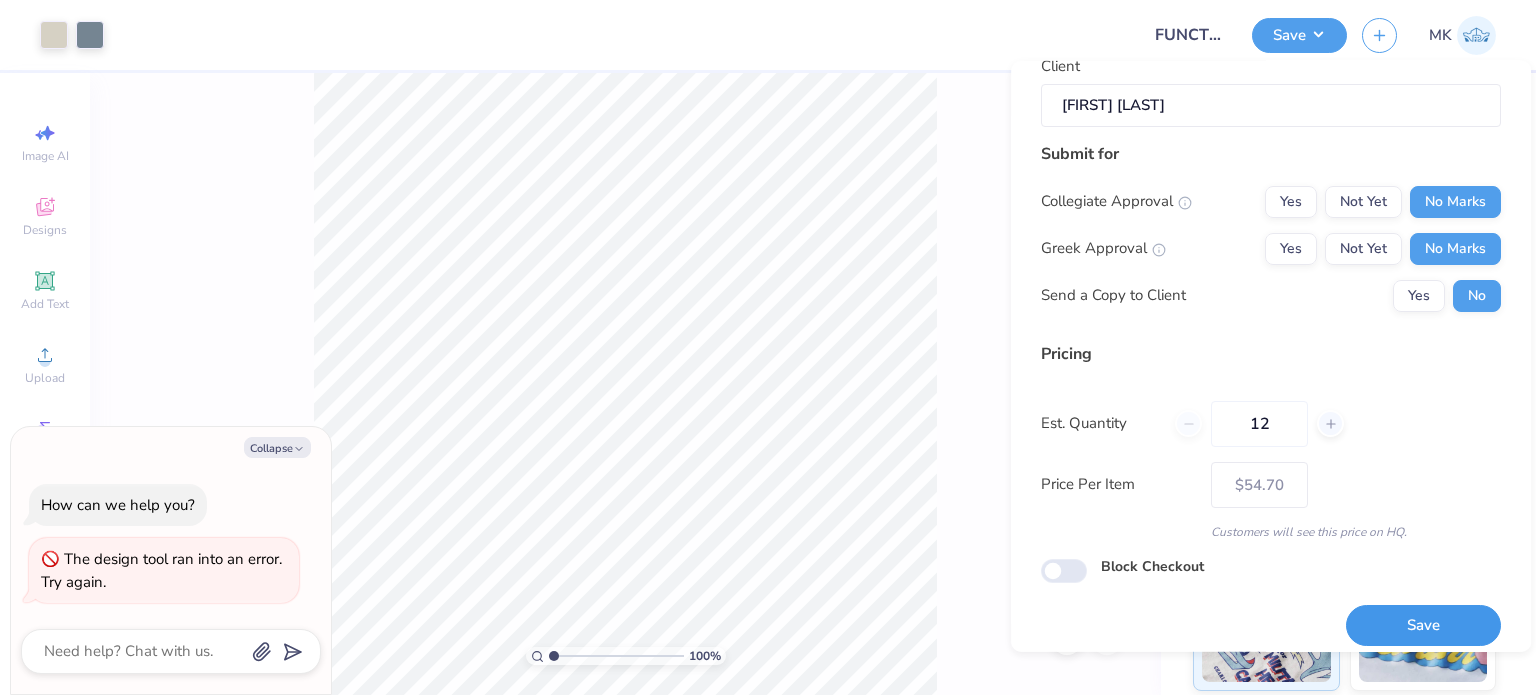 click on "Save" at bounding box center (1423, 625) 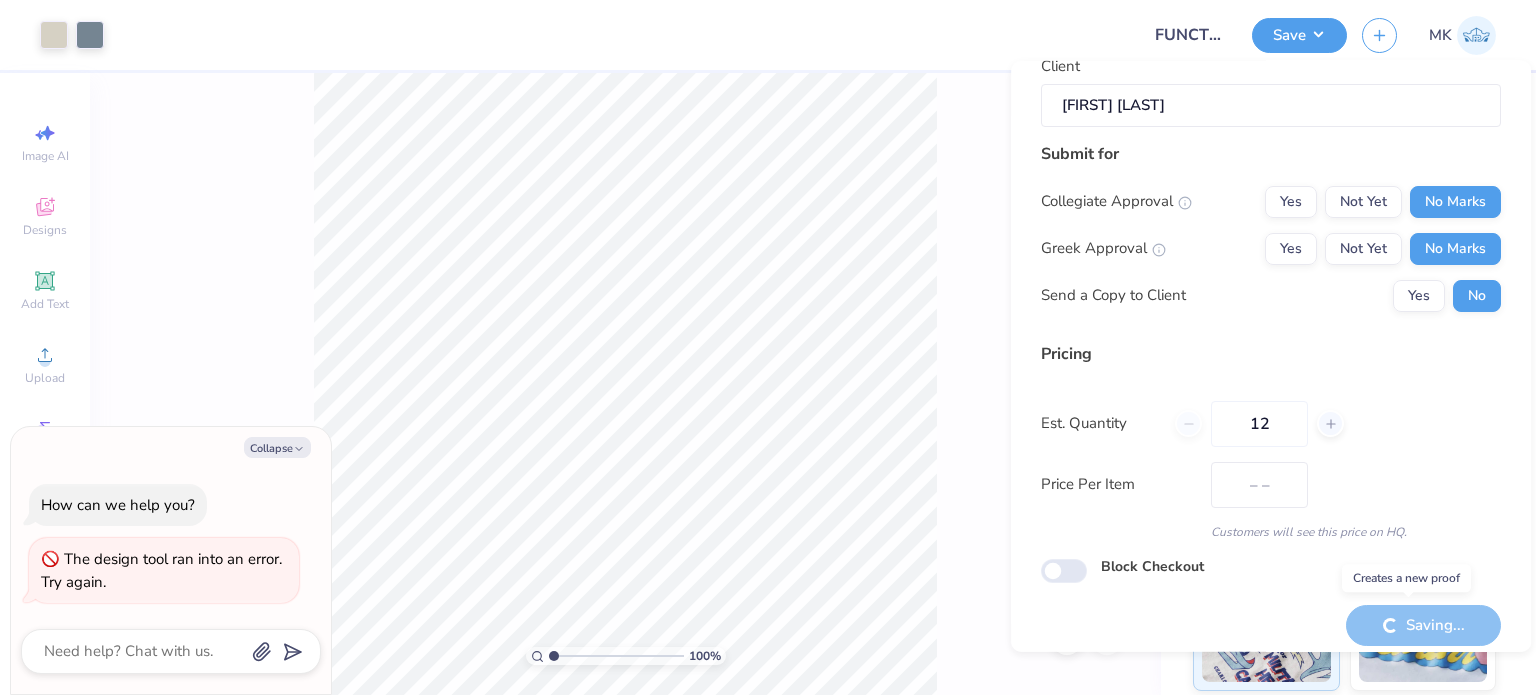 type on "$54.70" 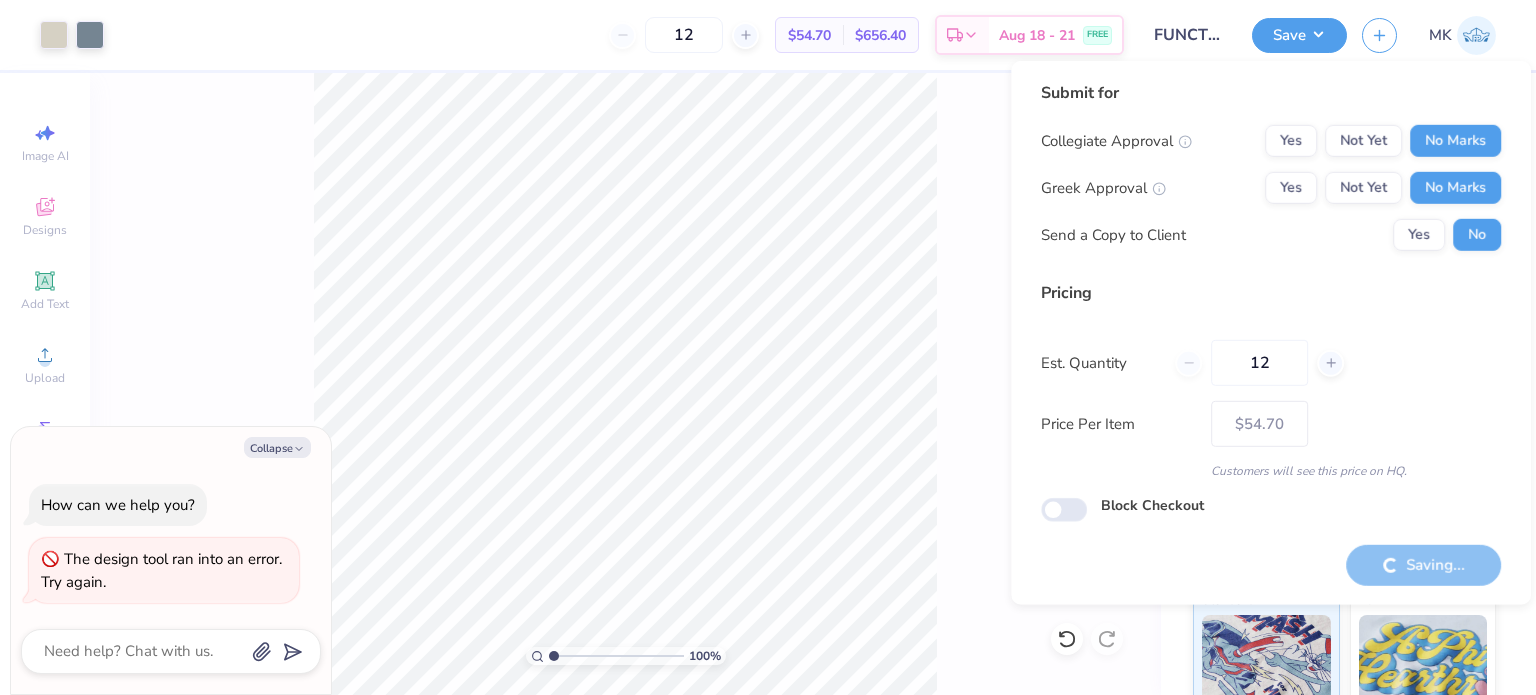 type on "x" 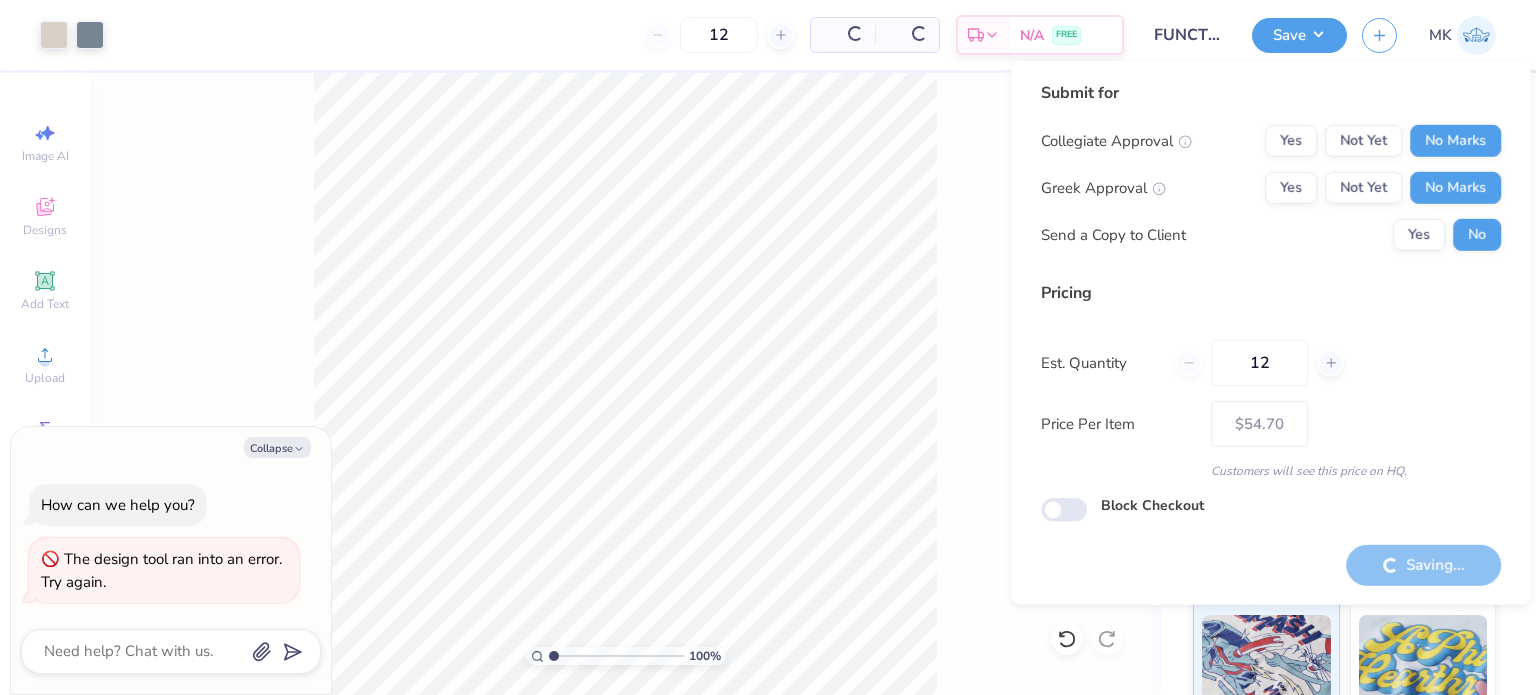 type on "– –" 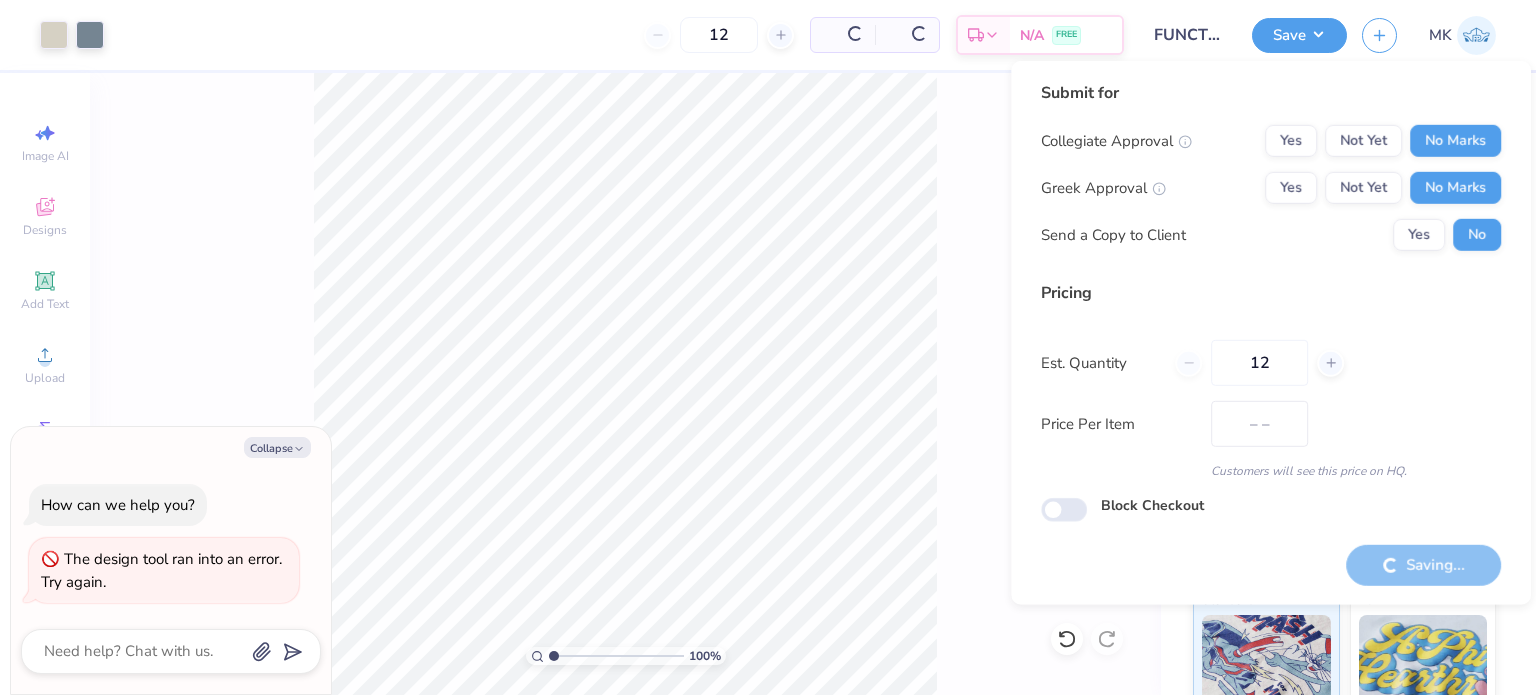 type on "x" 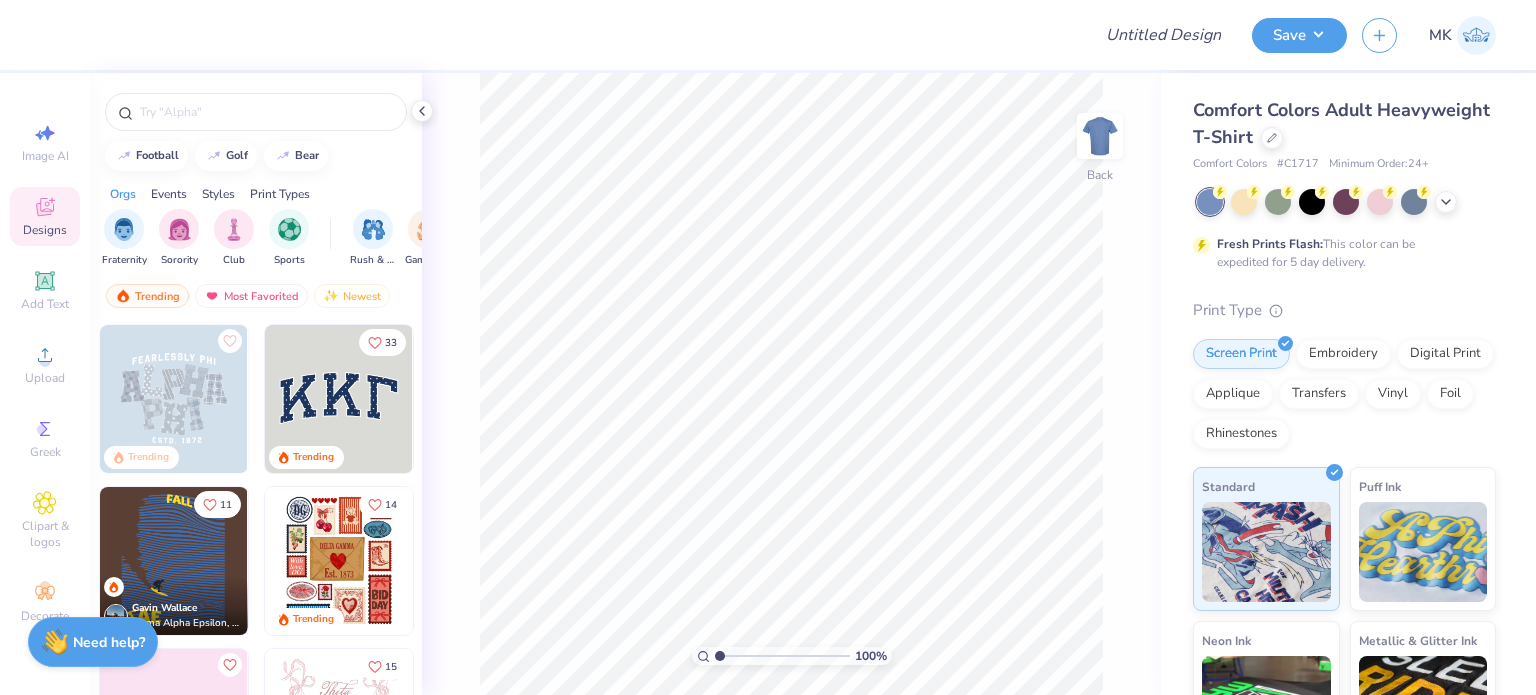scroll, scrollTop: 0, scrollLeft: 0, axis: both 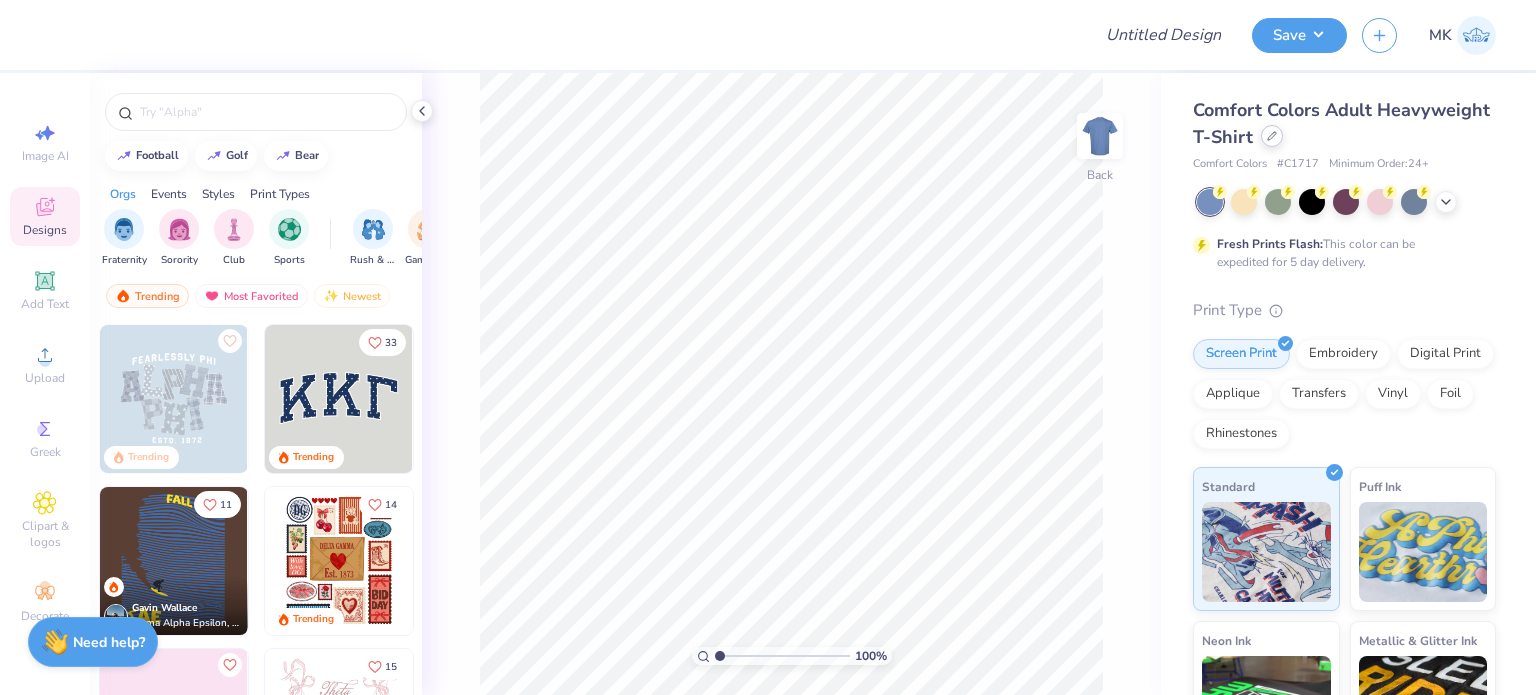 click 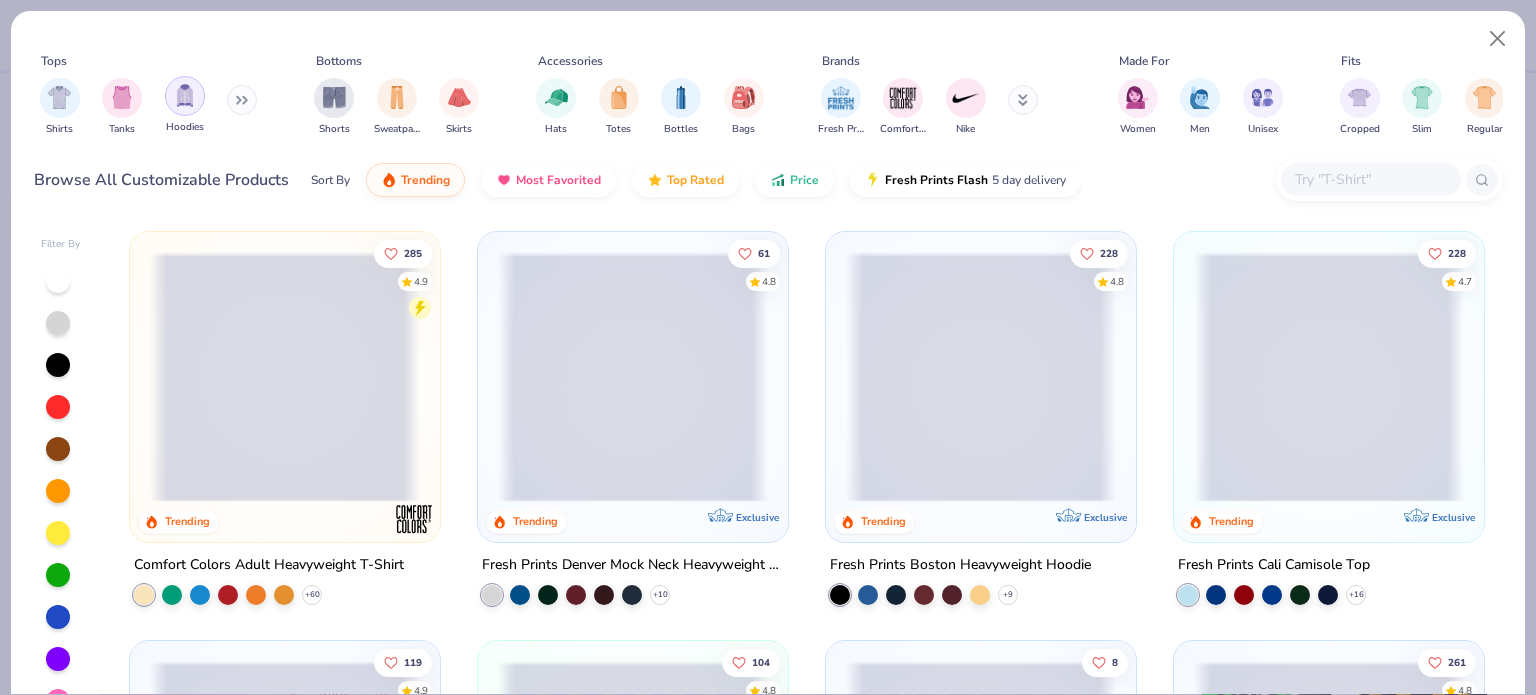 click at bounding box center (185, 95) 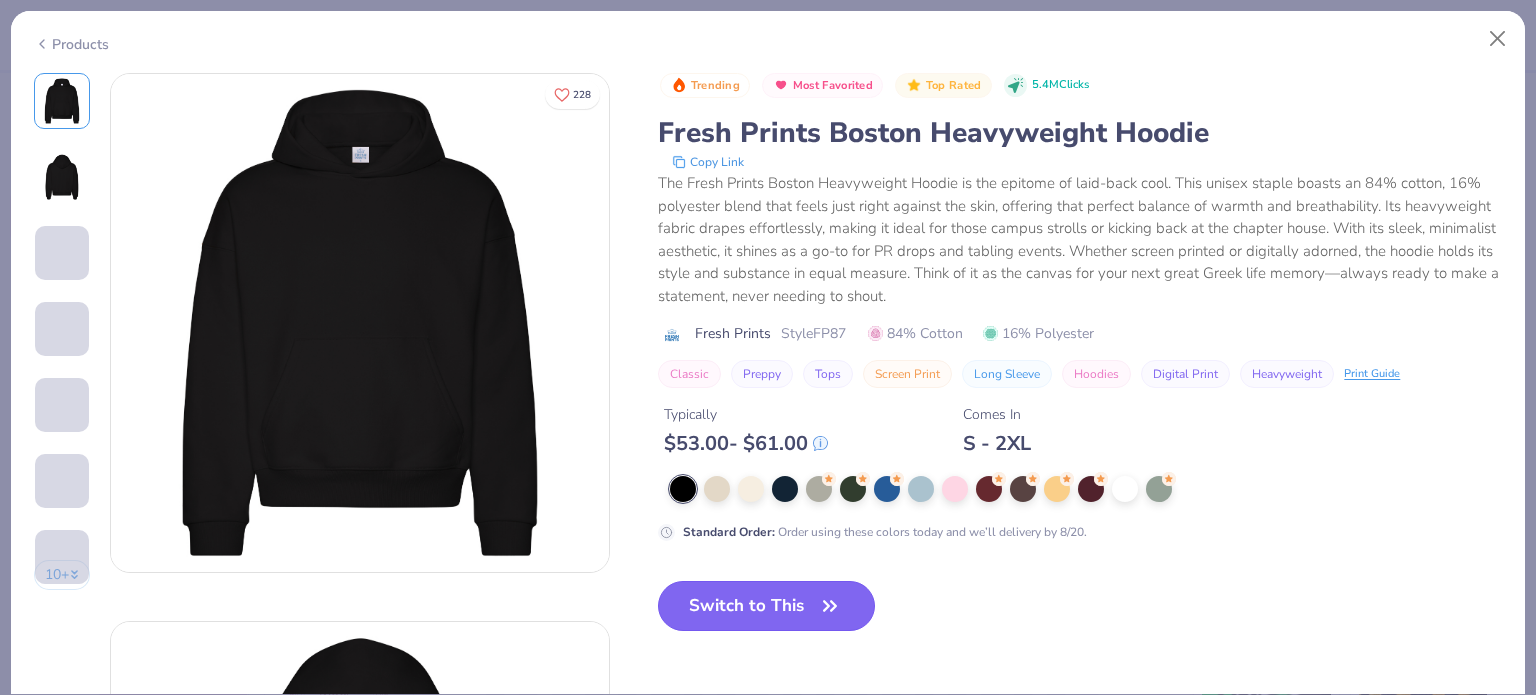 click on "Switch to This" at bounding box center (766, 606) 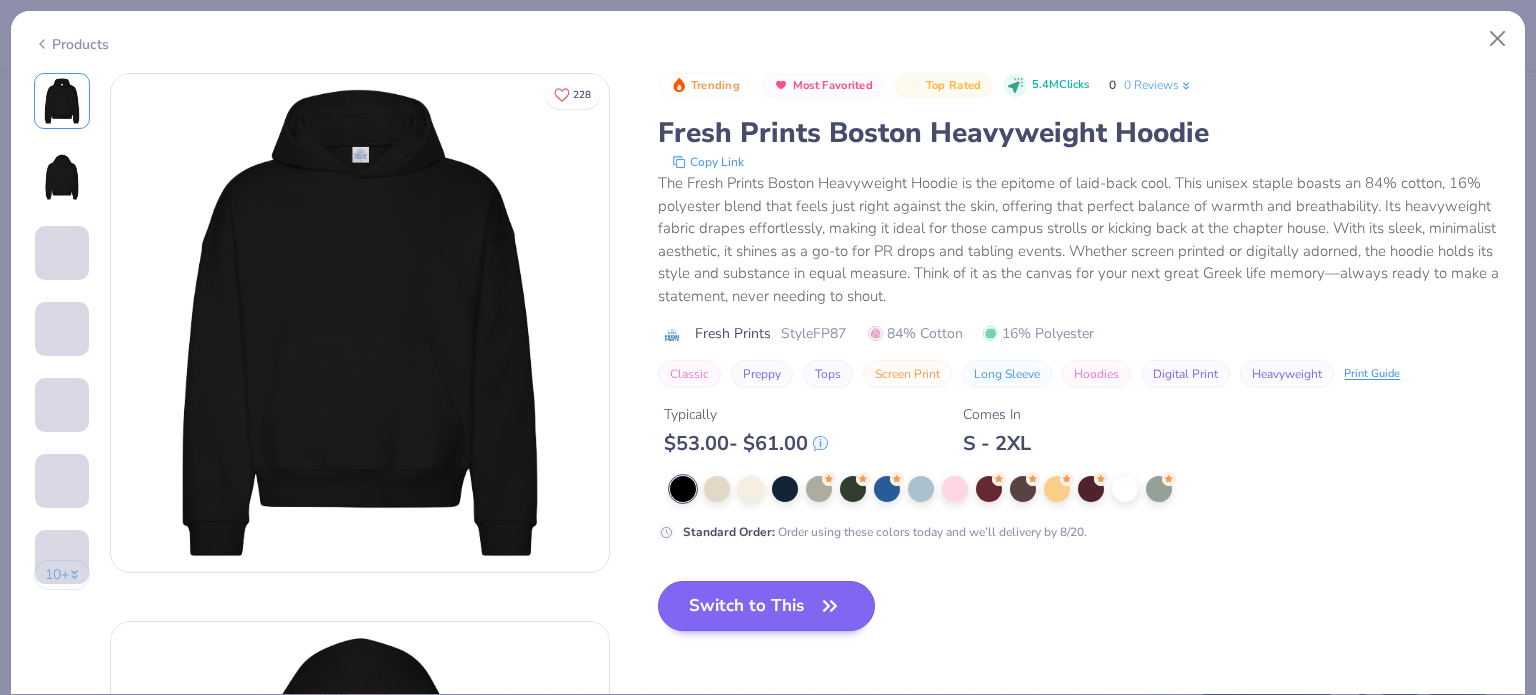click on "Trending Most Favorited Top Rated 5.4M  Clicks 0 0 Reviews Fresh Prints Boston Heavyweight Hoodie Copy Link The Fresh Prints Boston Heavyweight Hoodie is the epitome of laid-back cool. This unisex staple boasts an 84% cotton, 16% polyester blend that feels just right against the skin, offering that perfect balance of warmth and breathability. Its heavyweight fabric drapes effortlessly, making it ideal for those campus strolls or kicking back at the chapter house. With its sleek, minimalist aesthetic, it shines as a go-to for PR drops and tabling events. Whether screen printed or digitally adorned, the hoodie holds its style and substance in equal measure. Think of it as the canvas for your next great Greek life memory—always ready to make a statement, never needing to shout. Fresh Prints Style  FP87   84% Cotton   16% Polyester Classic Preppy Tops Screen Print Long Sleeve Hoodies Digital Print Heavyweight Print Guide Typically   $ 53.00  - $ 61.00   Comes In S - 2XL     Standard Order :   Switch to This" at bounding box center [1080, 368] 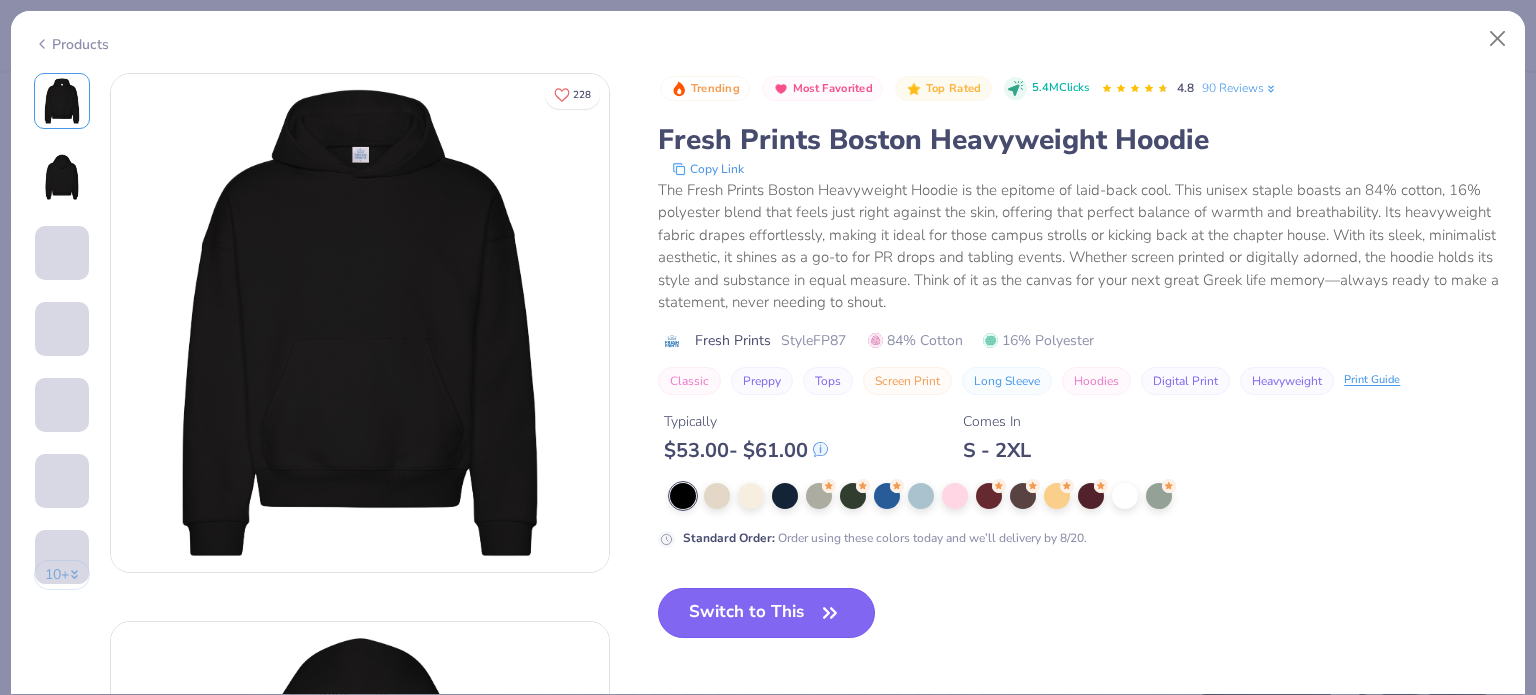click on "Switch to This" at bounding box center (766, 613) 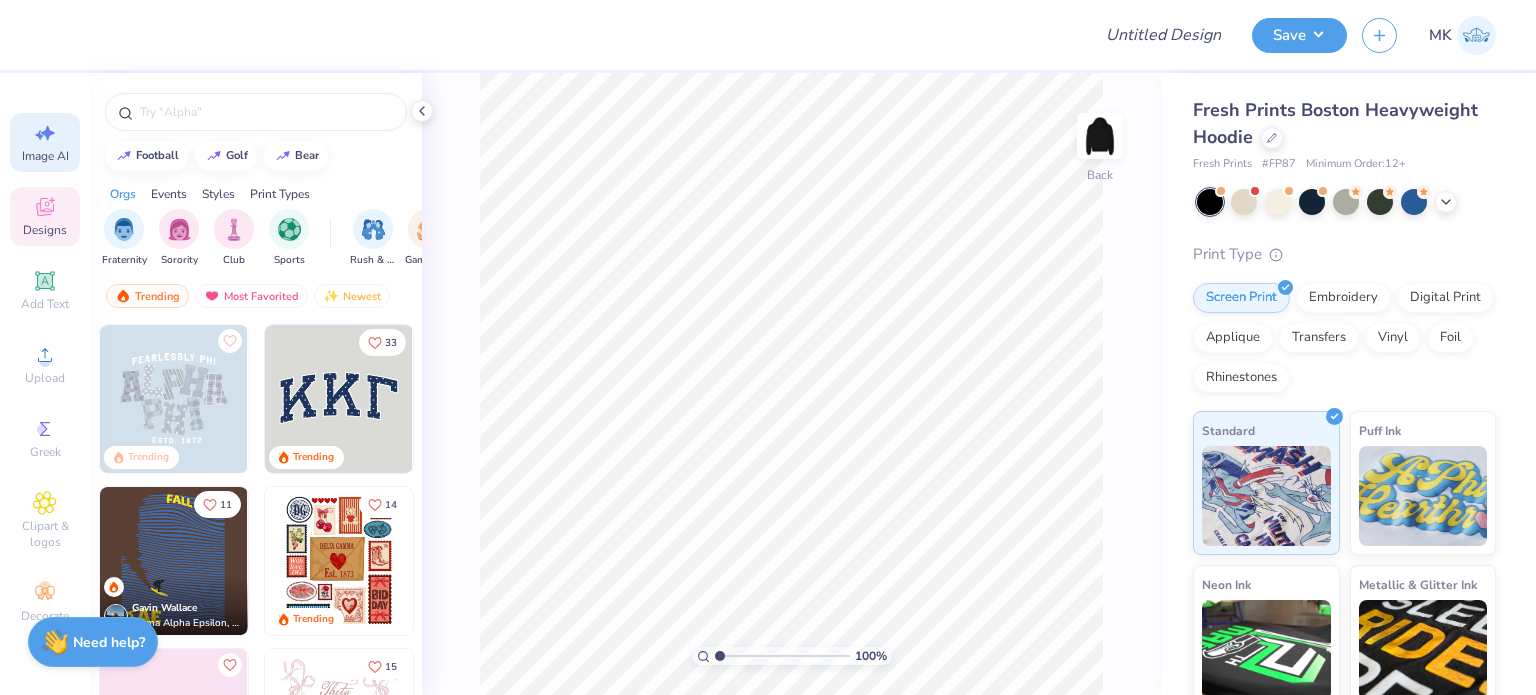 click 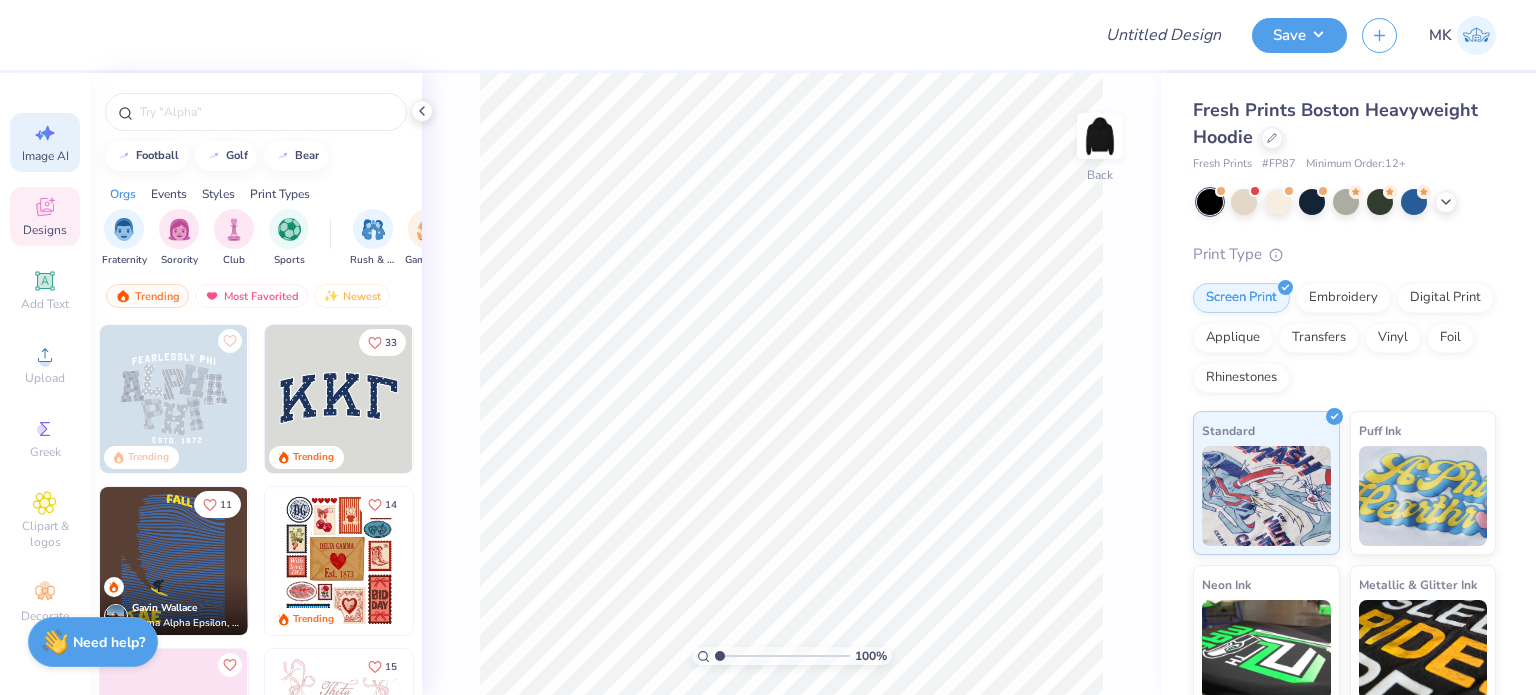 select on "4" 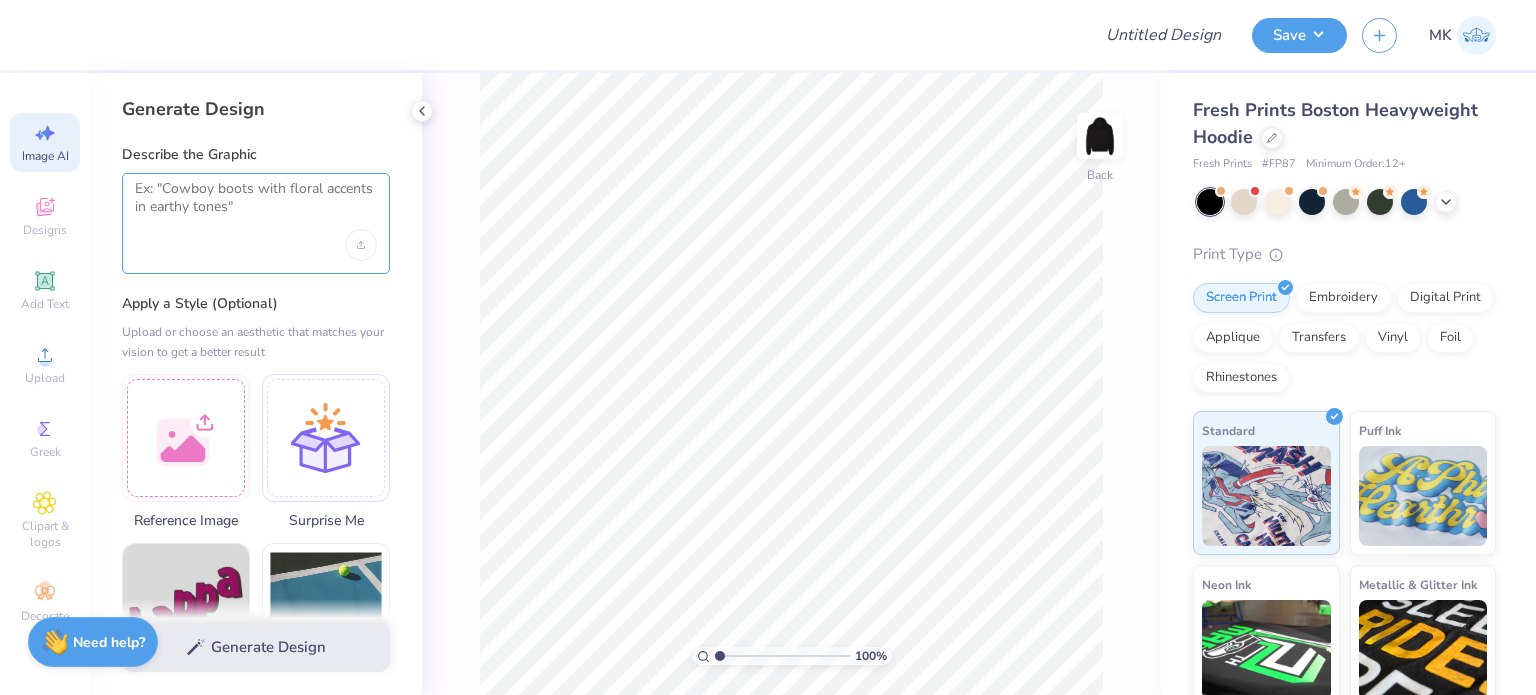 click at bounding box center (256, 205) 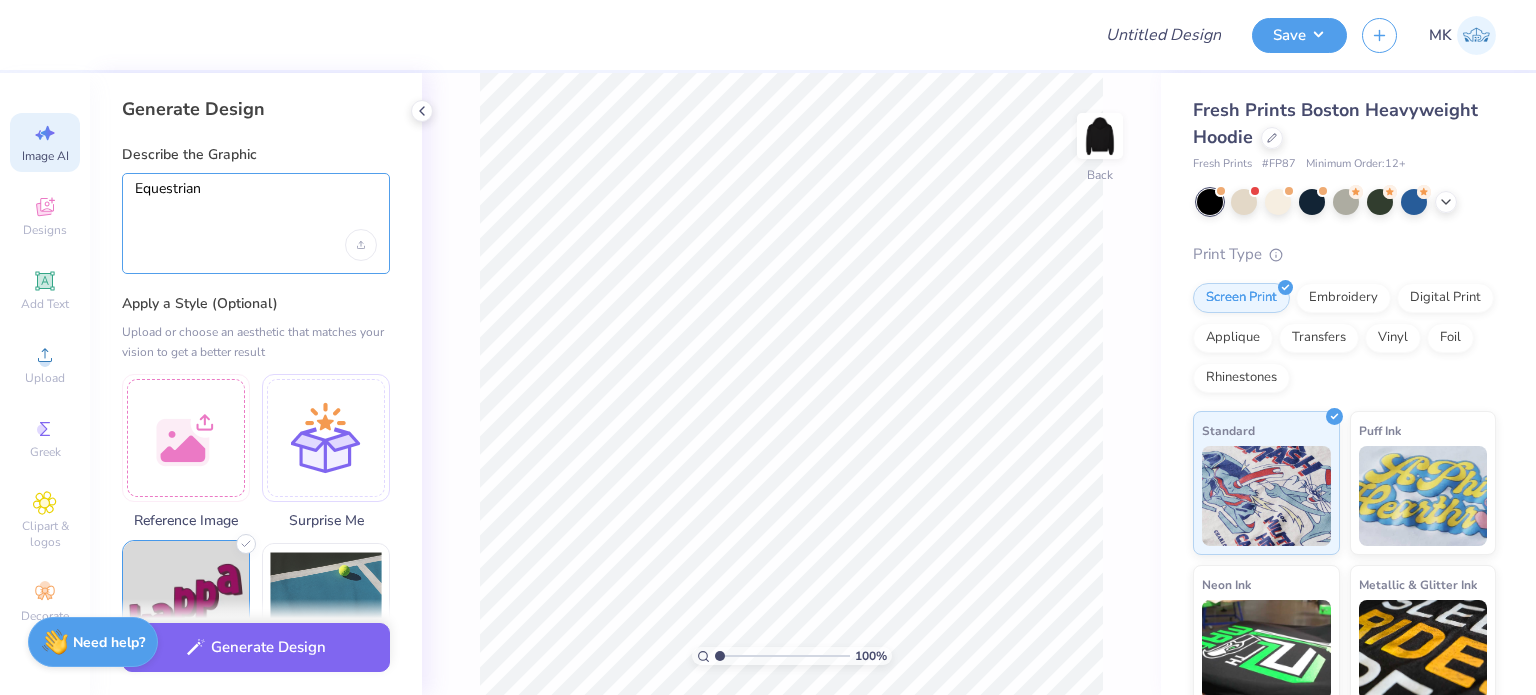 scroll, scrollTop: 100, scrollLeft: 0, axis: vertical 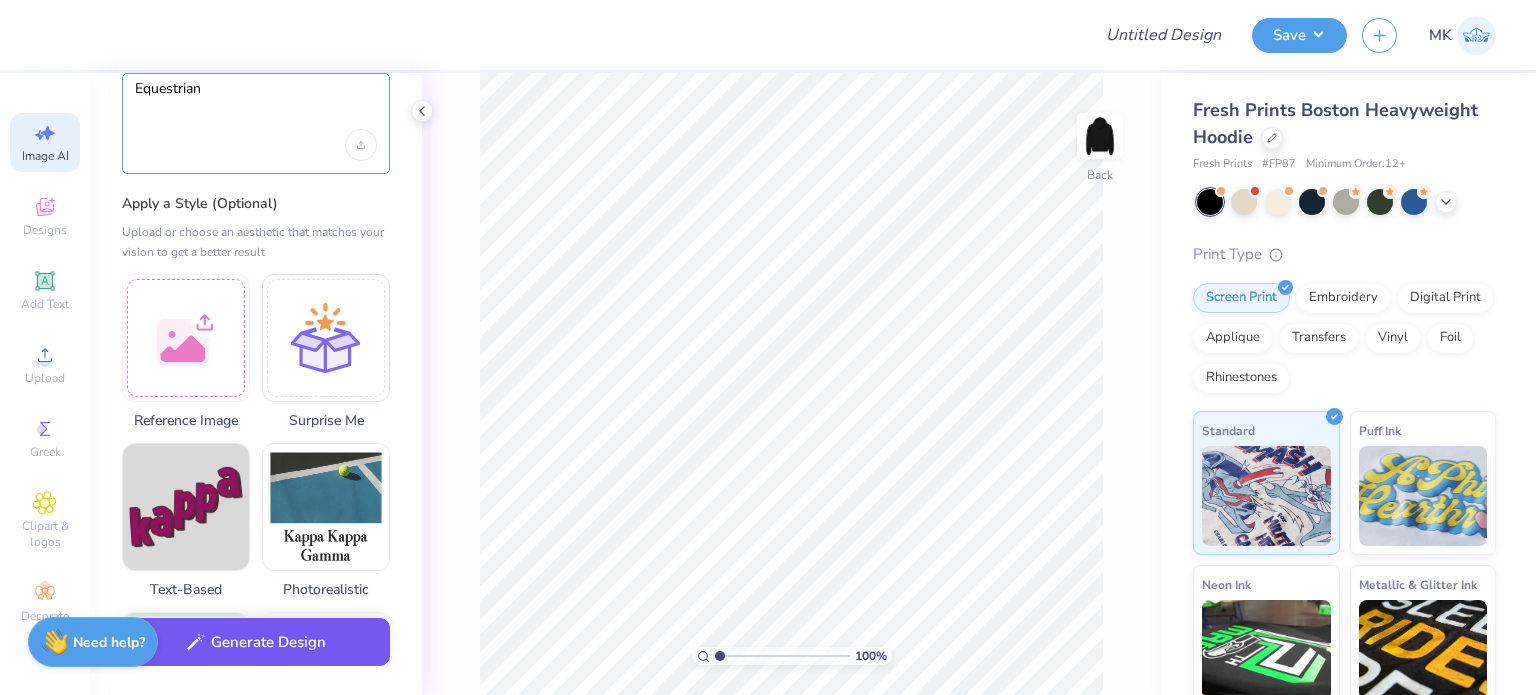 type on "Equestrian" 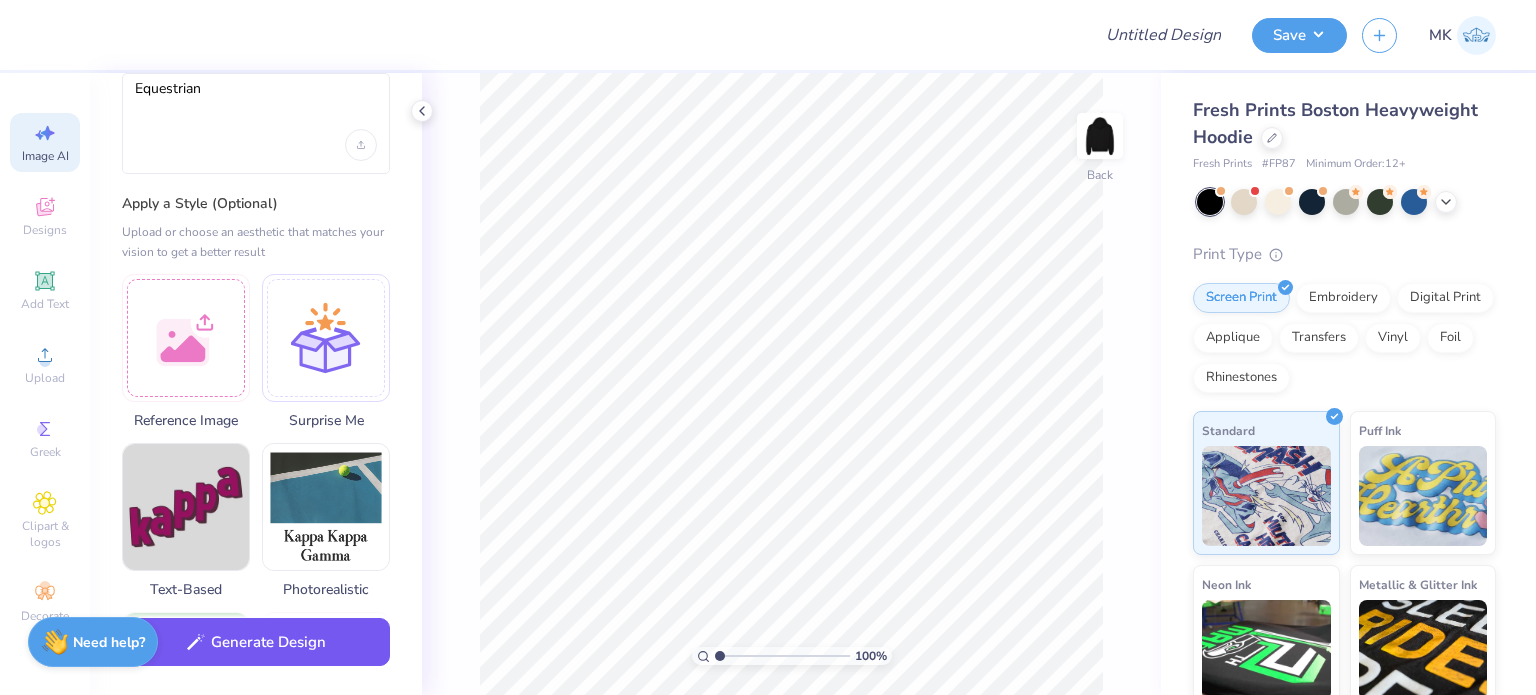 click on "Generate Design" at bounding box center [256, 642] 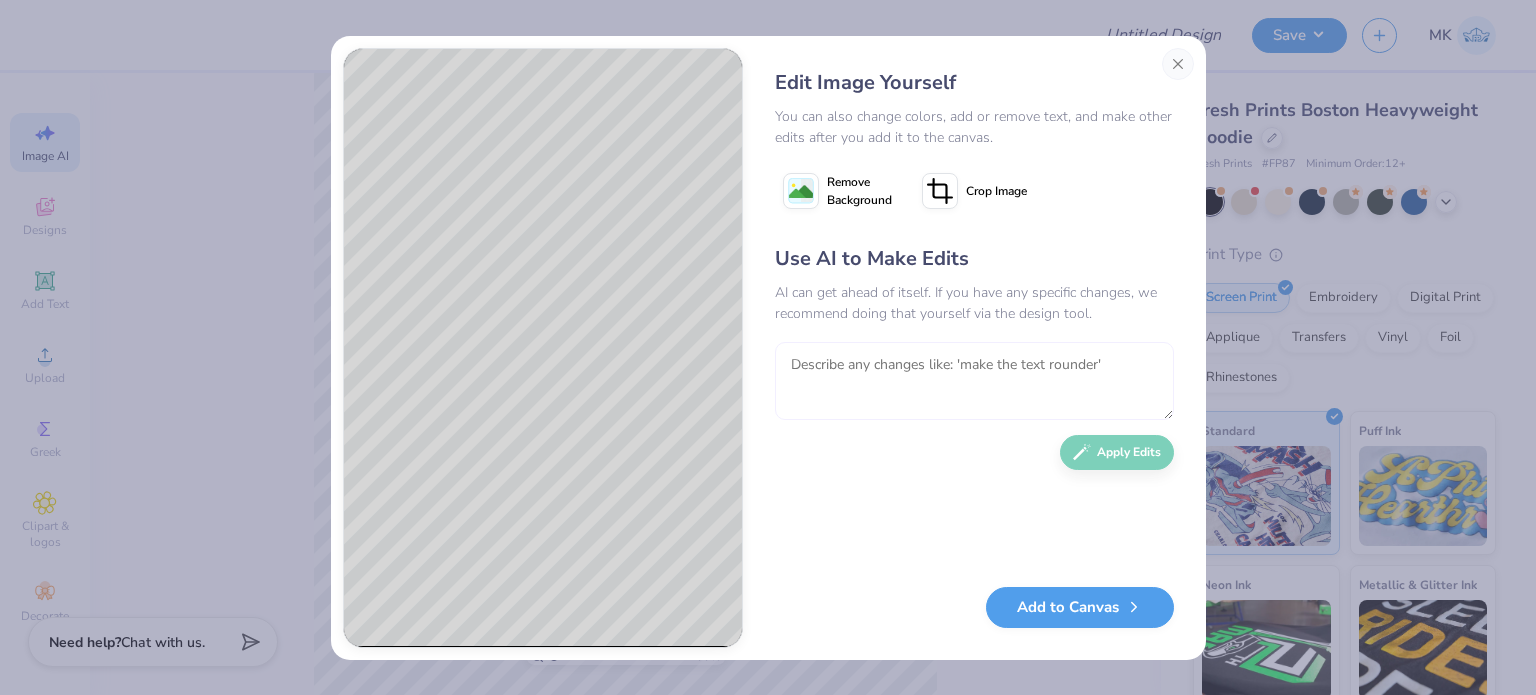 click at bounding box center (974, 381) 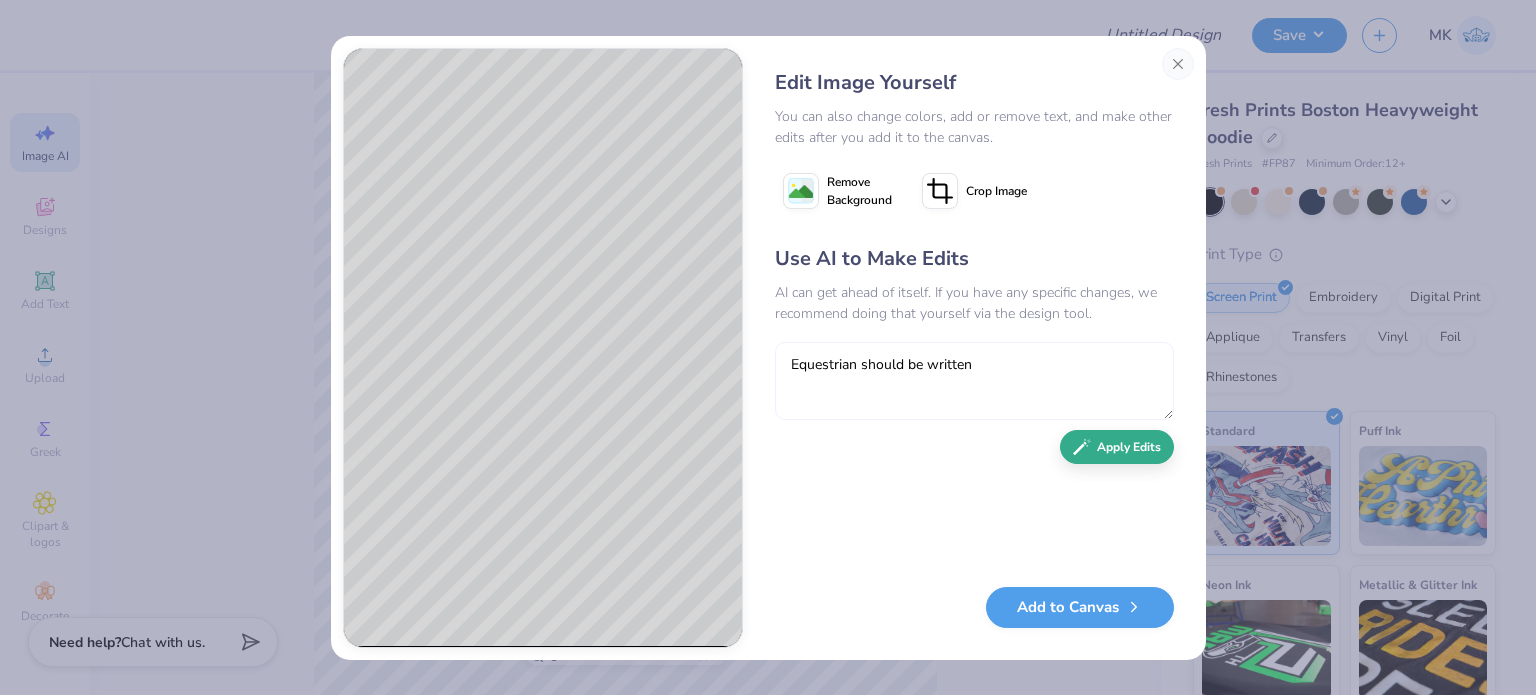 type on "Equestrian should be written" 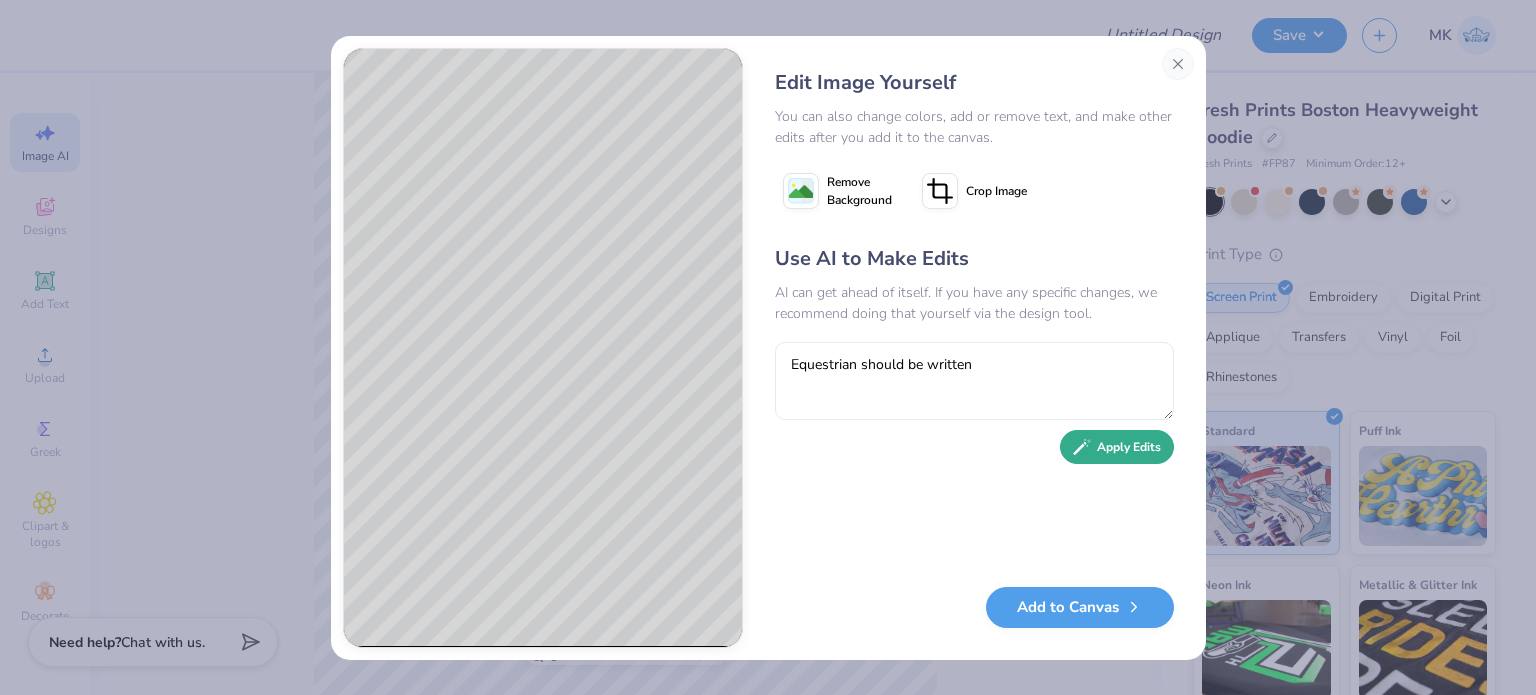 click on "Apply Edits" at bounding box center [1117, 447] 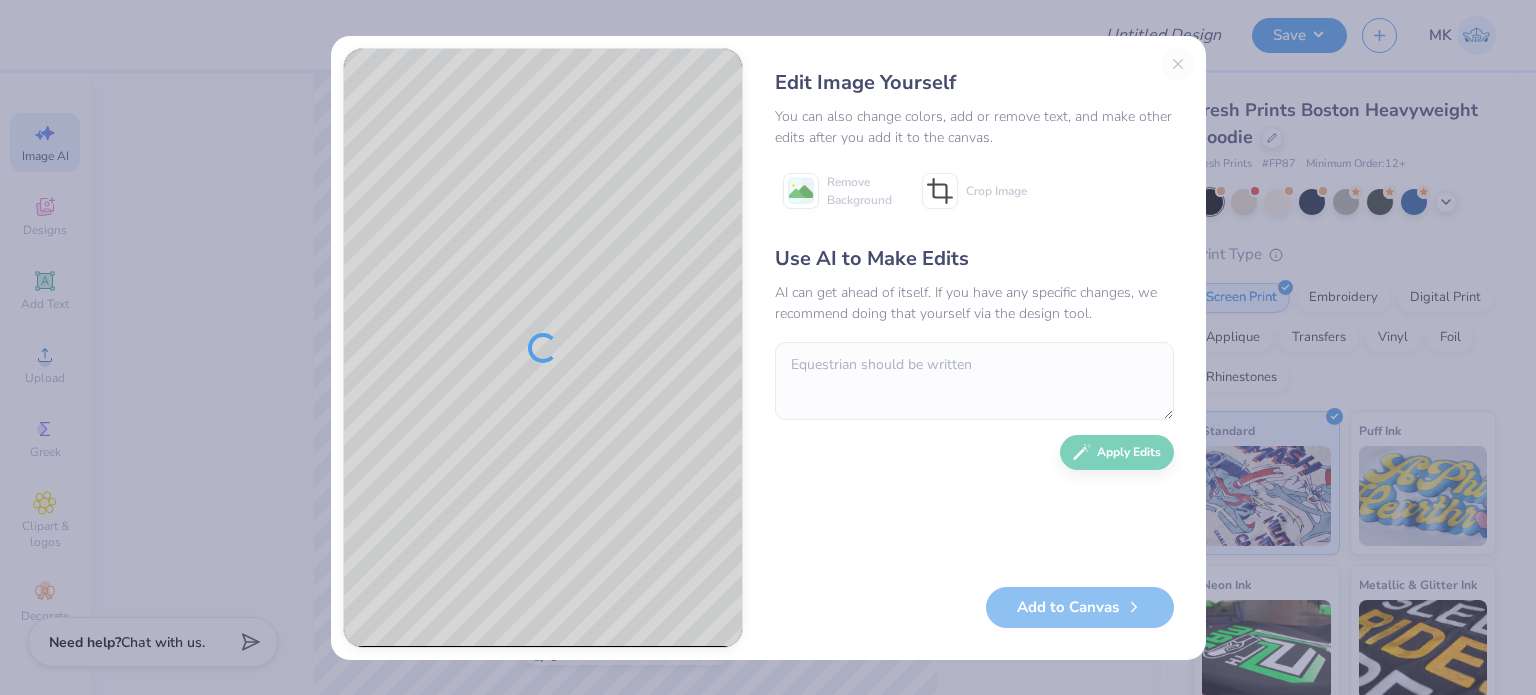 type 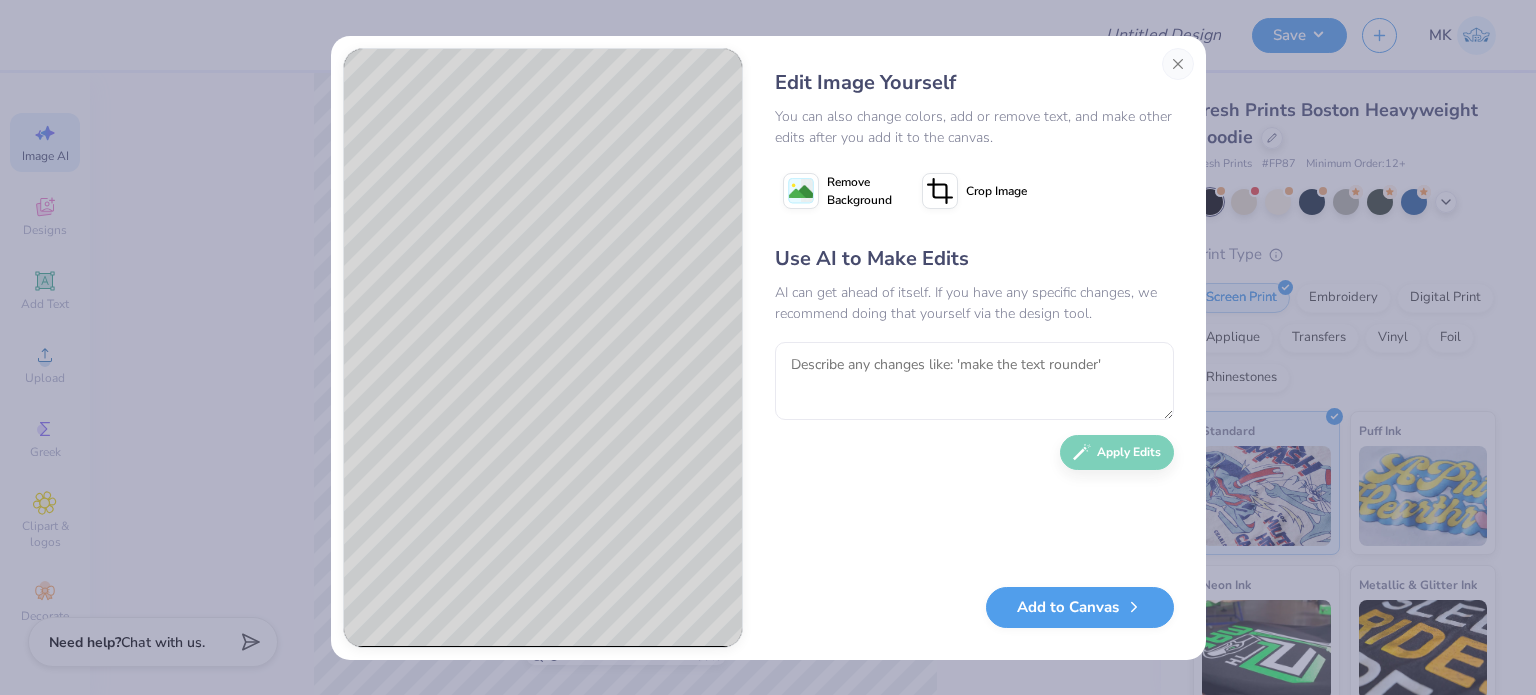 click 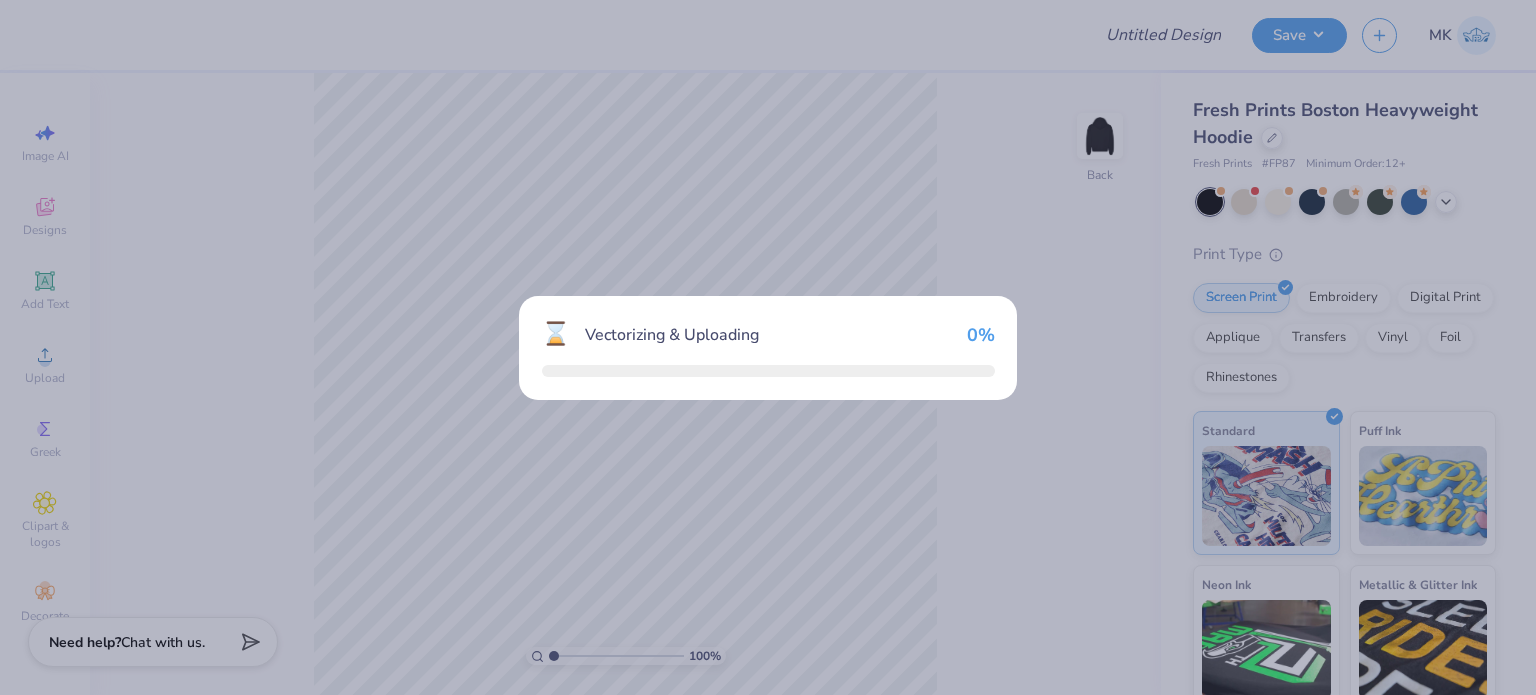scroll, scrollTop: 0, scrollLeft: 0, axis: both 